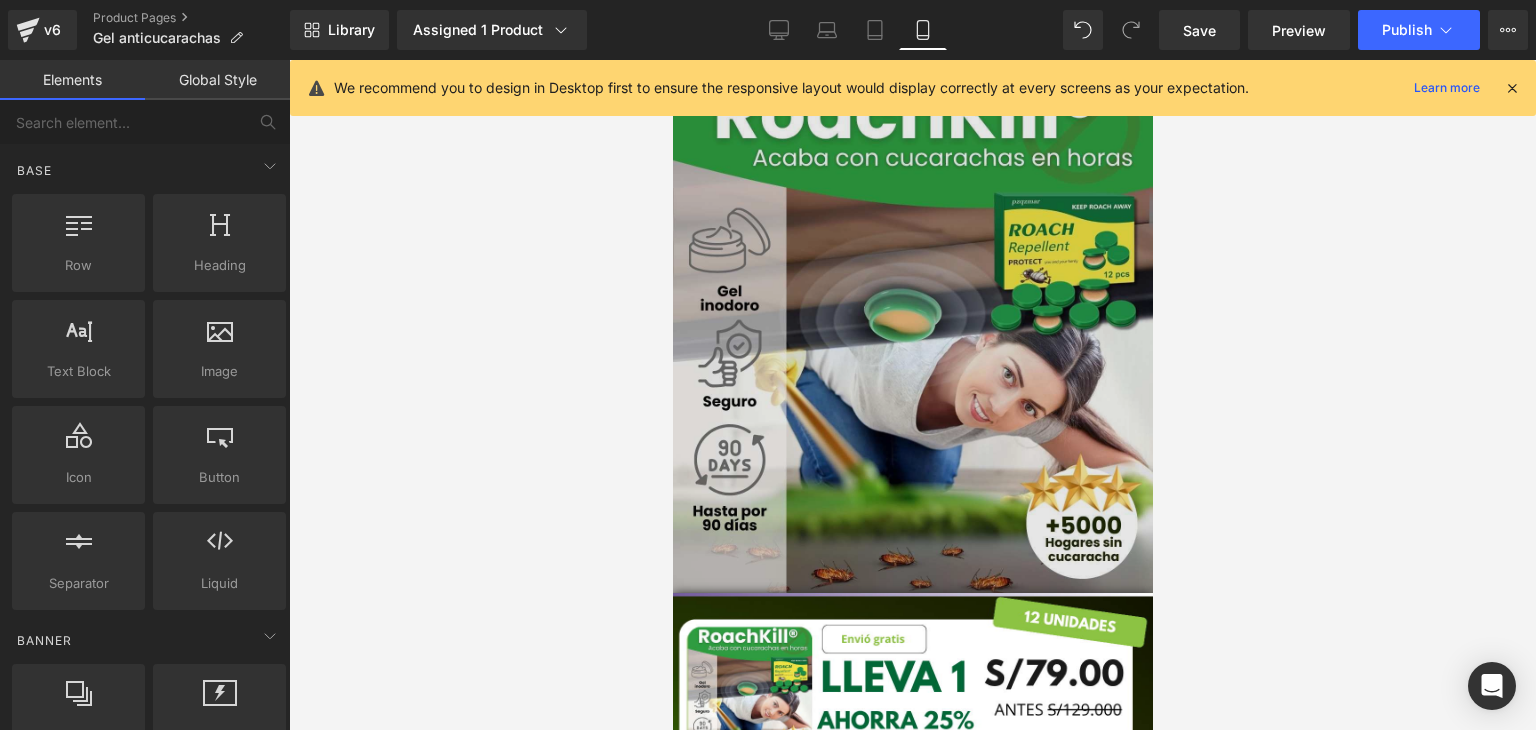 scroll, scrollTop: 0, scrollLeft: 0, axis: both 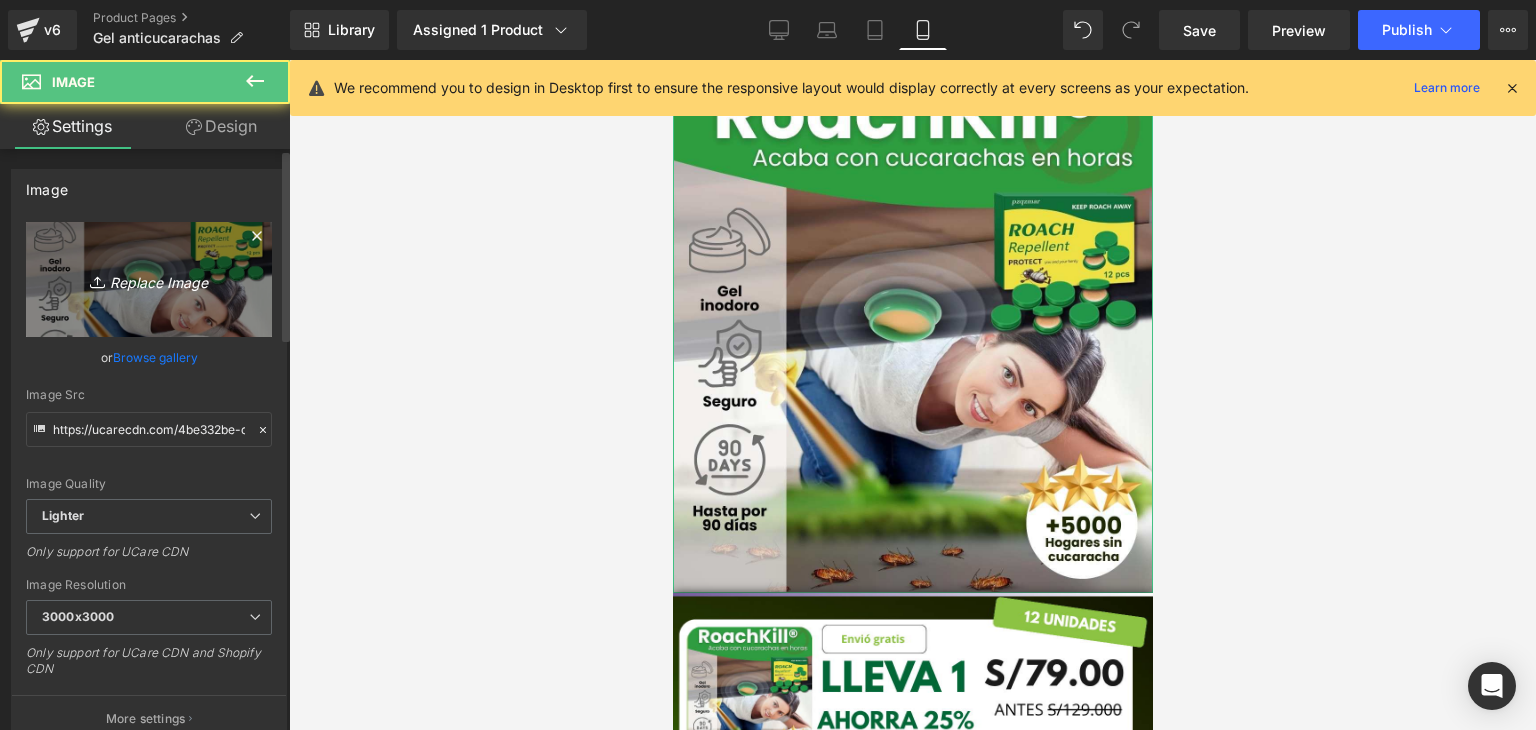 click on "Replace Image" at bounding box center (149, 279) 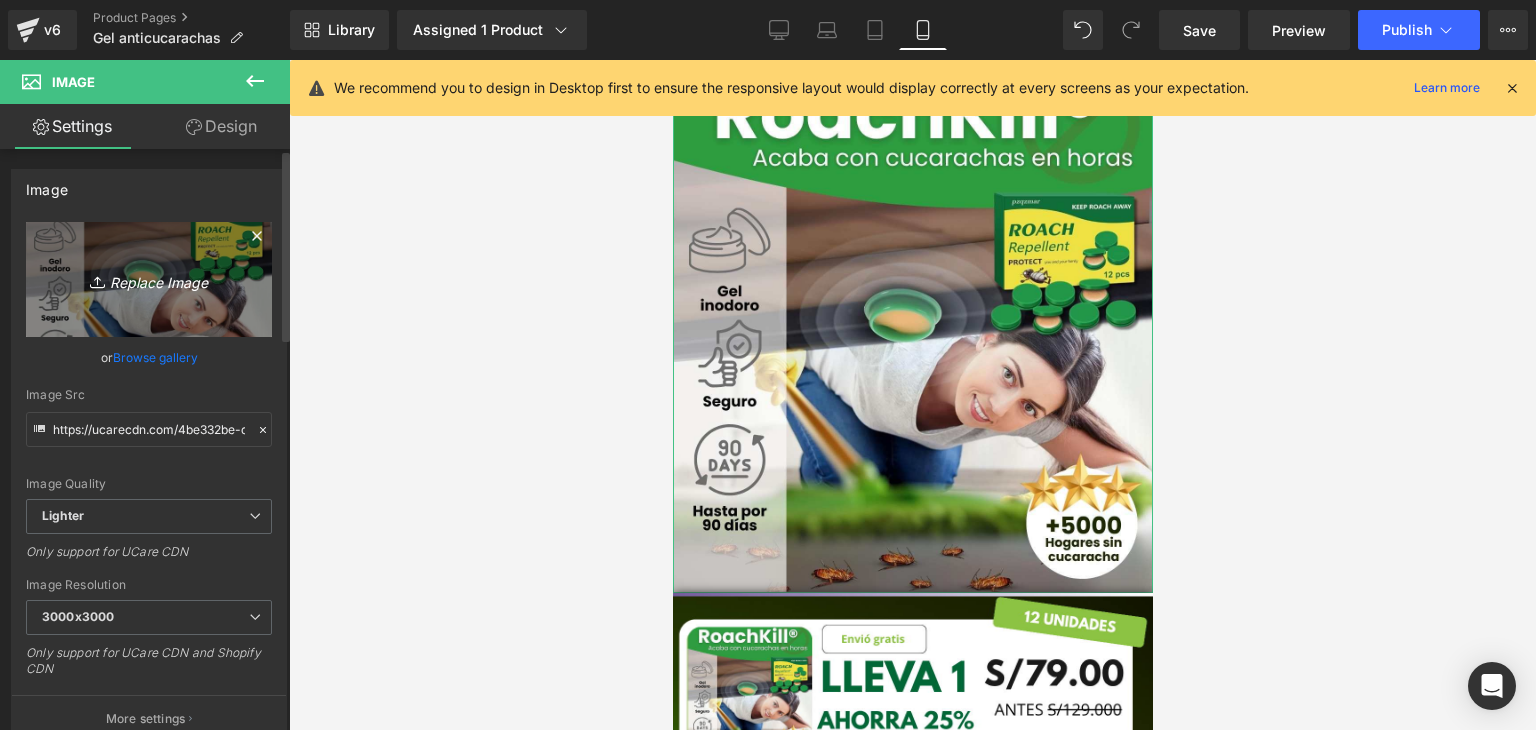 type on "C:\fakepath\4.png" 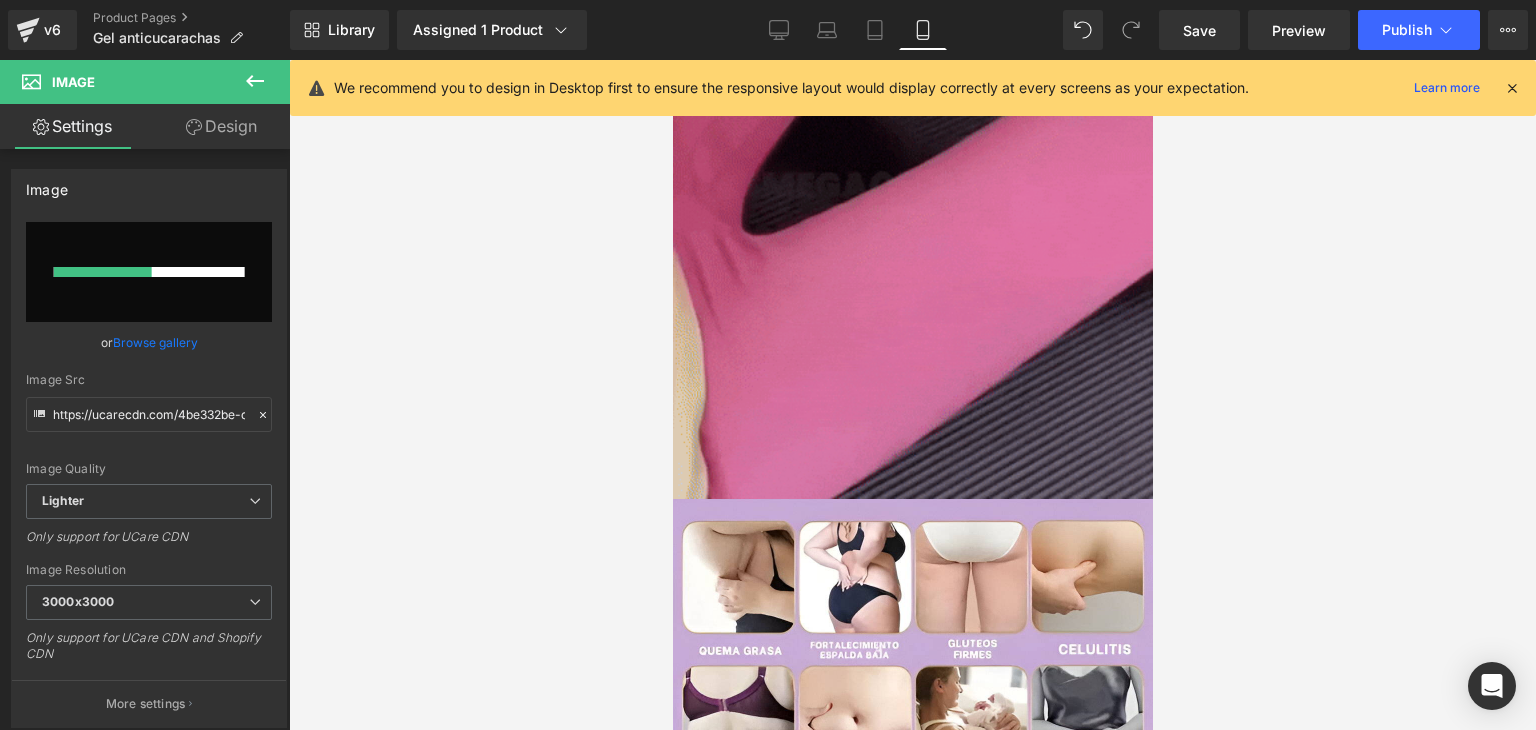 type 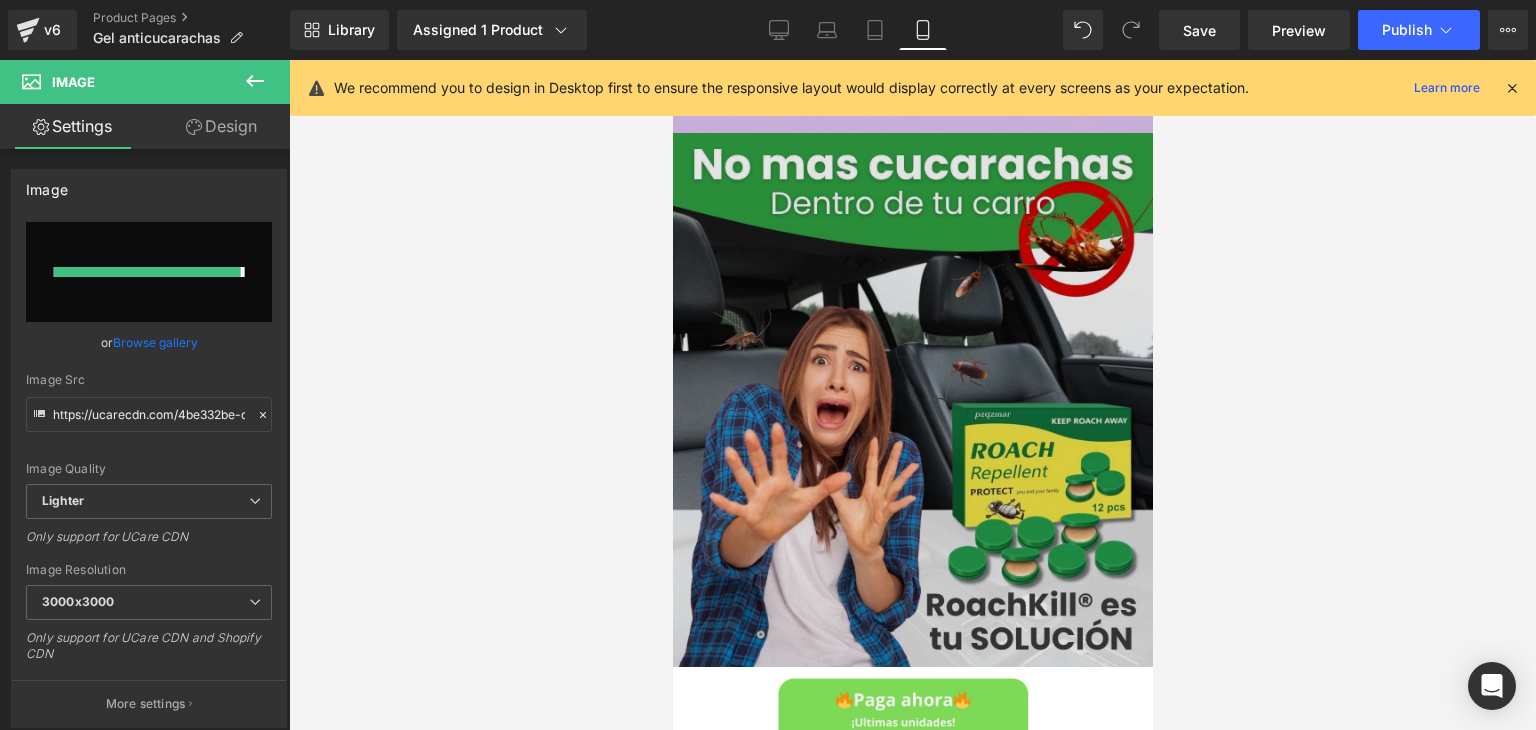 type on "https://ucarecdn.com/a66f01fe-549e-40f2-8406-0722511ad444/-/format/auto/-/preview/3000x3000/-/quality/lighter/4.png" 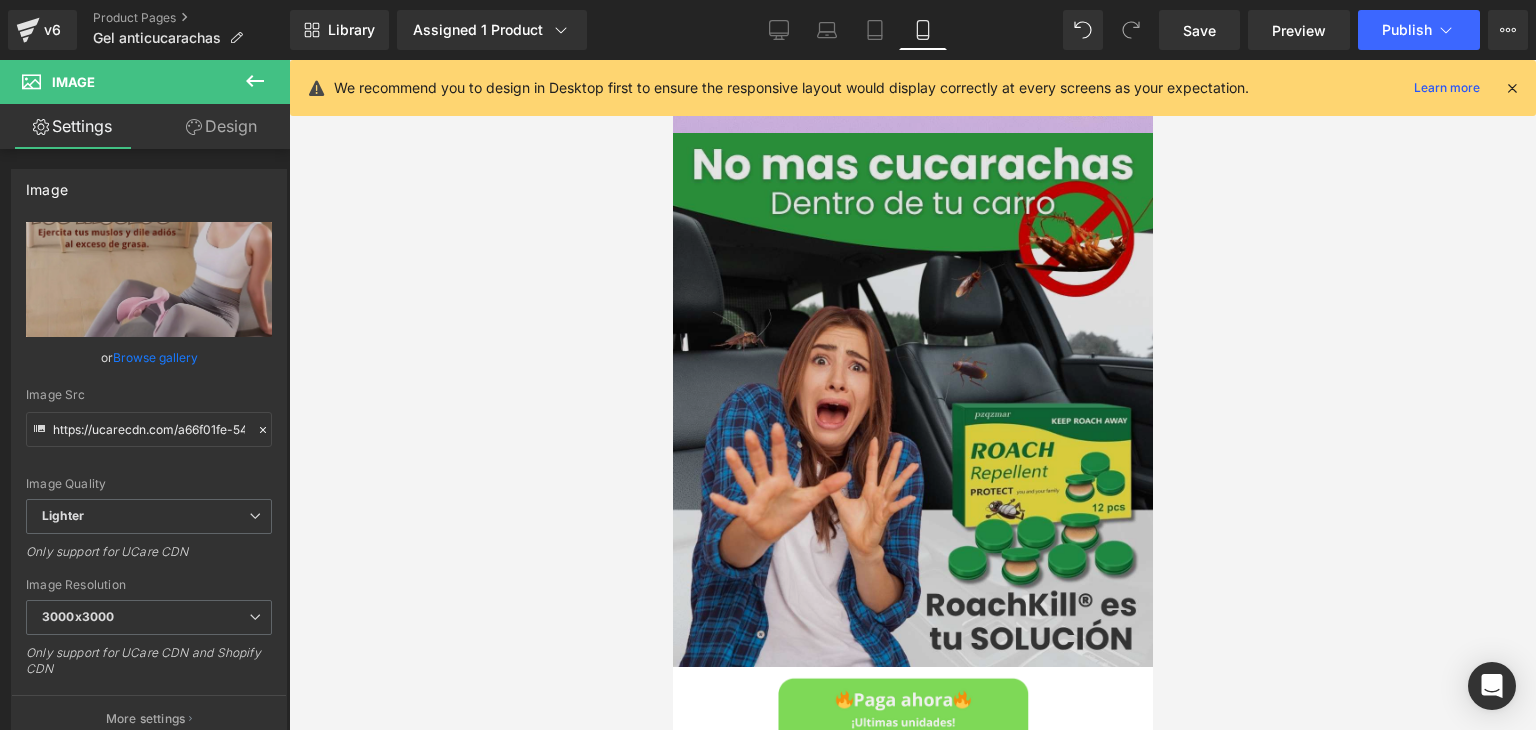 scroll, scrollTop: 2048, scrollLeft: 0, axis: vertical 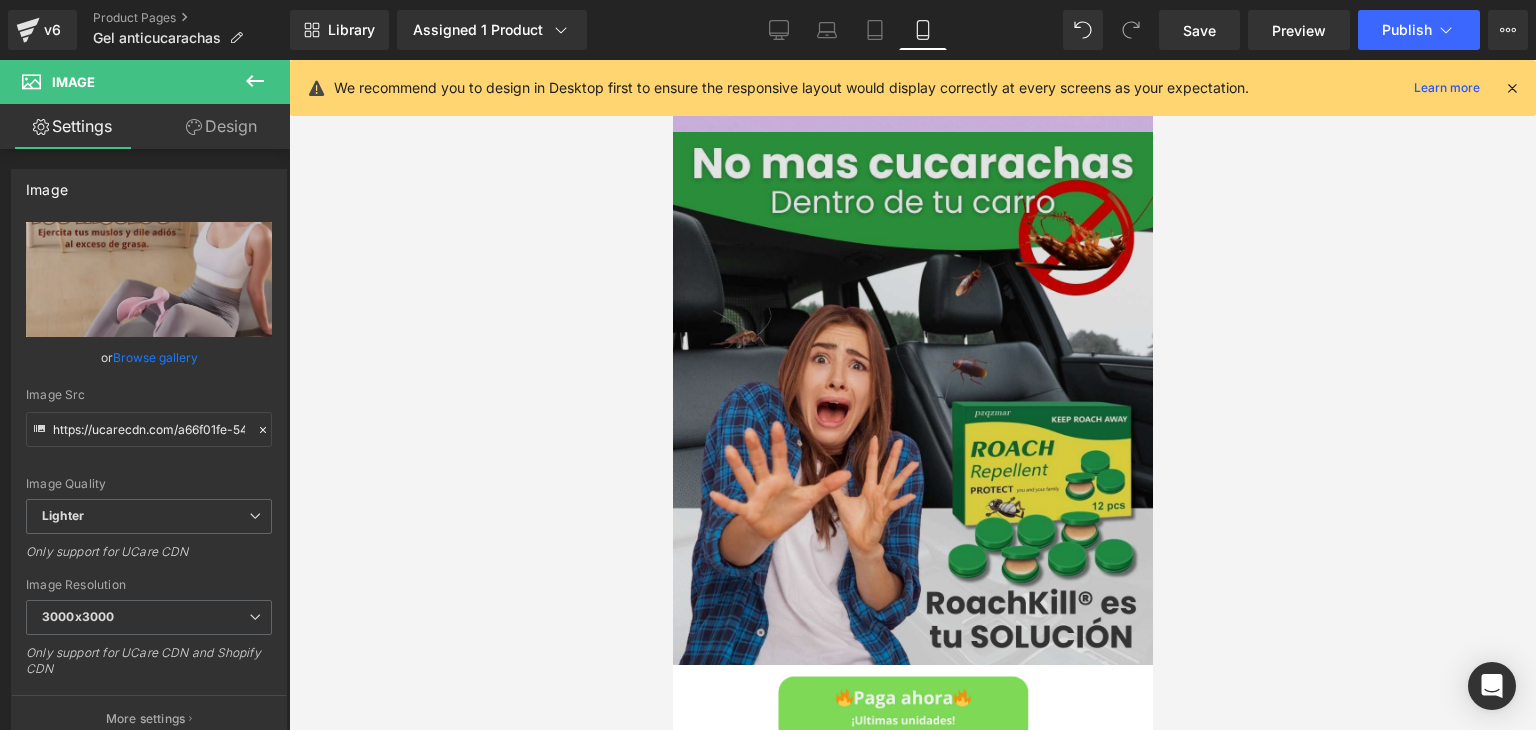 click at bounding box center (912, 398) 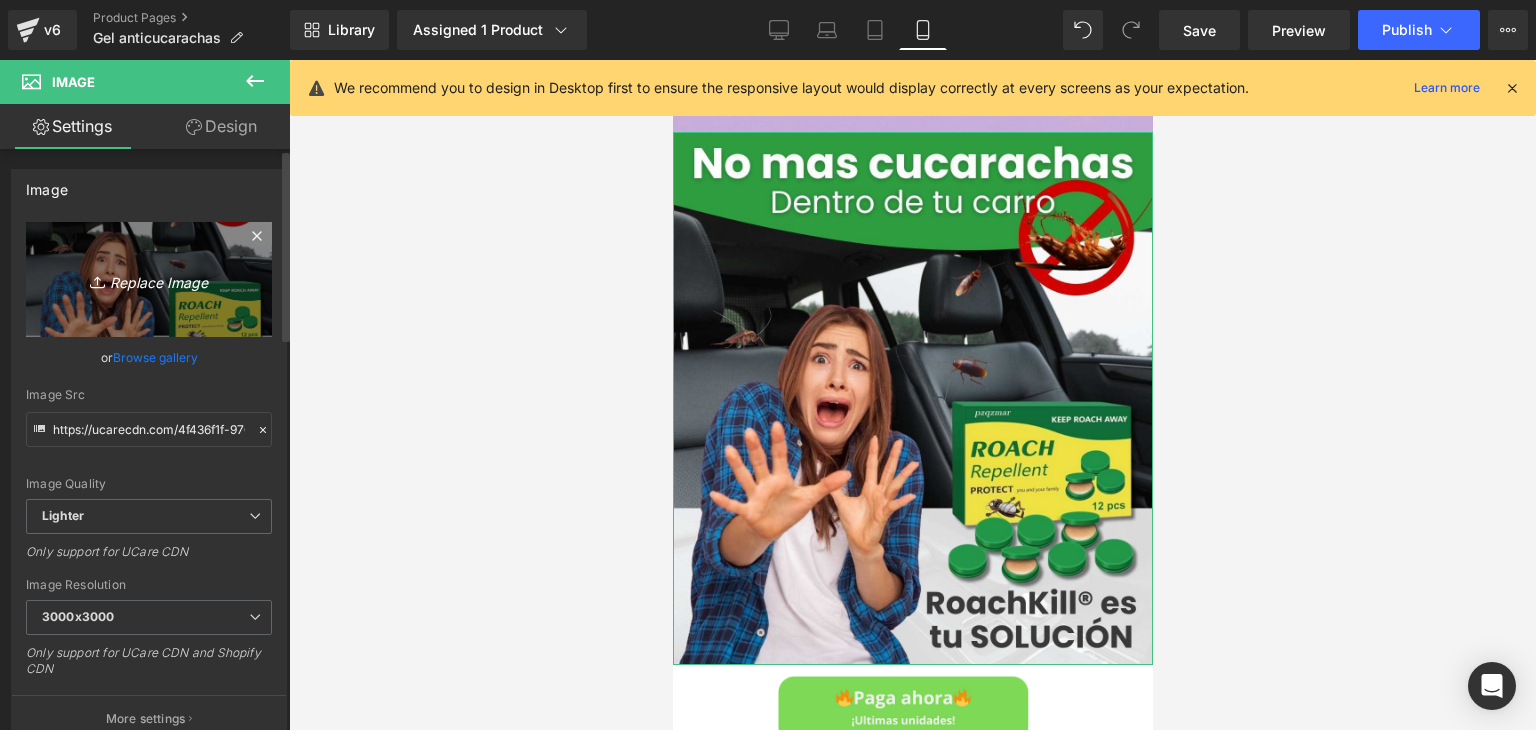 click on "Replace Image" at bounding box center [149, 279] 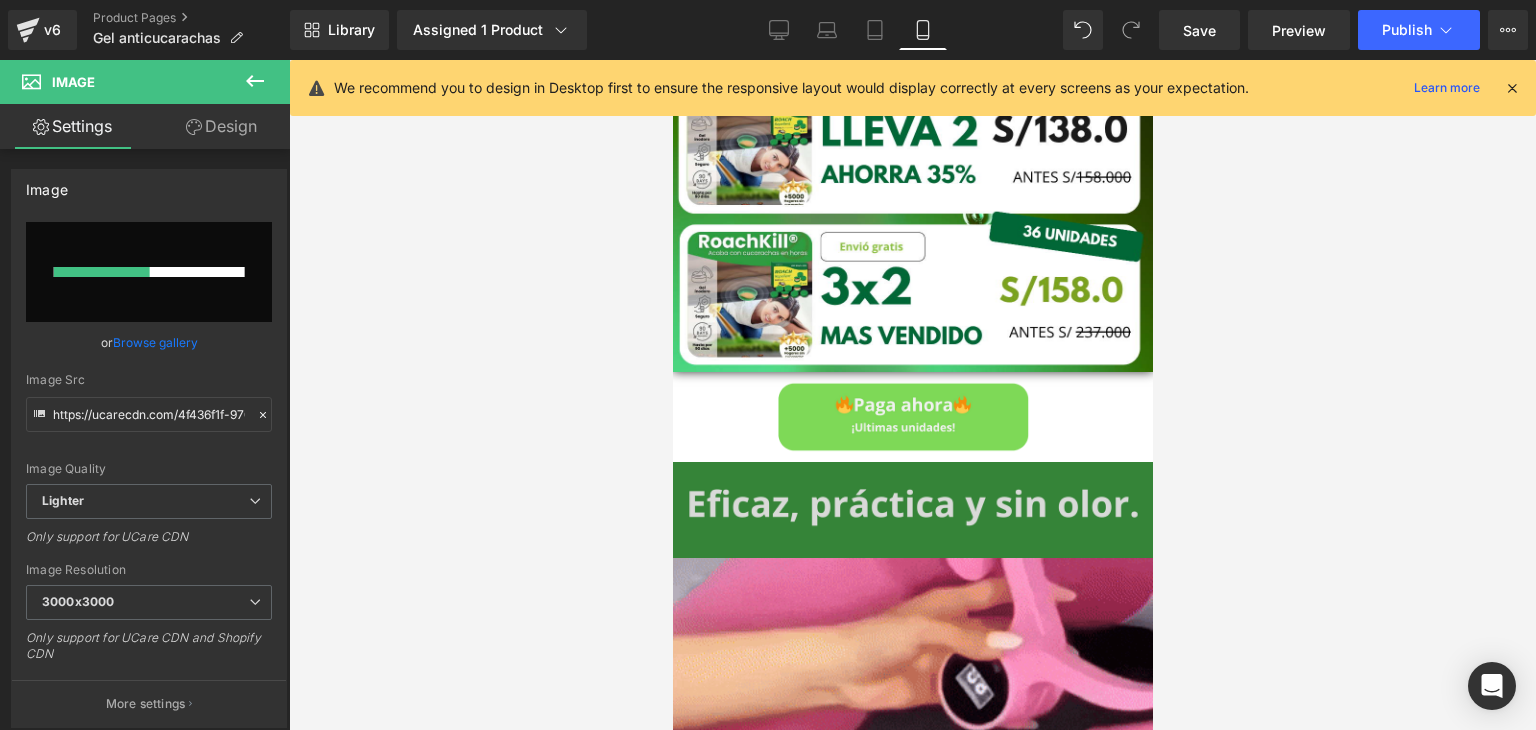 type 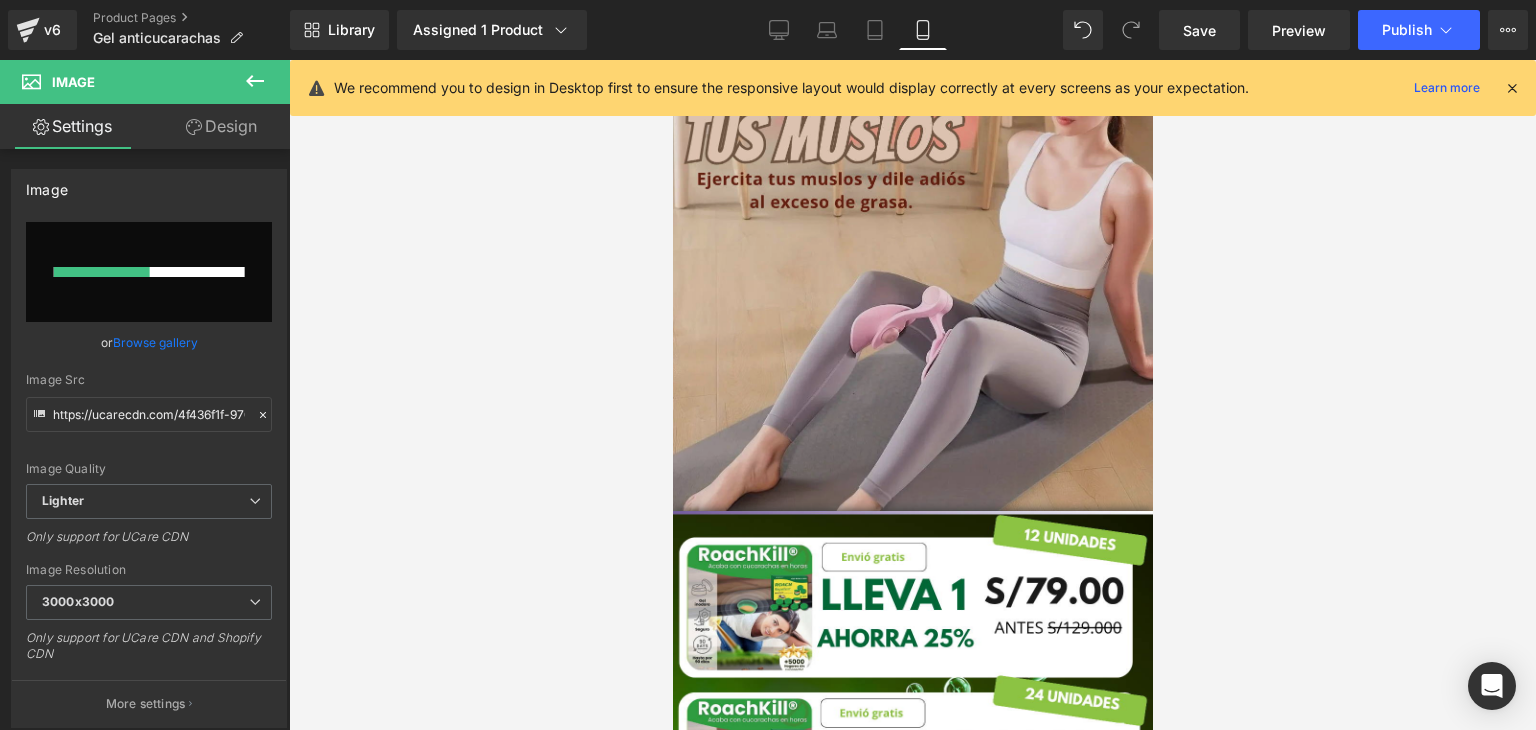 scroll, scrollTop: 0, scrollLeft: 0, axis: both 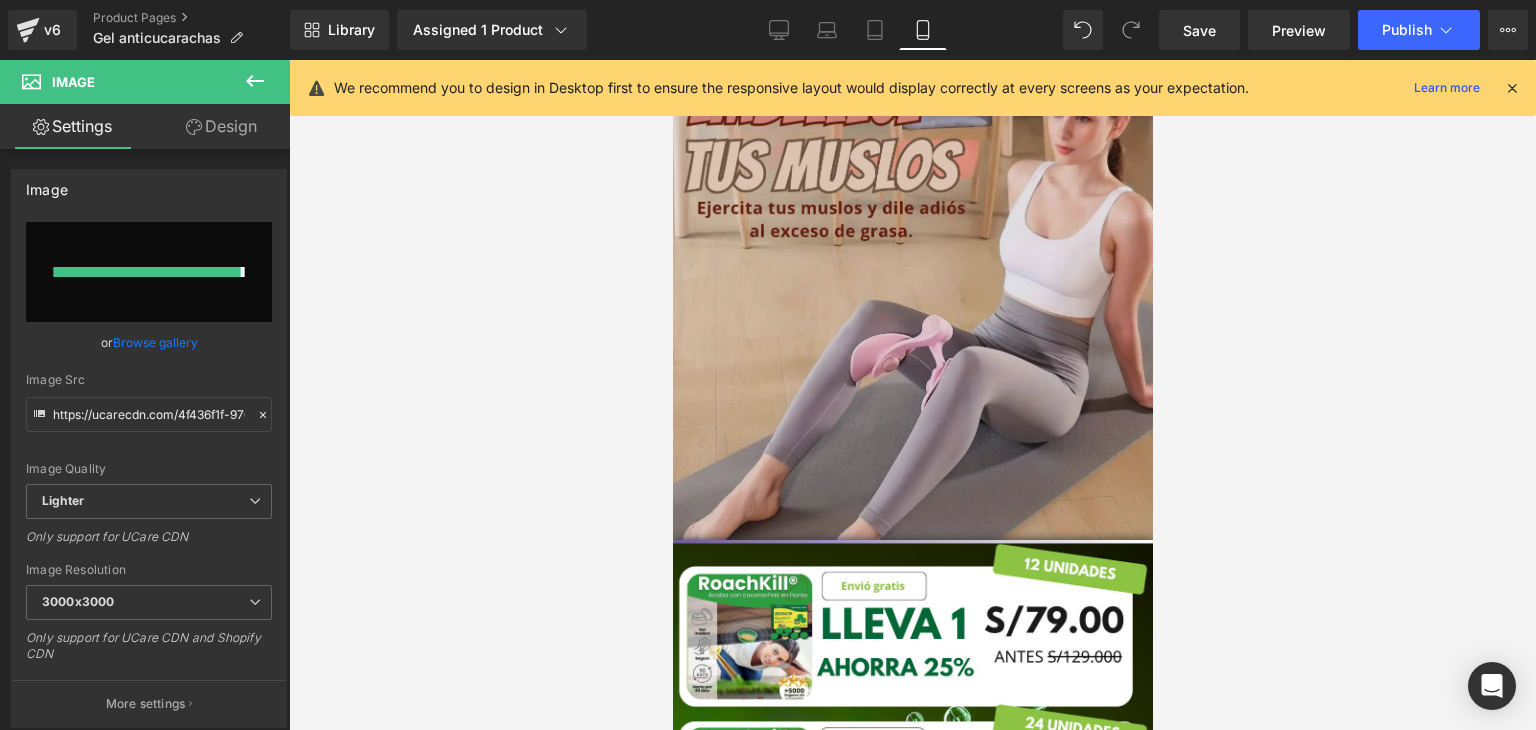 type on "https://ucarecdn.com/443af2df-443c-4eb5-bc91-ad781d3550f5/-/format/auto/-/preview/3000x3000/-/quality/lighter/3.png" 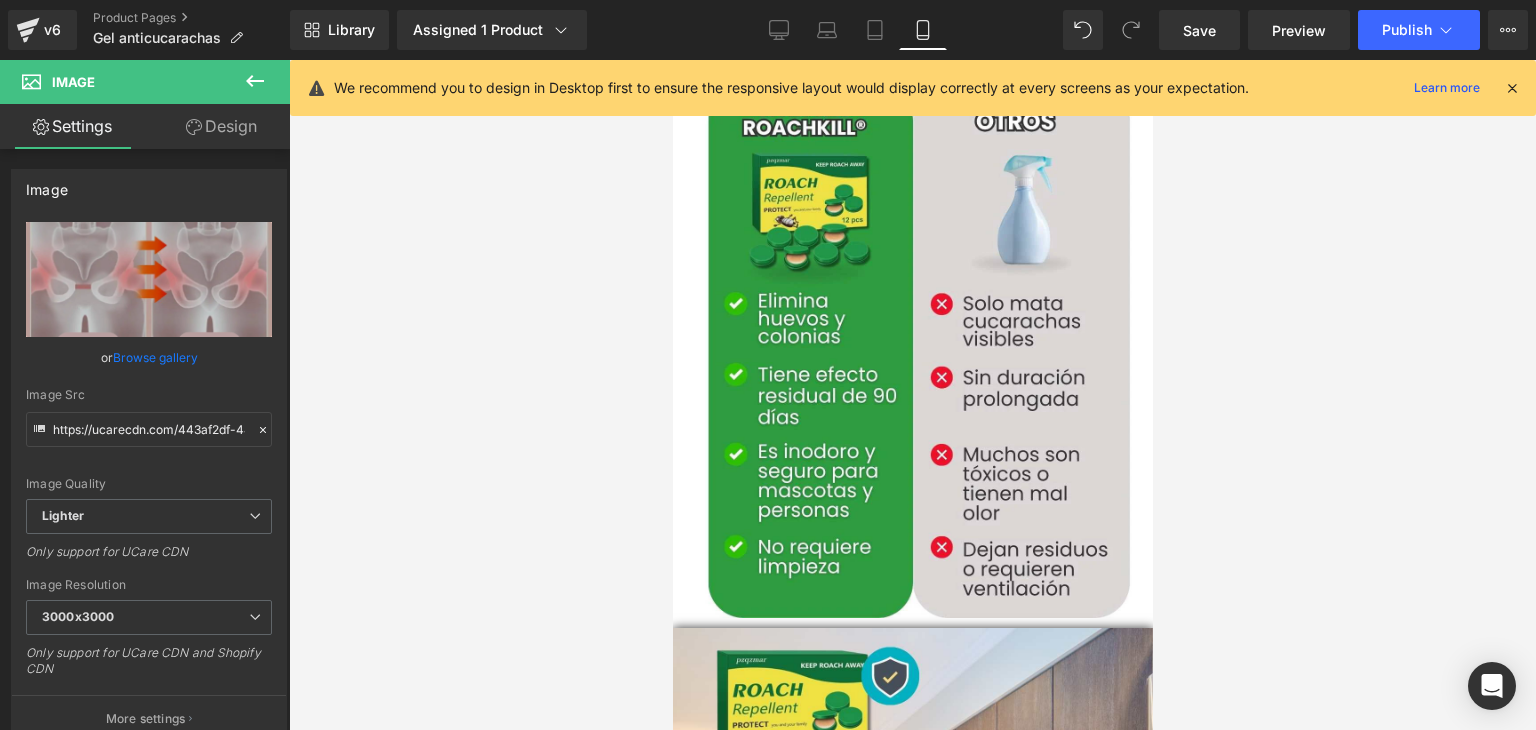 scroll, scrollTop: 3900, scrollLeft: 0, axis: vertical 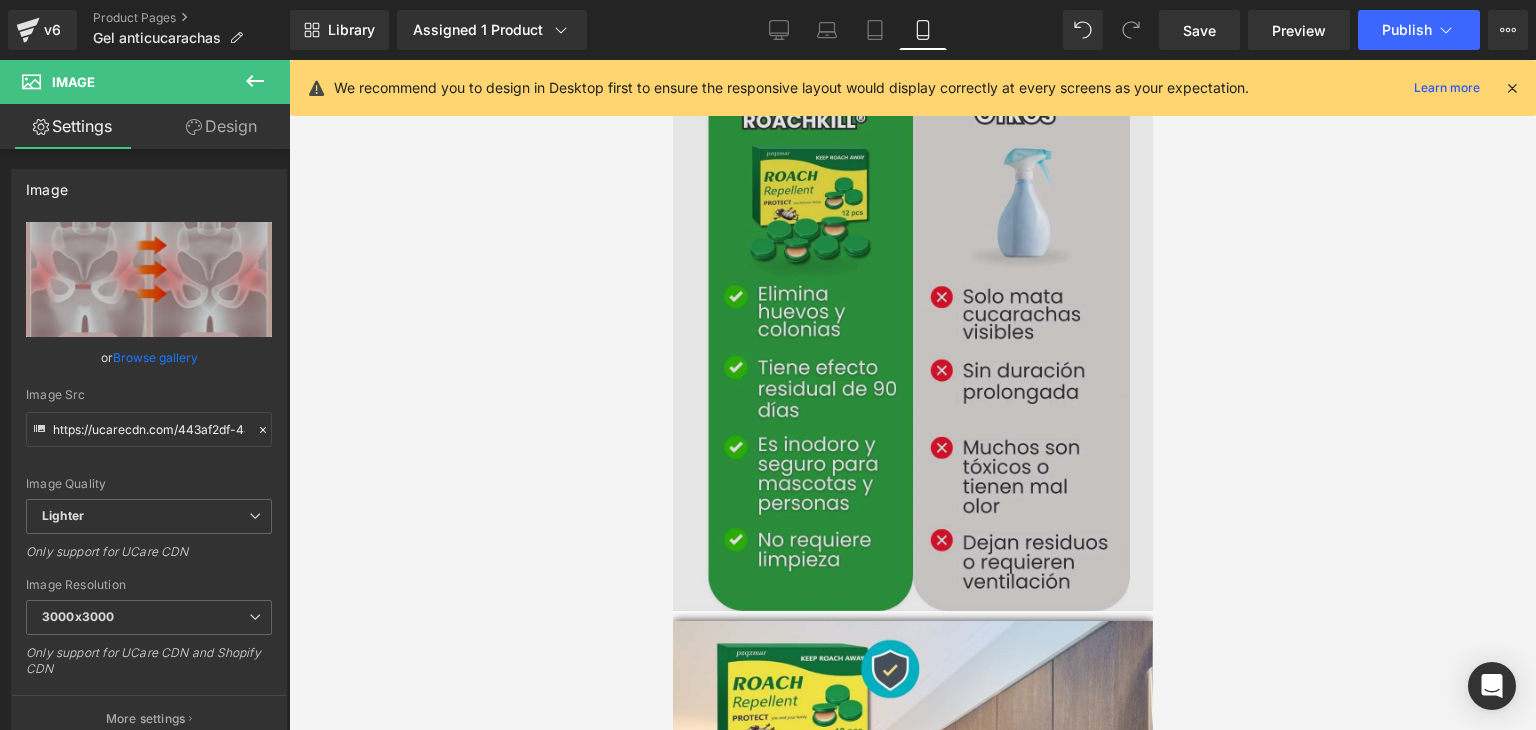 click at bounding box center (912, 344) 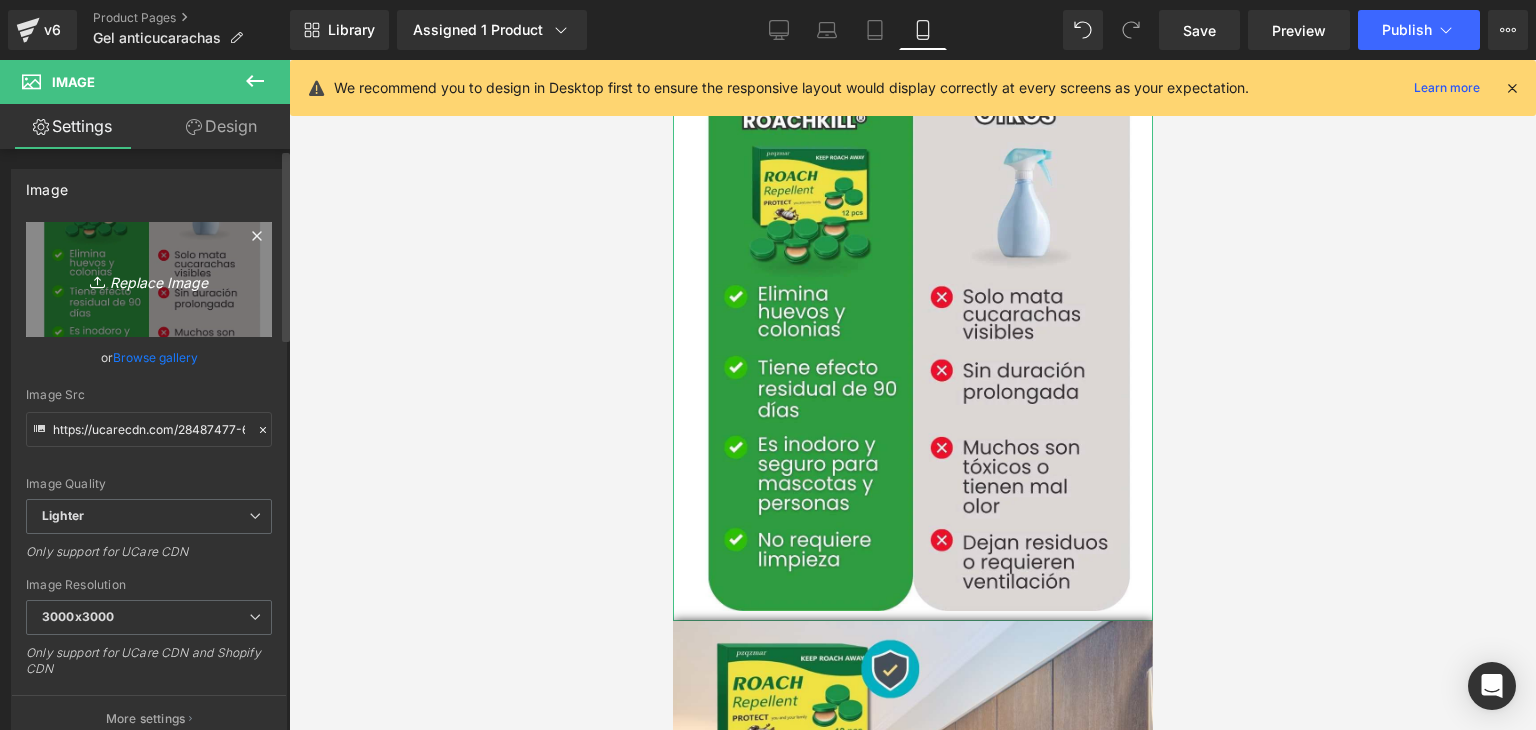 click on "Replace Image" at bounding box center [149, 279] 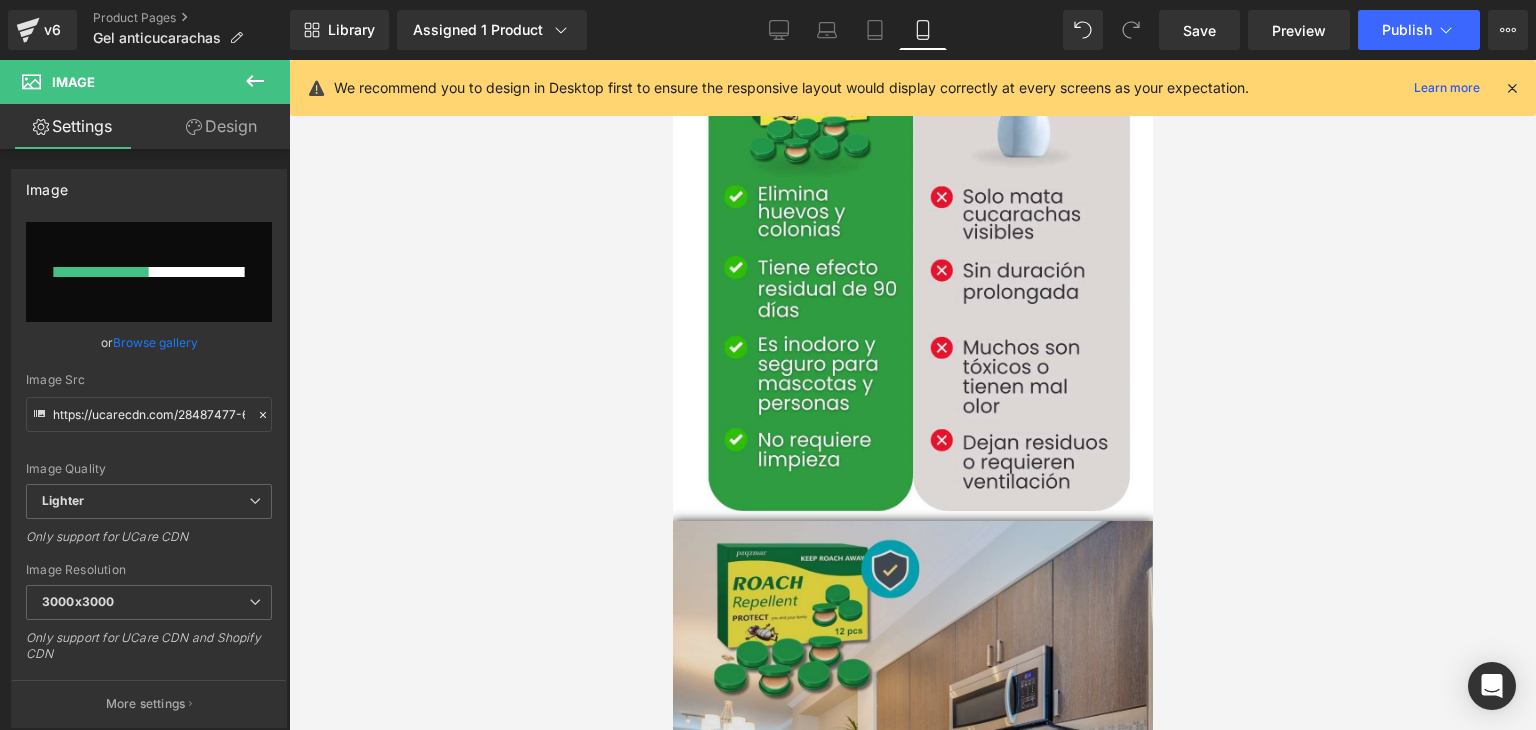 type 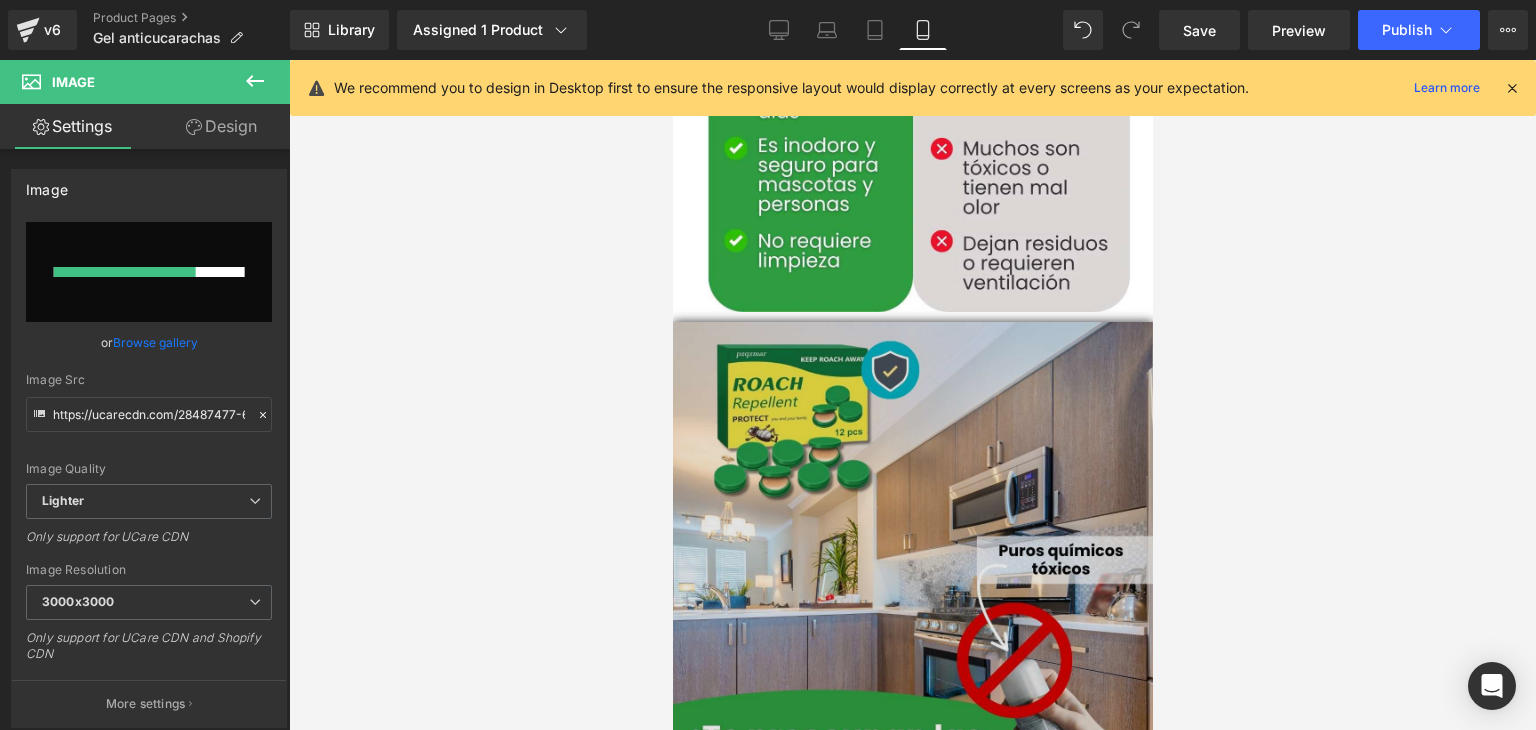 scroll, scrollTop: 4200, scrollLeft: 0, axis: vertical 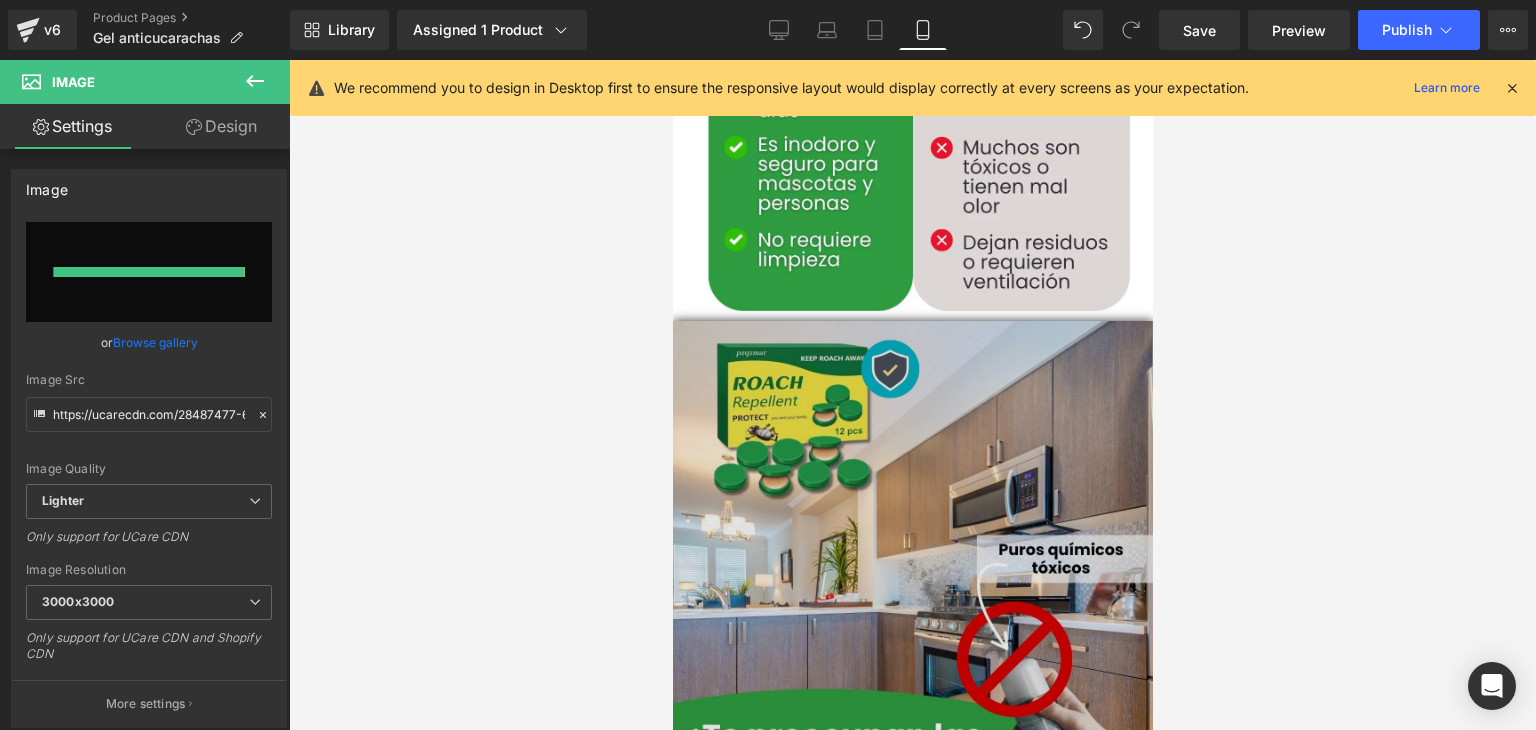type on "https://ucarecdn.com/c34169b9-2412-4d8d-a180-f6a8834a675f/-/format/auto/-/preview/3000x3000/-/quality/lighter/2.png" 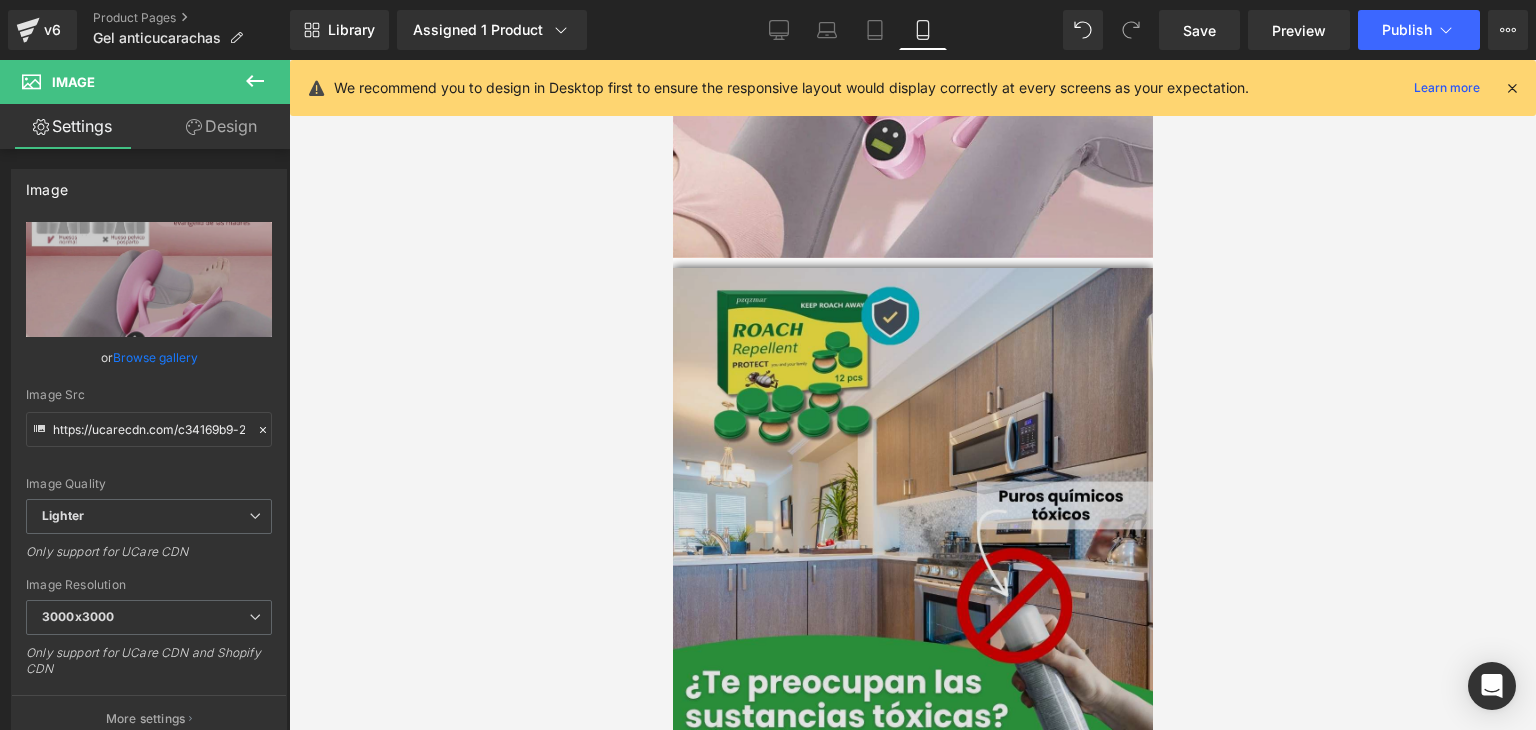 click at bounding box center (912, 534) 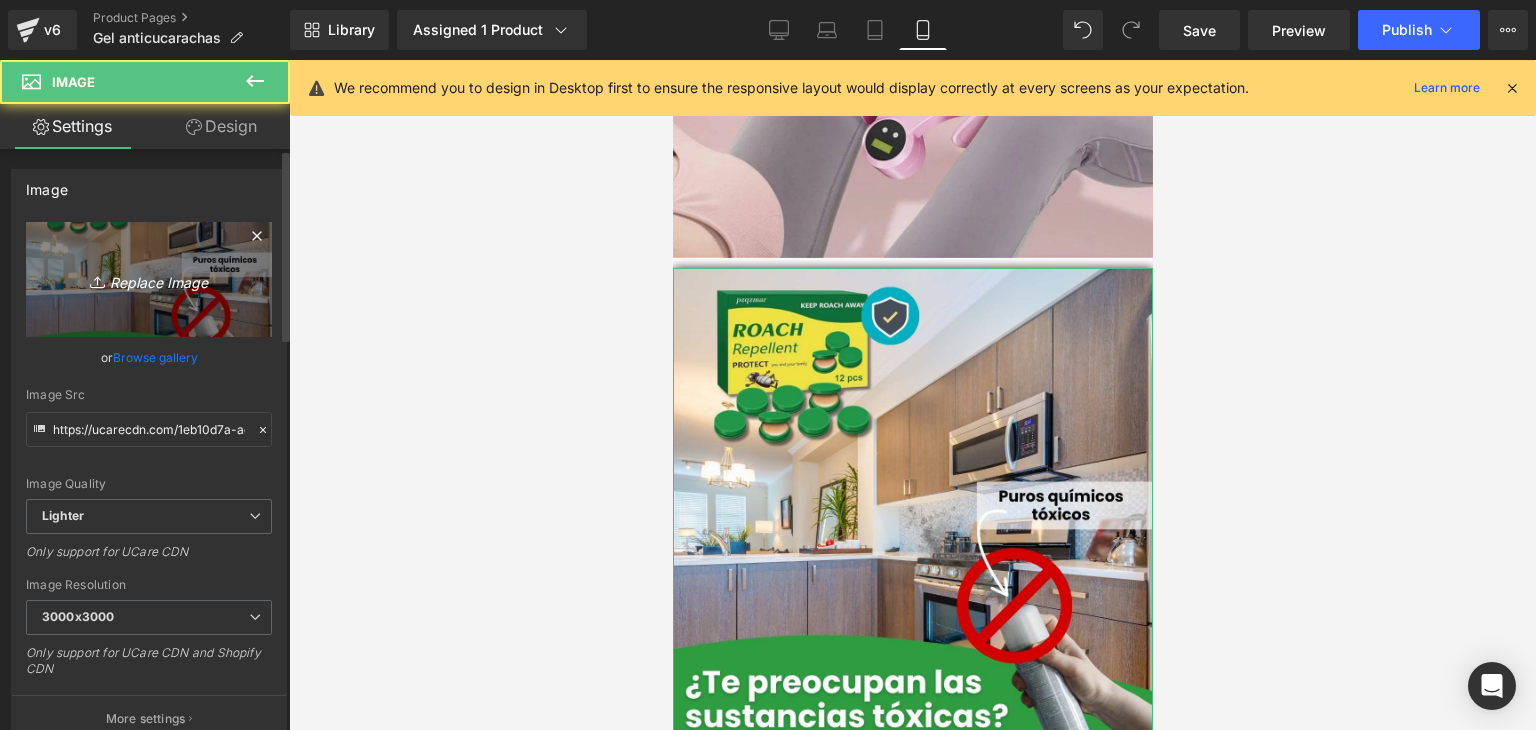 click on "Replace Image" at bounding box center (149, 279) 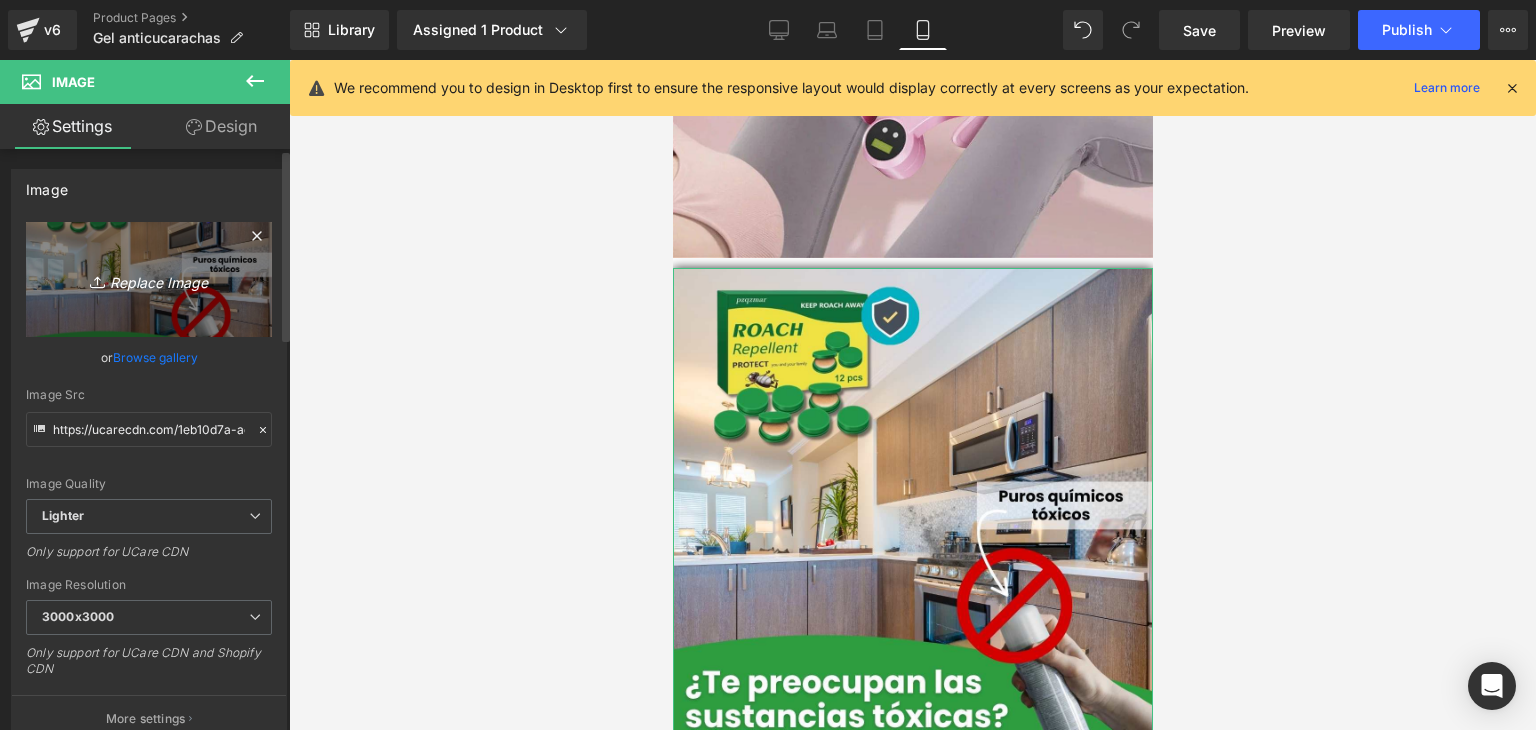 type on "C:\fakepath\1.png" 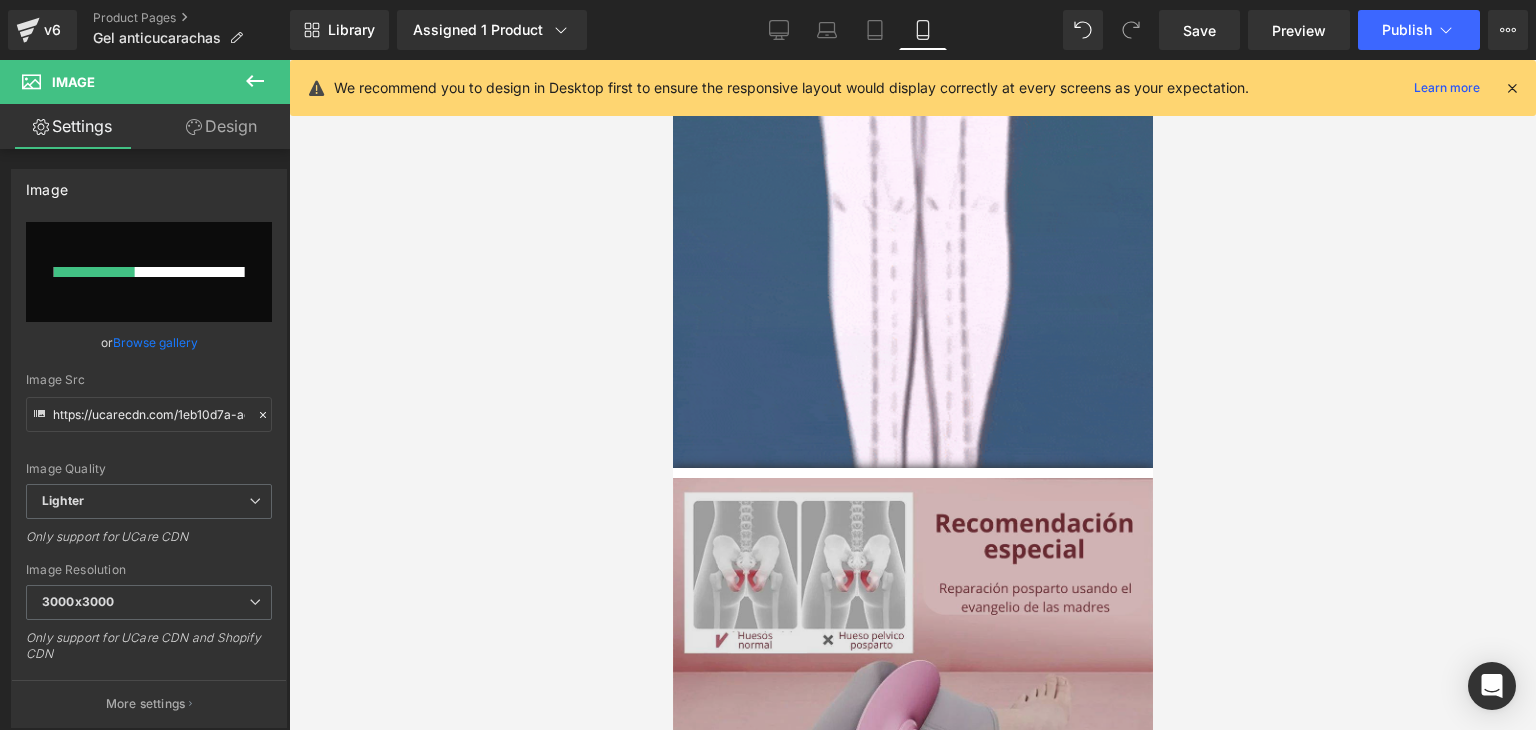 type 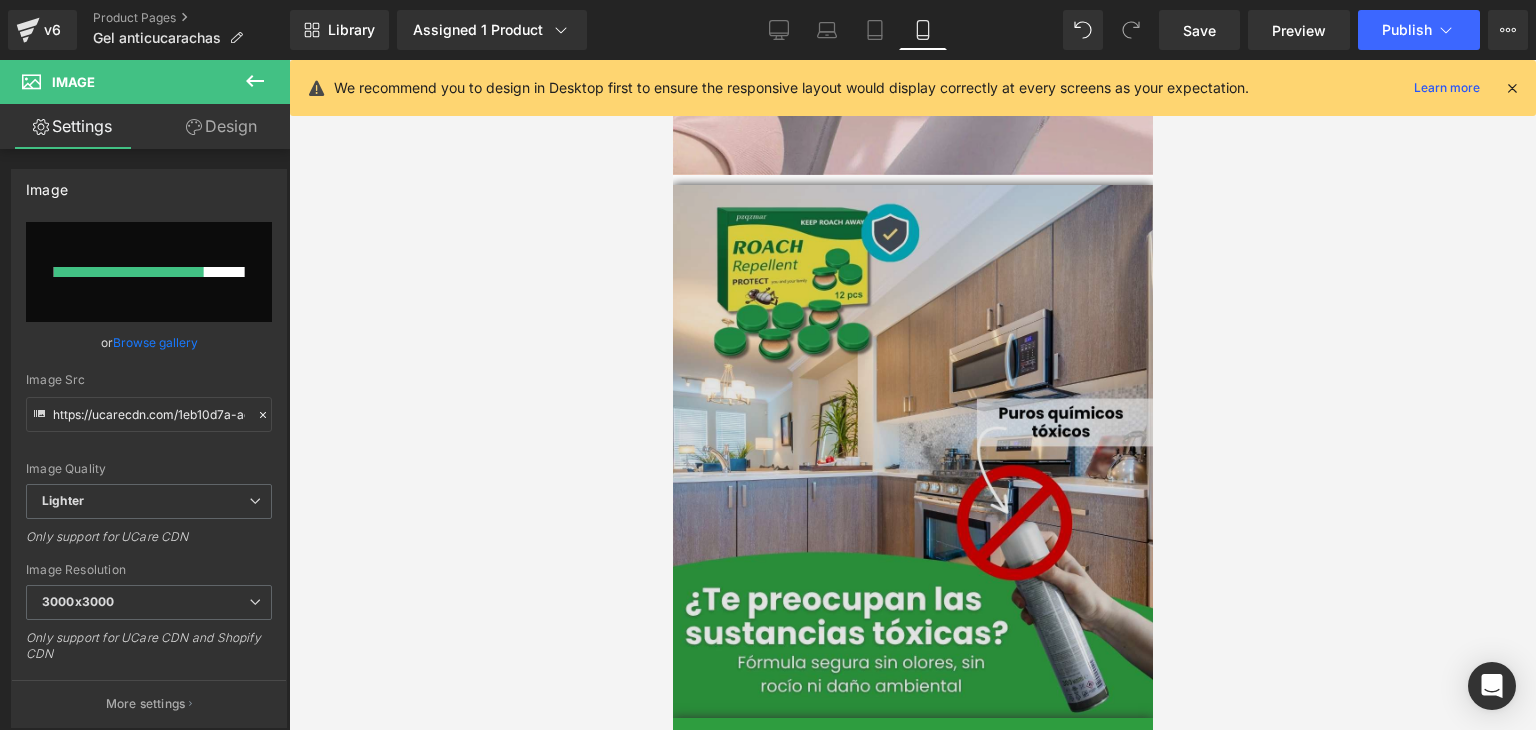 scroll, scrollTop: 4300, scrollLeft: 0, axis: vertical 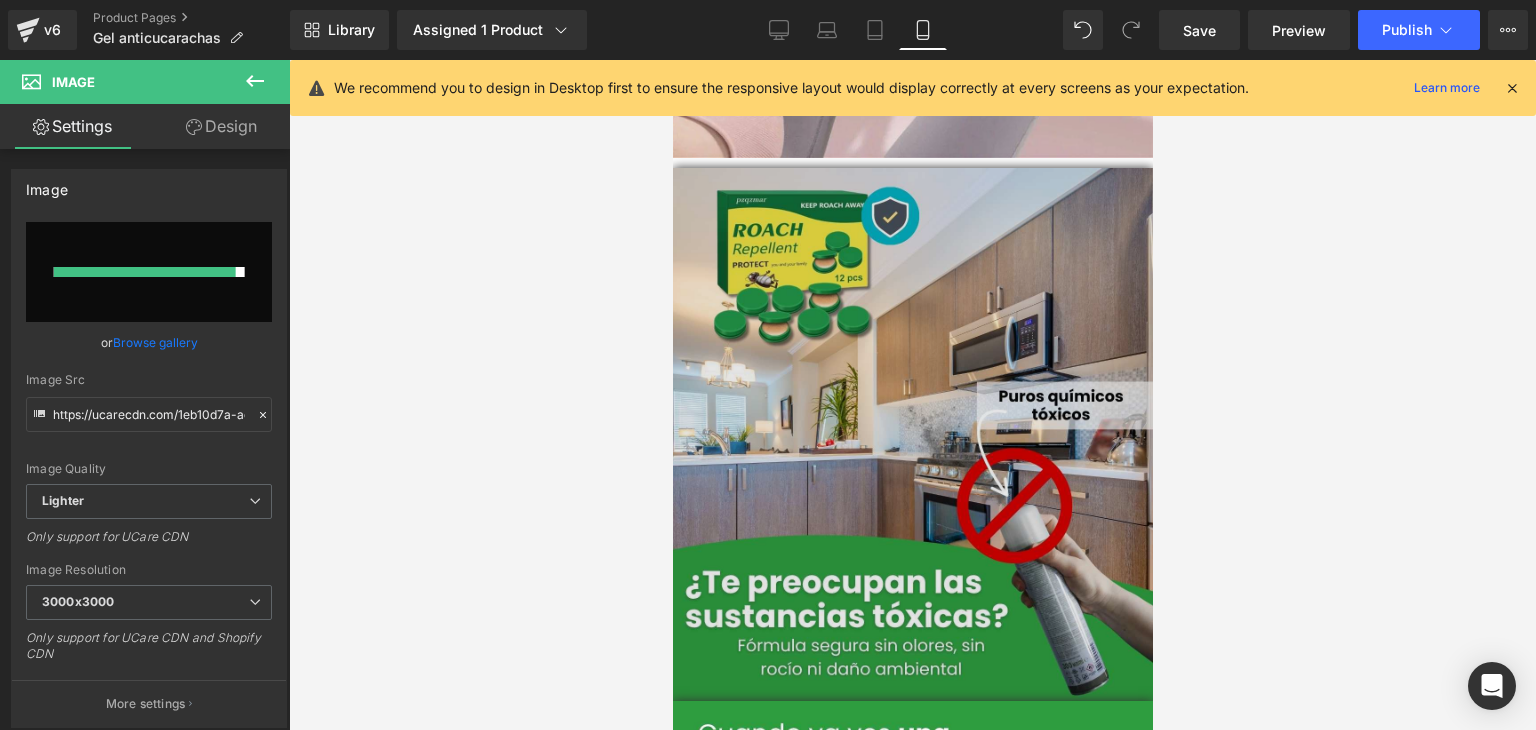 type on "https://ucarecdn.com/358c6bd7-a962-4a7c-81dd-95641035f123/-/format/auto/-/preview/3000x3000/-/quality/lighter/1.png" 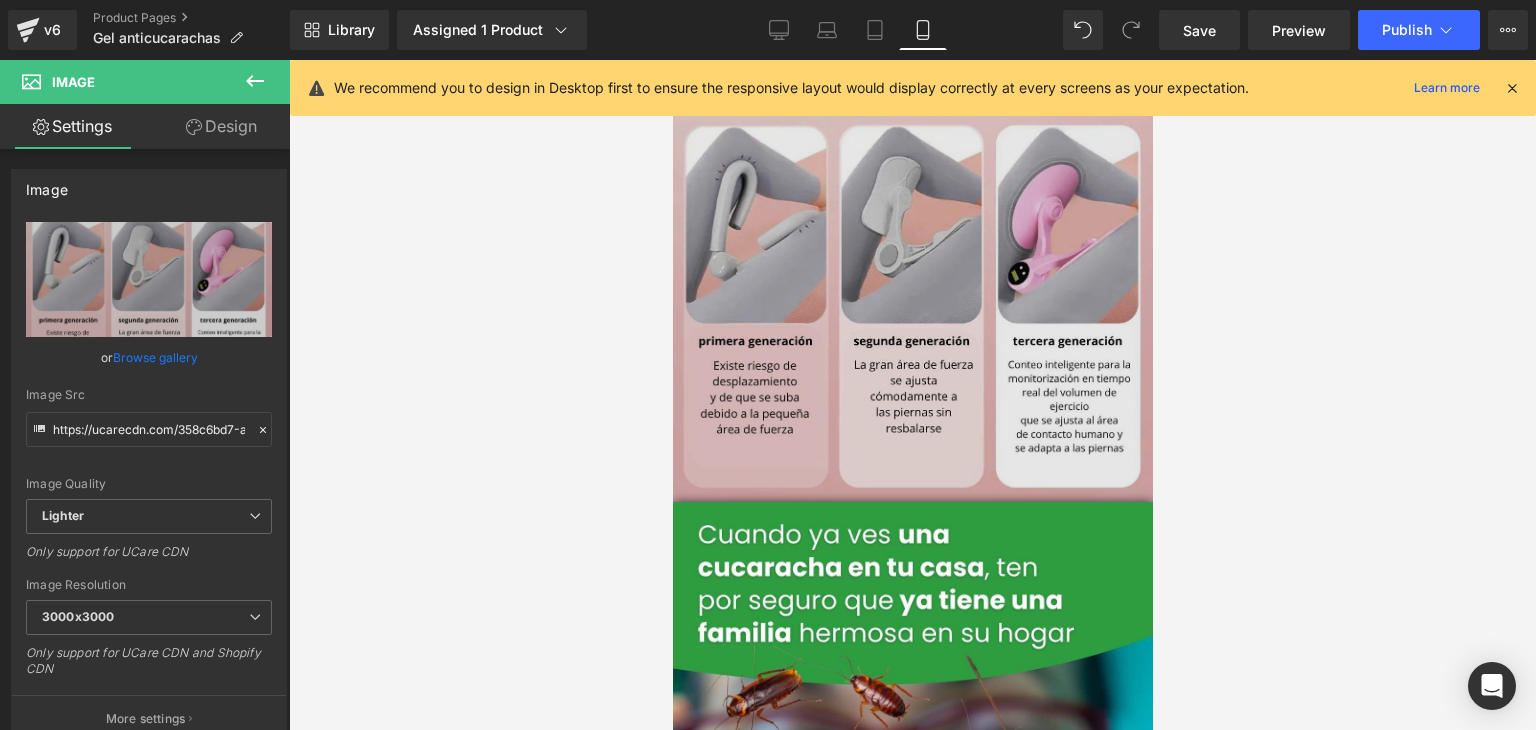 scroll, scrollTop: 4500, scrollLeft: 0, axis: vertical 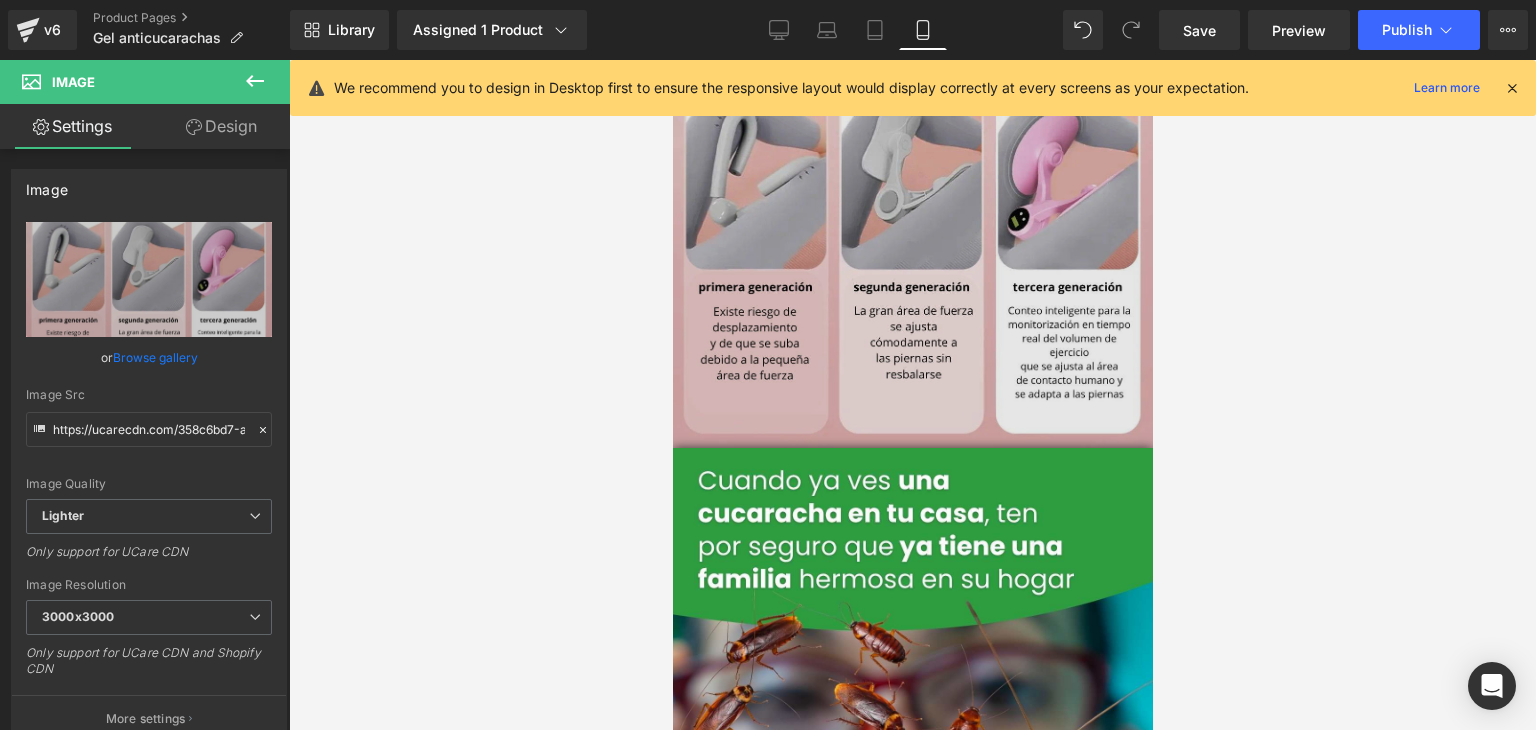 click at bounding box center [912, 714] 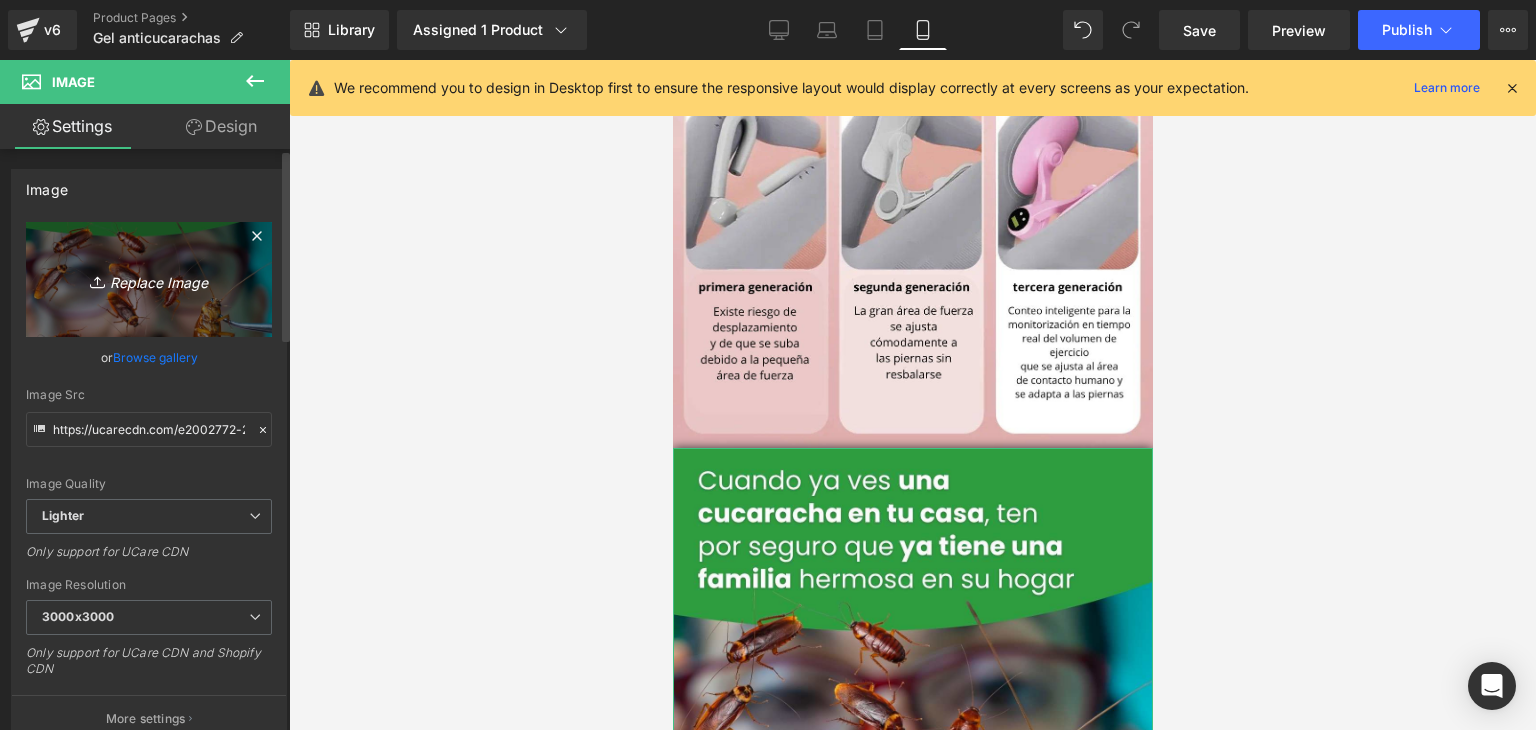 click on "Replace Image" at bounding box center (149, 279) 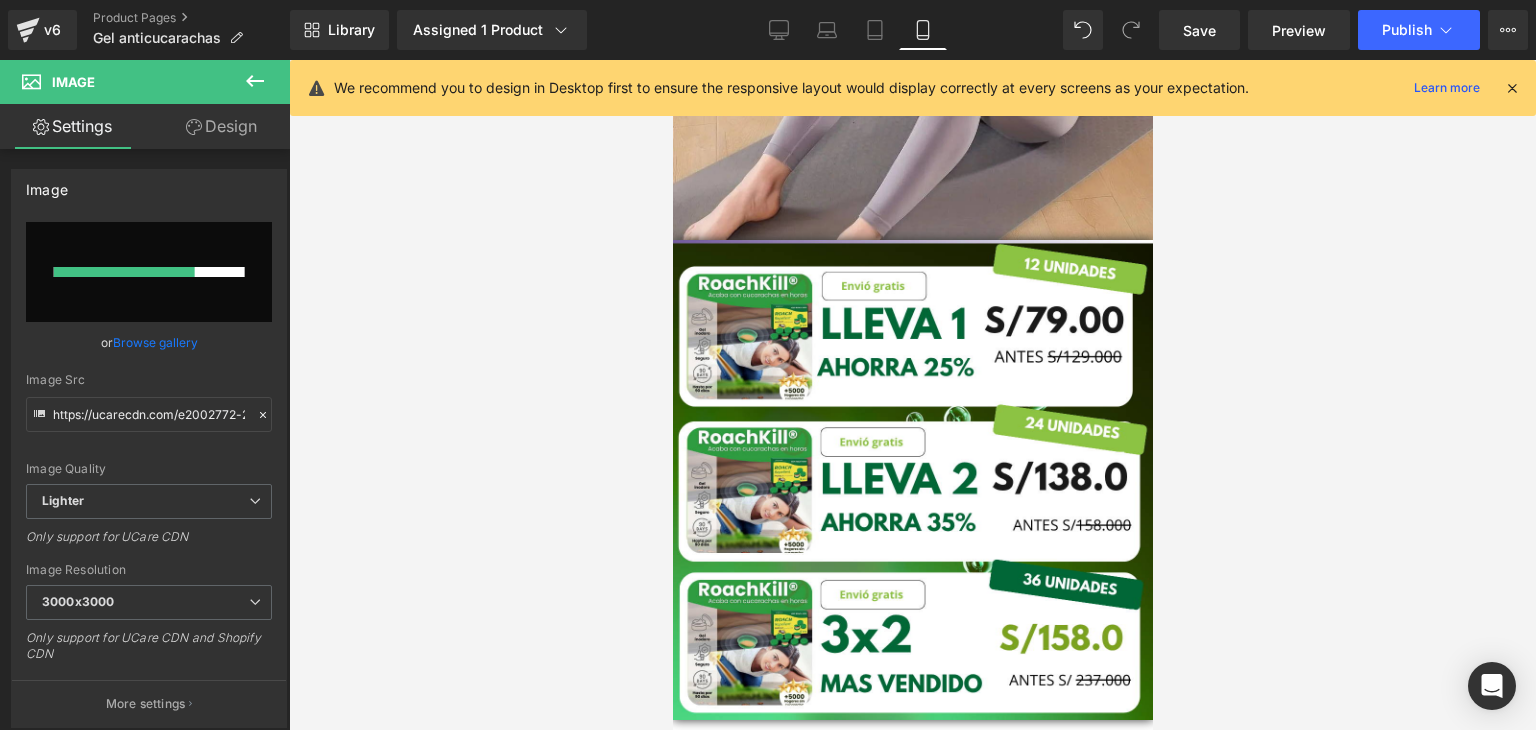type 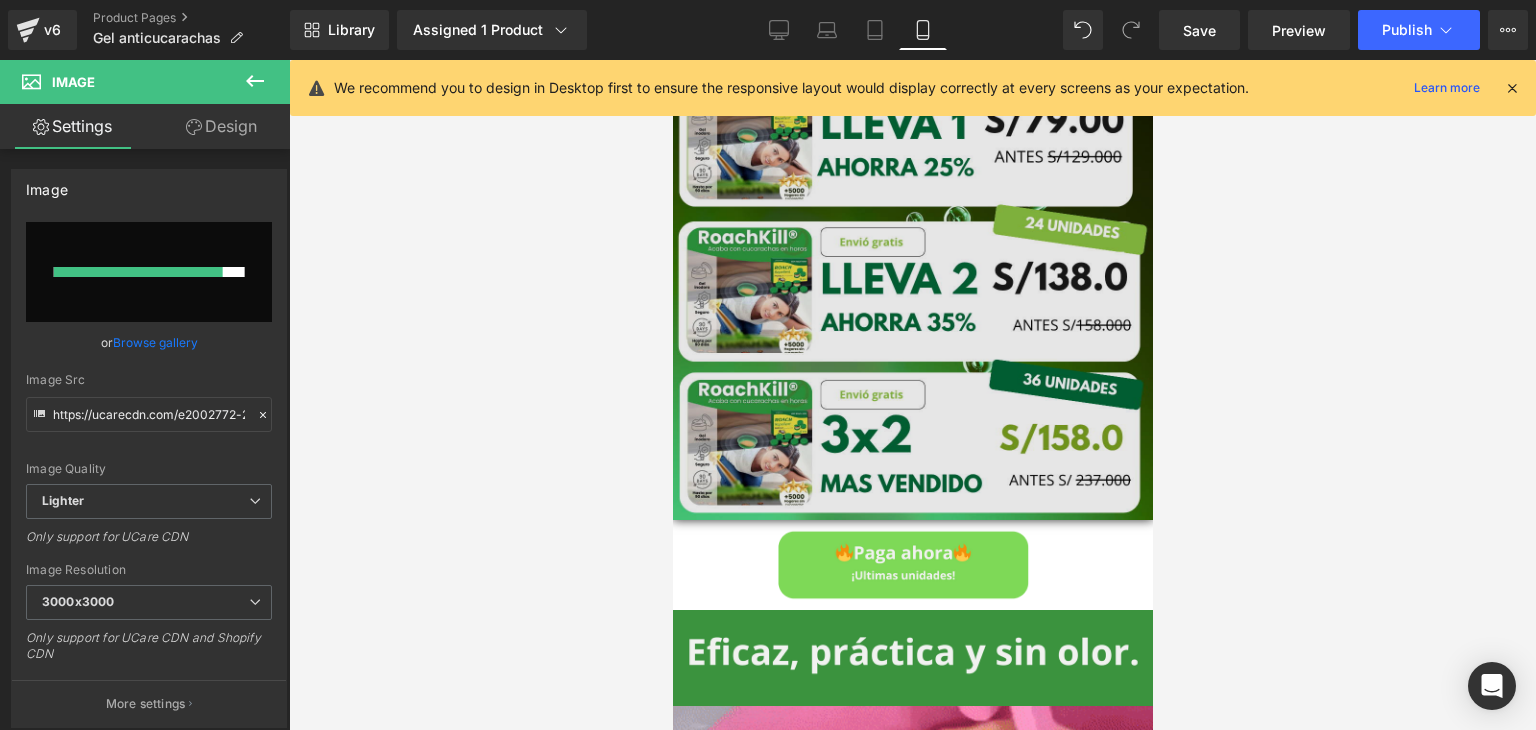 scroll, scrollTop: 900, scrollLeft: 0, axis: vertical 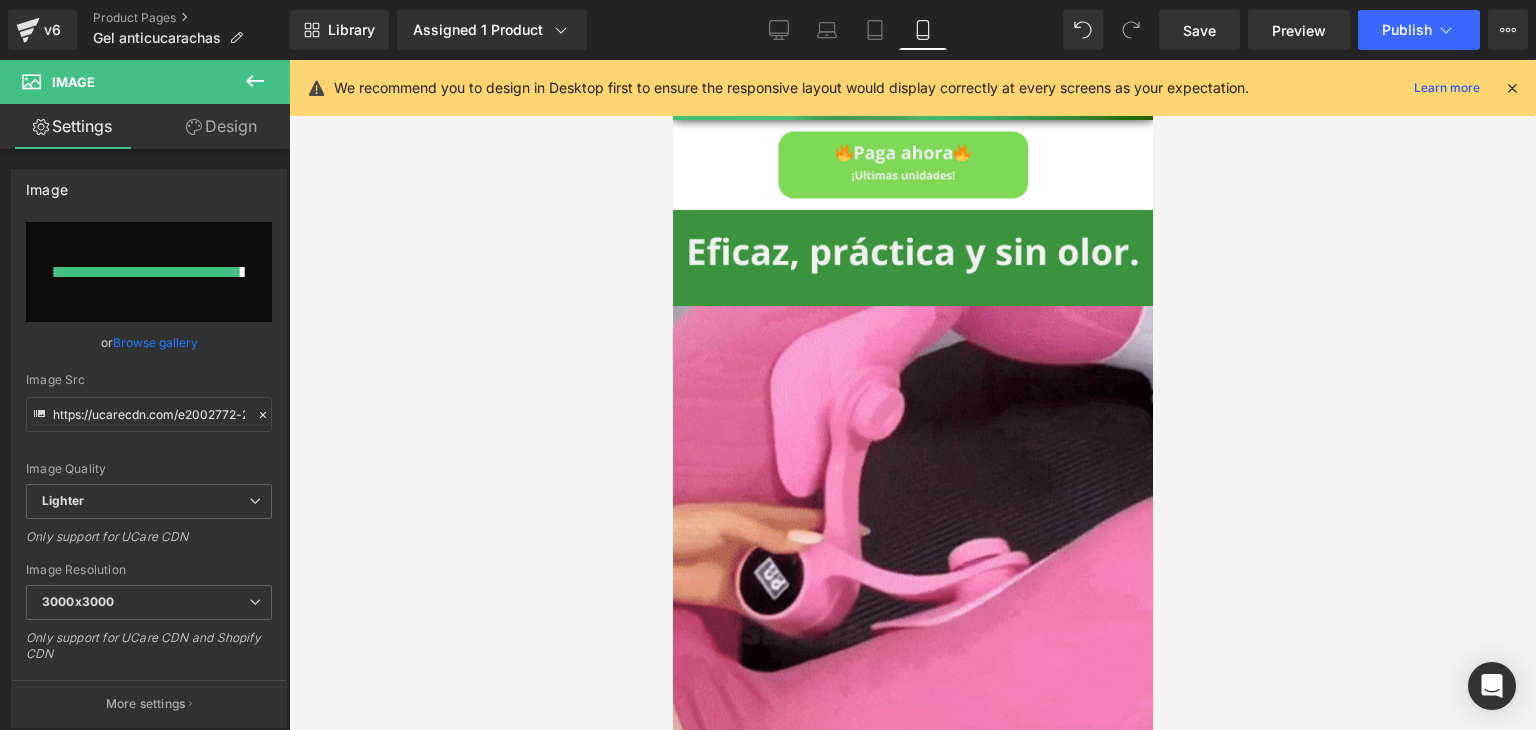 type on "https://ucarecdn.com/2cc27390-1aff-4dc6-ad4b-ff954d3c49b9/-/format/auto/-/preview/3000x3000/-/quality/lighter/5.png" 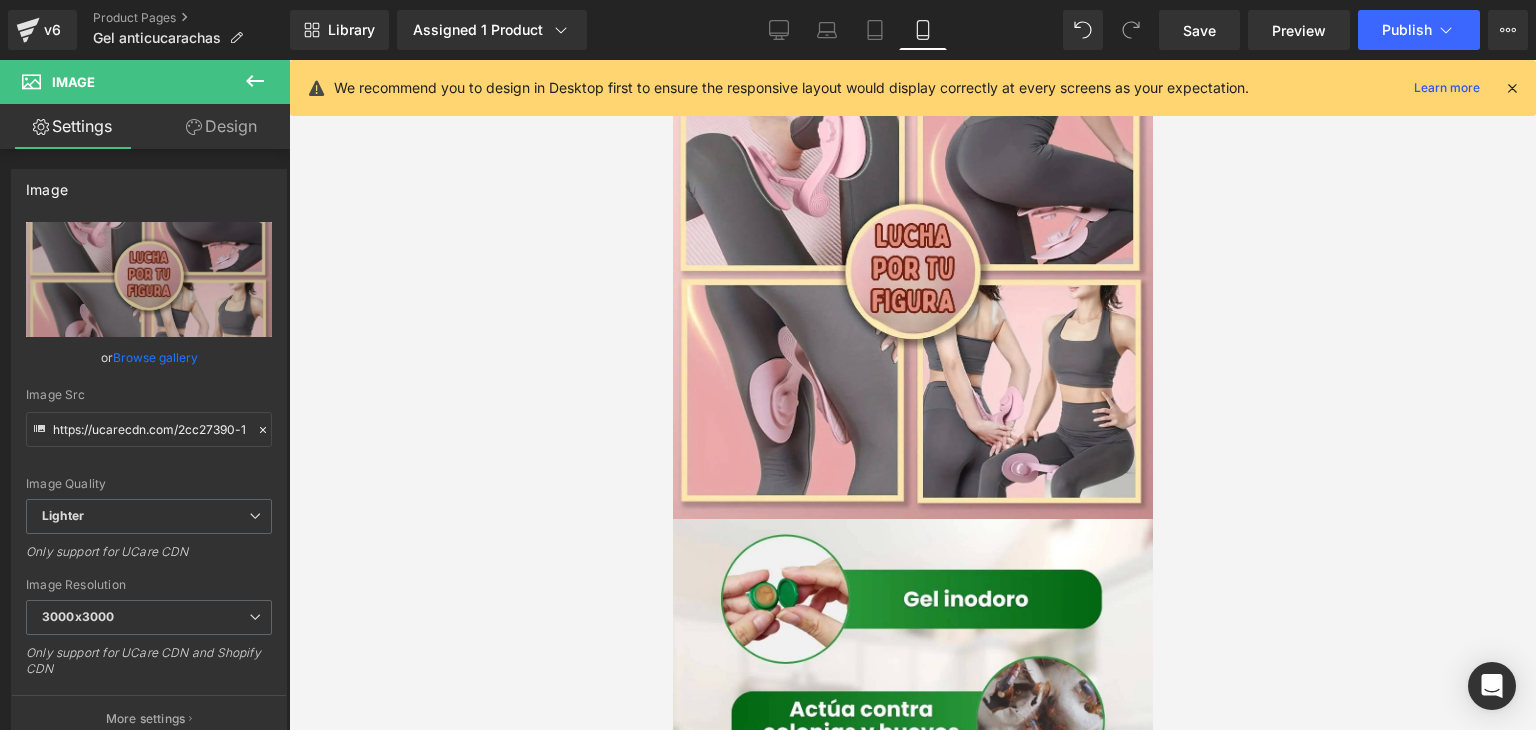 scroll, scrollTop: 4900, scrollLeft: 0, axis: vertical 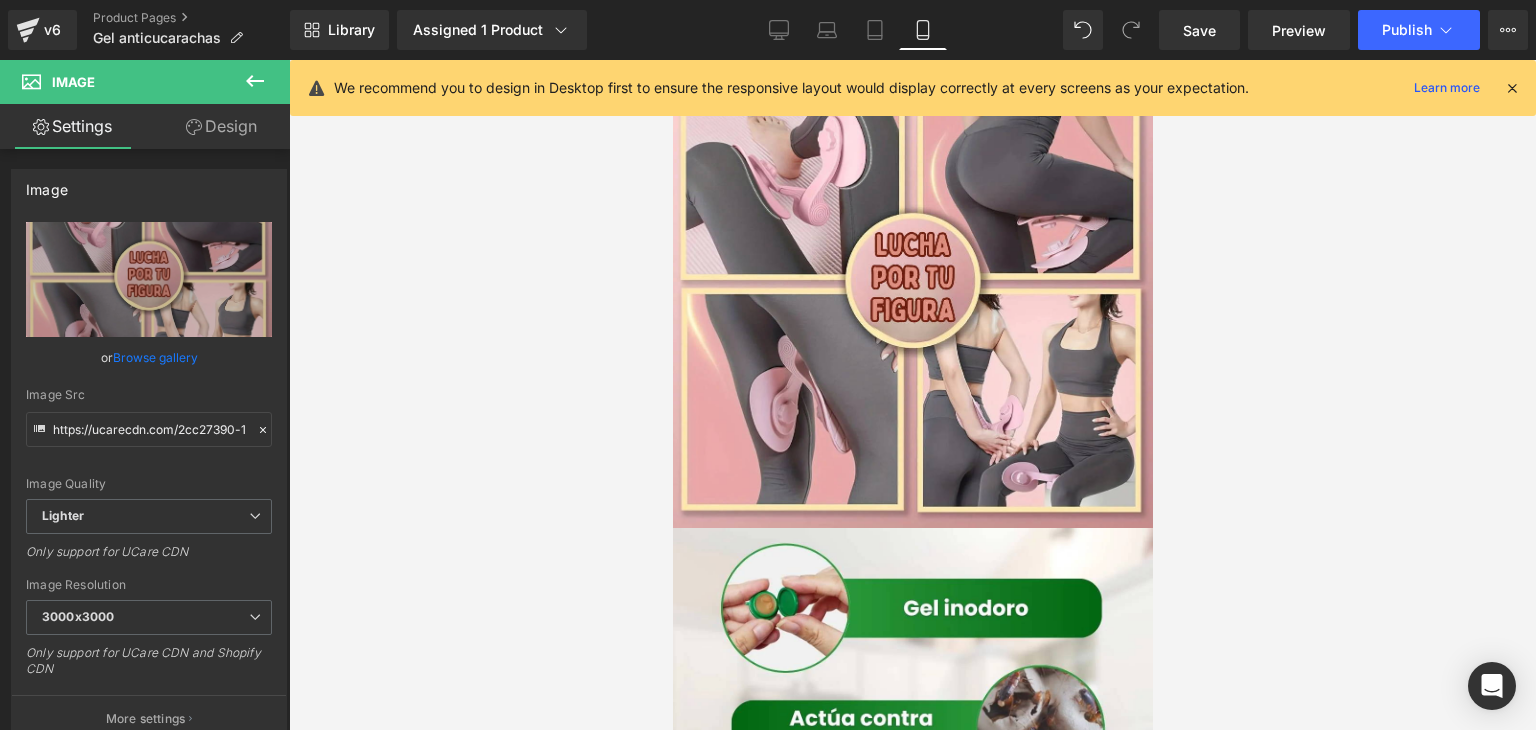 click at bounding box center [912, 794] 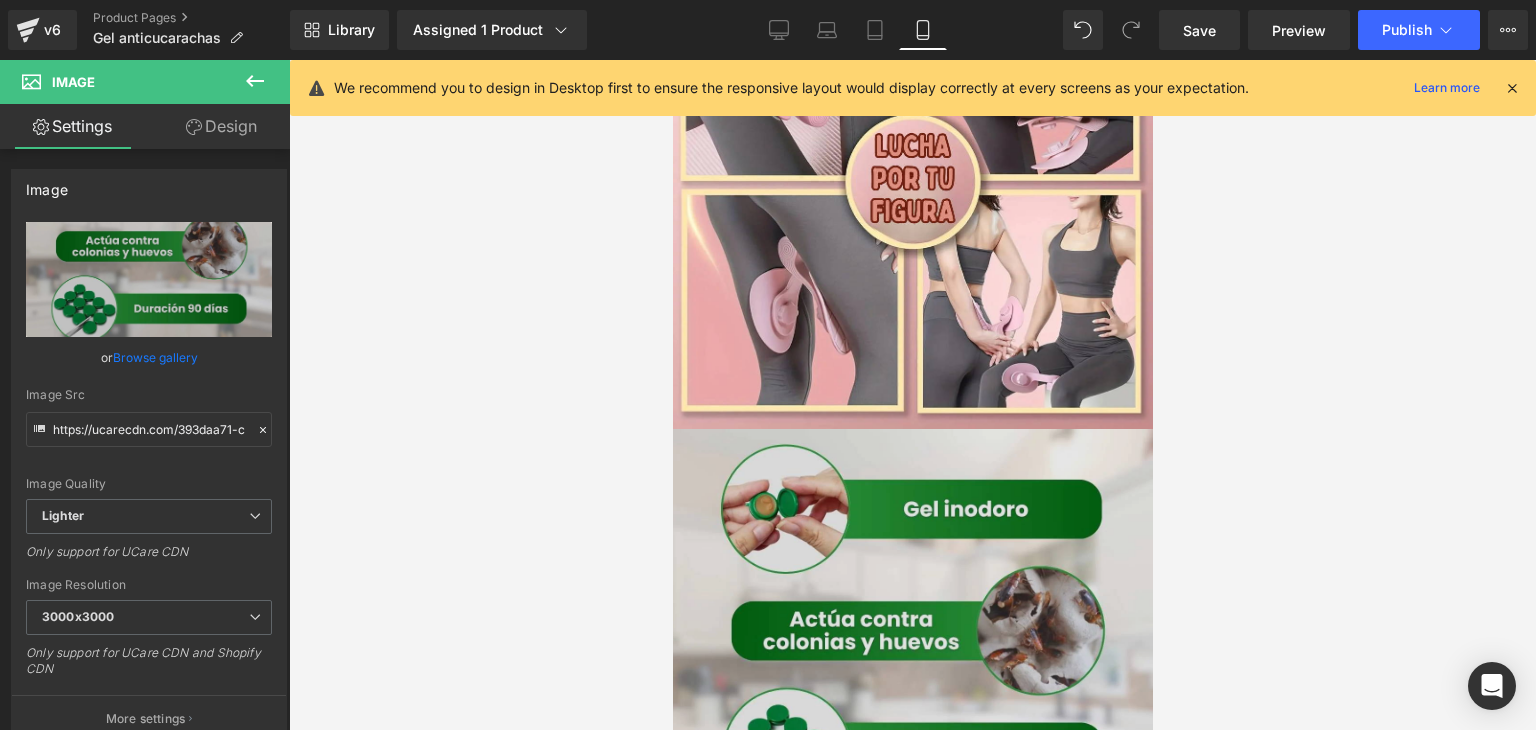 scroll, scrollTop: 5000, scrollLeft: 0, axis: vertical 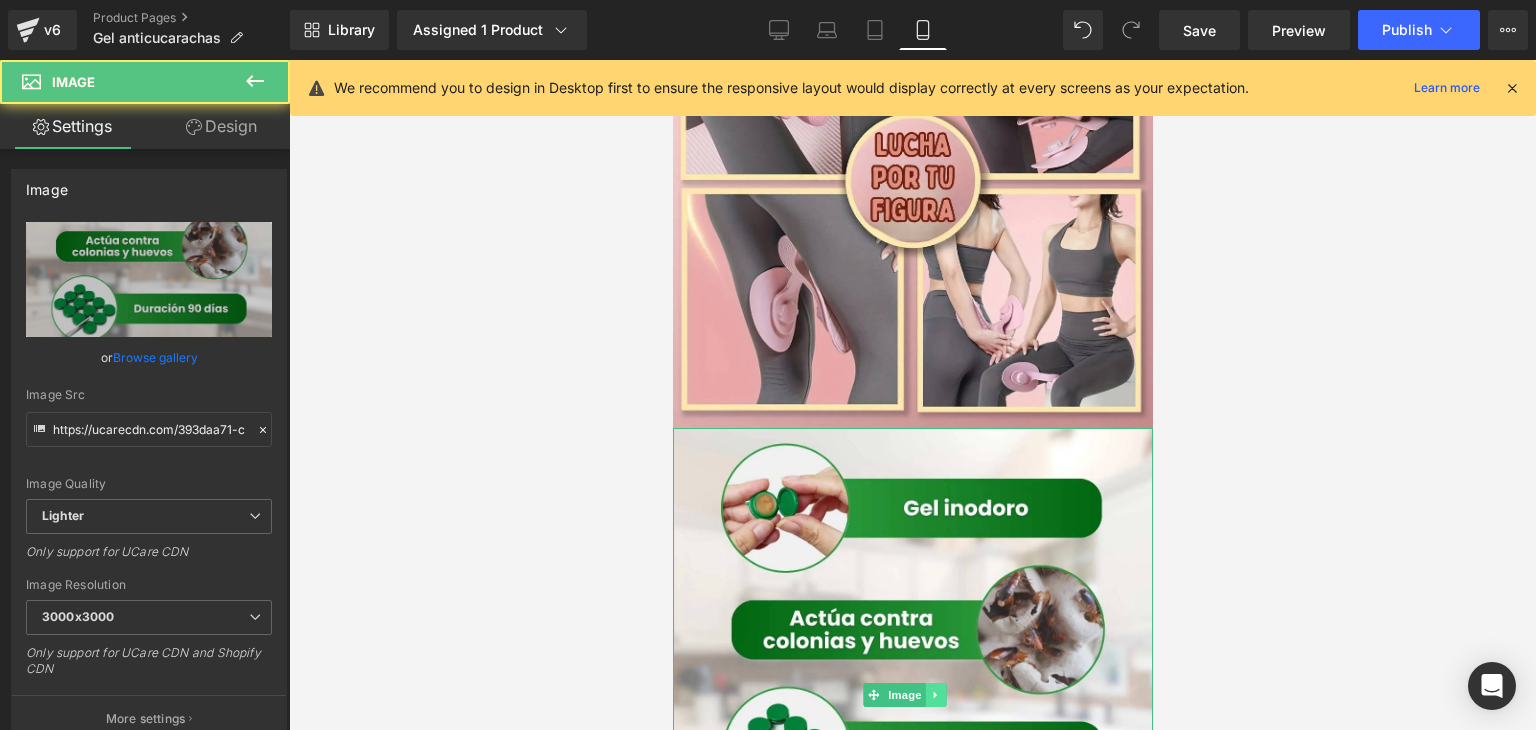 click 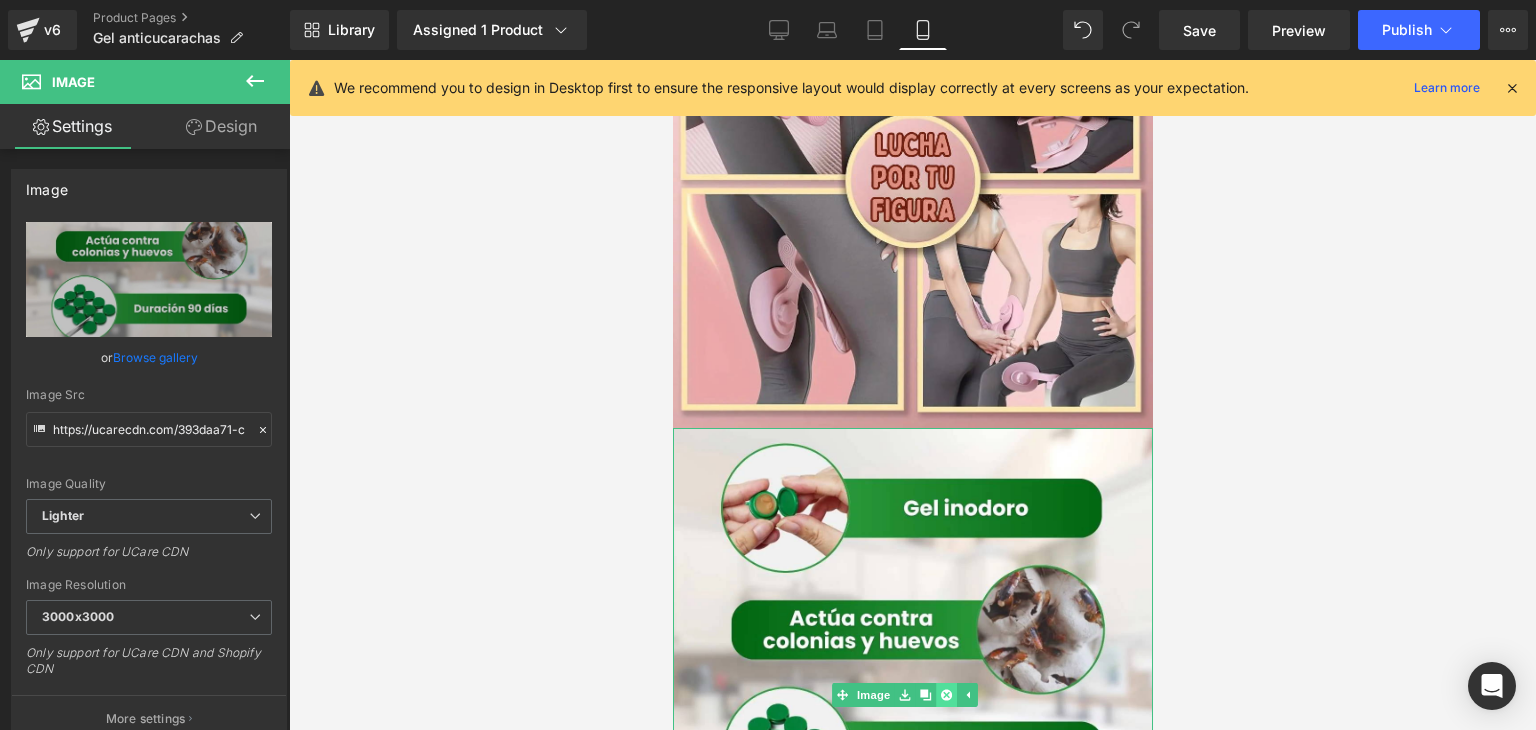 click 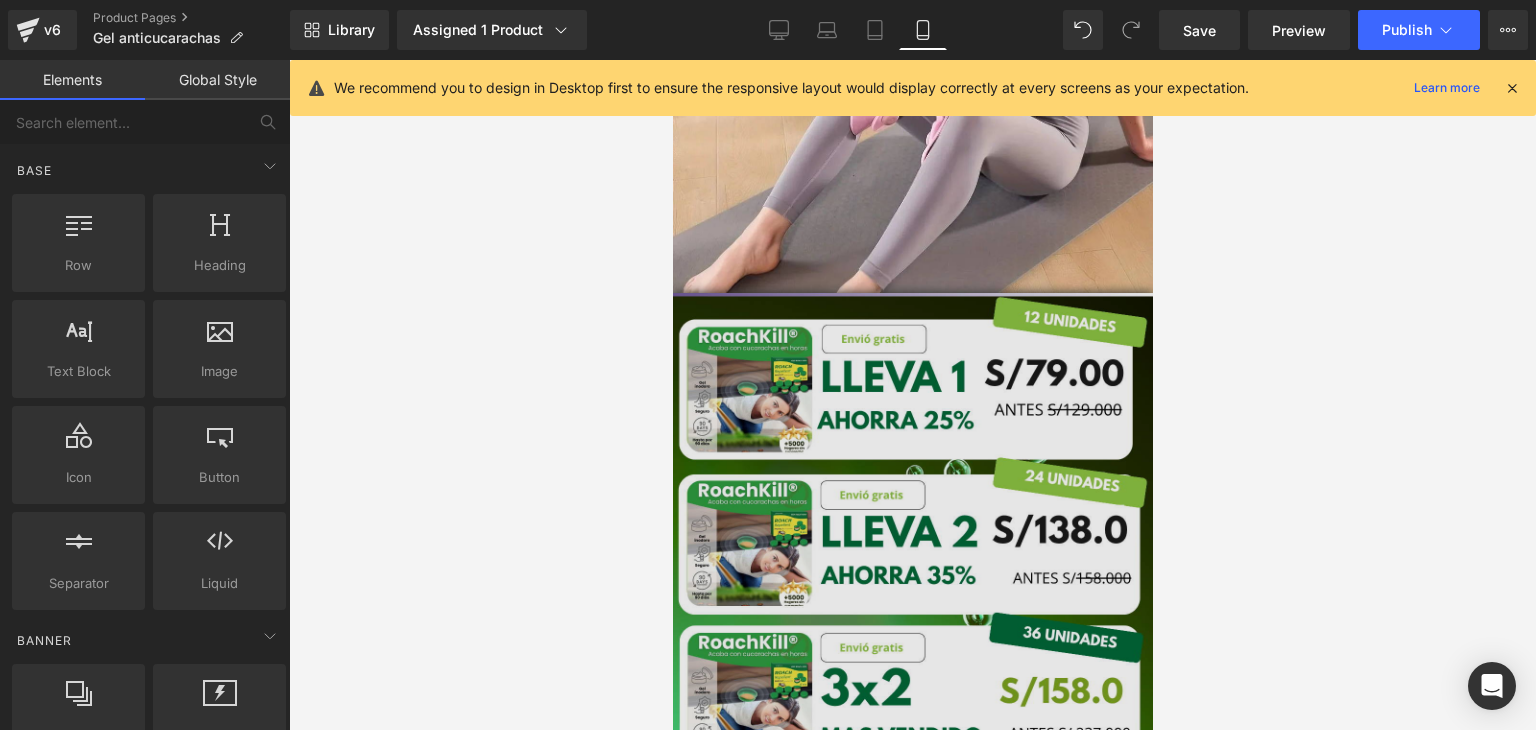 scroll, scrollTop: 600, scrollLeft: 0, axis: vertical 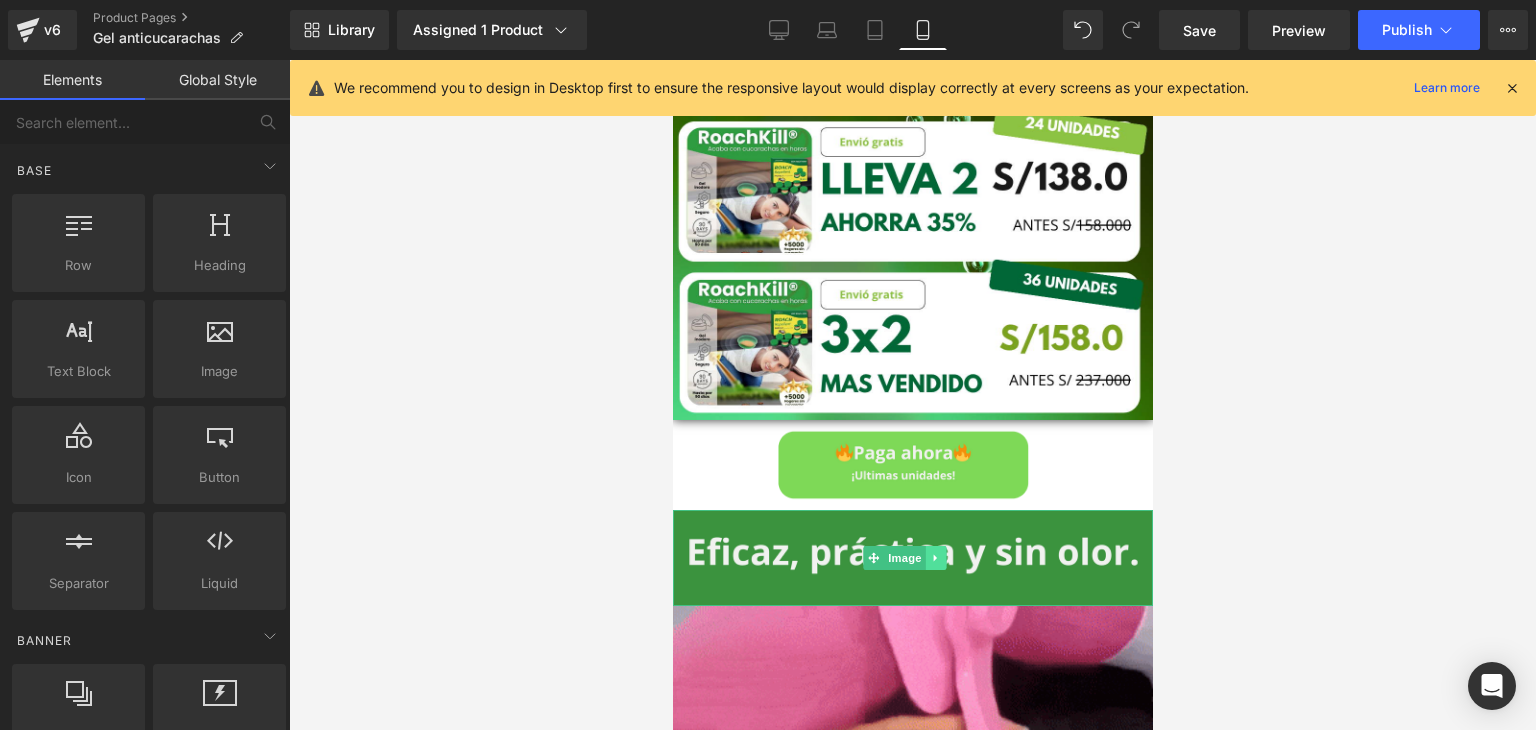 click at bounding box center [935, 558] 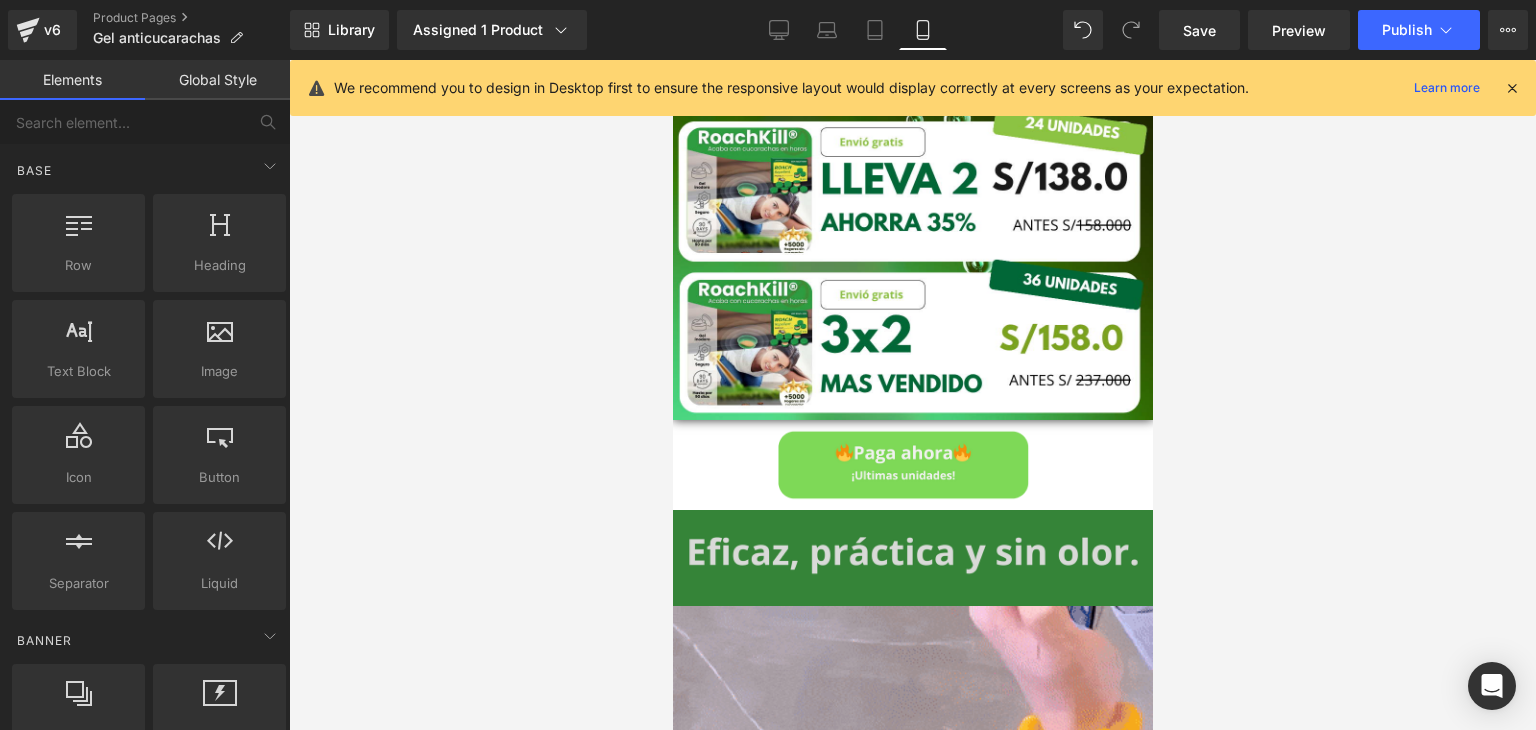 click at bounding box center (912, 558) 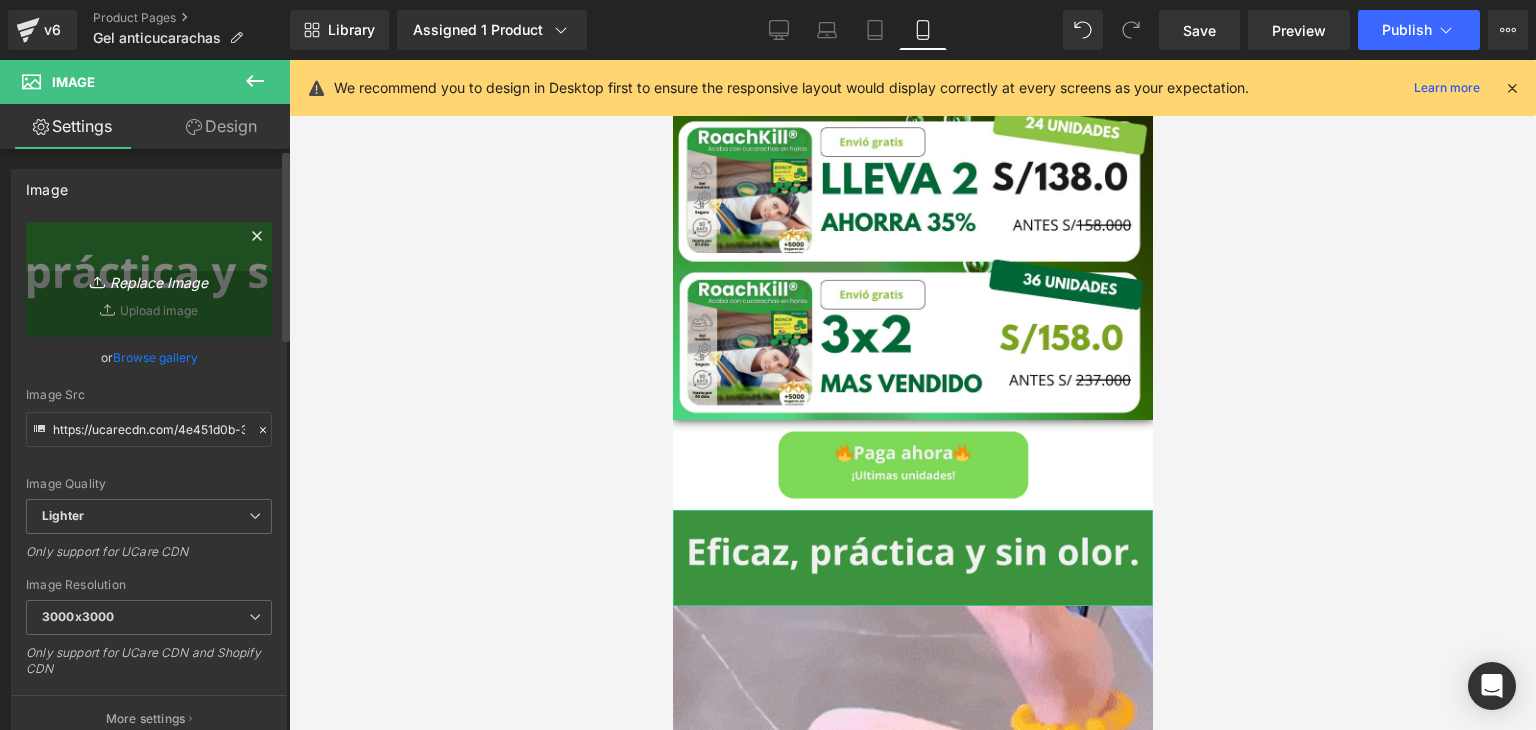 click on "Replace Image" at bounding box center (149, 279) 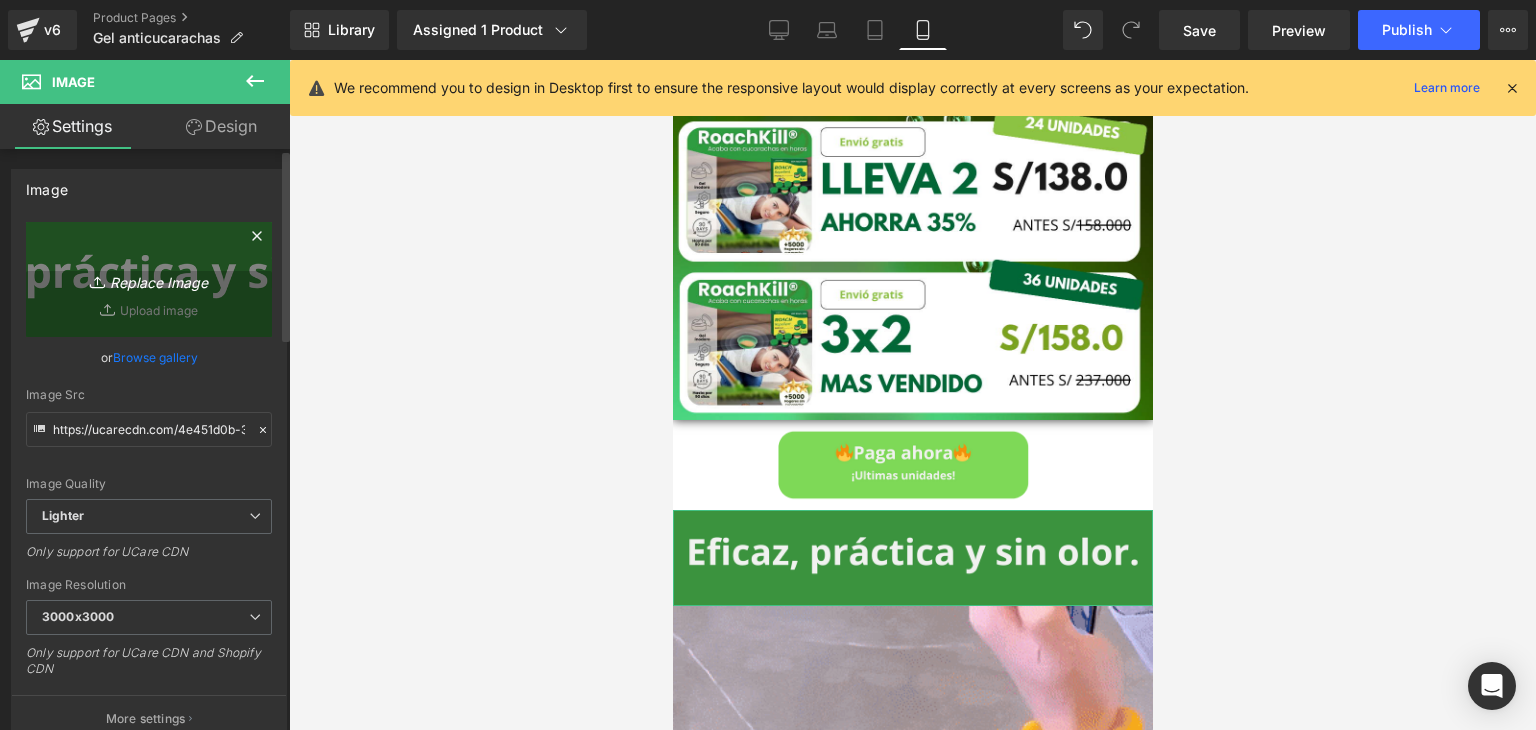 type on "C:\fakepath\005 (5).png" 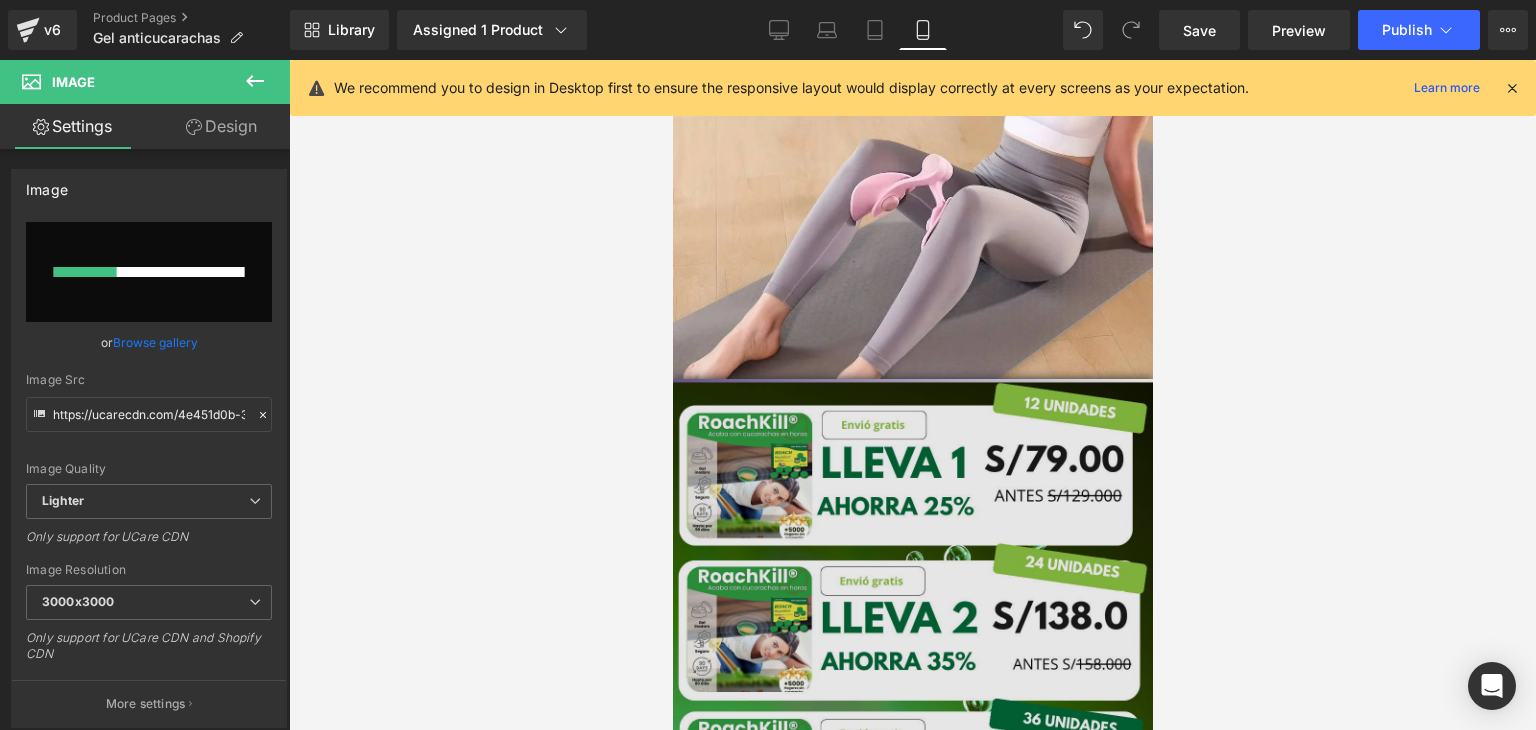 scroll, scrollTop: 0, scrollLeft: 0, axis: both 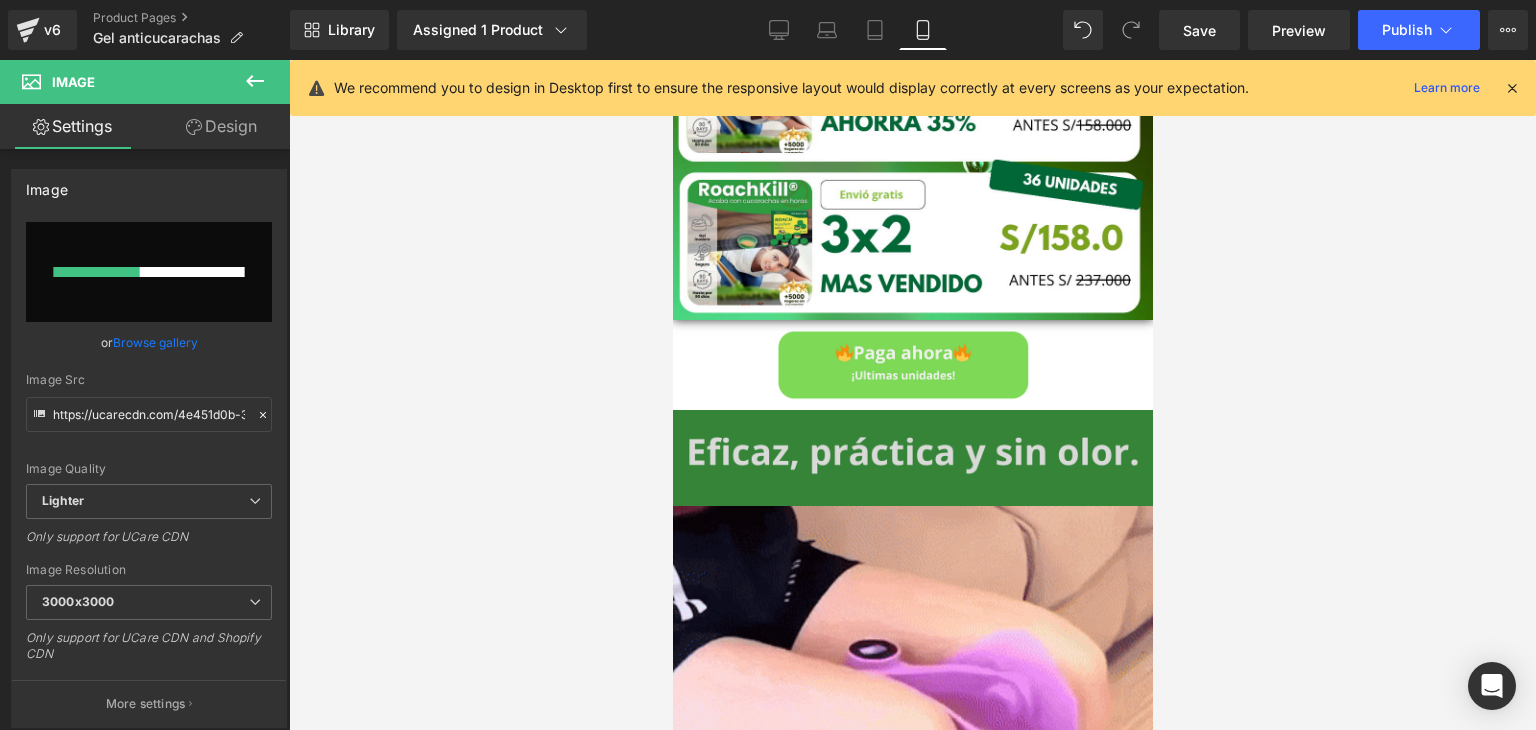 type 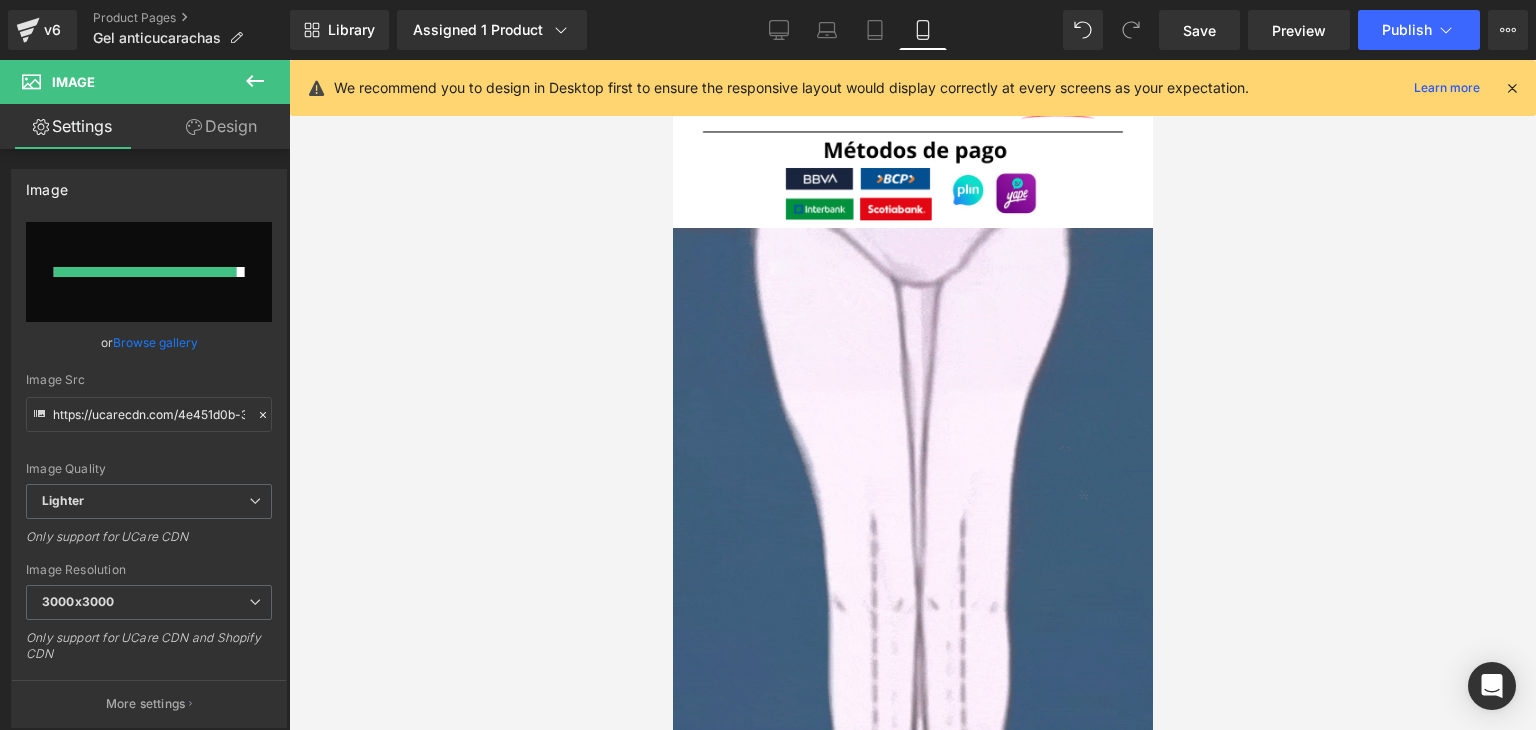 type on "https://ucarecdn.com/ae994440-42be-4314-a31a-13adb65c1c0d/-/format/auto/-/preview/3000x3000/-/quality/lighter/005%20_5_.png" 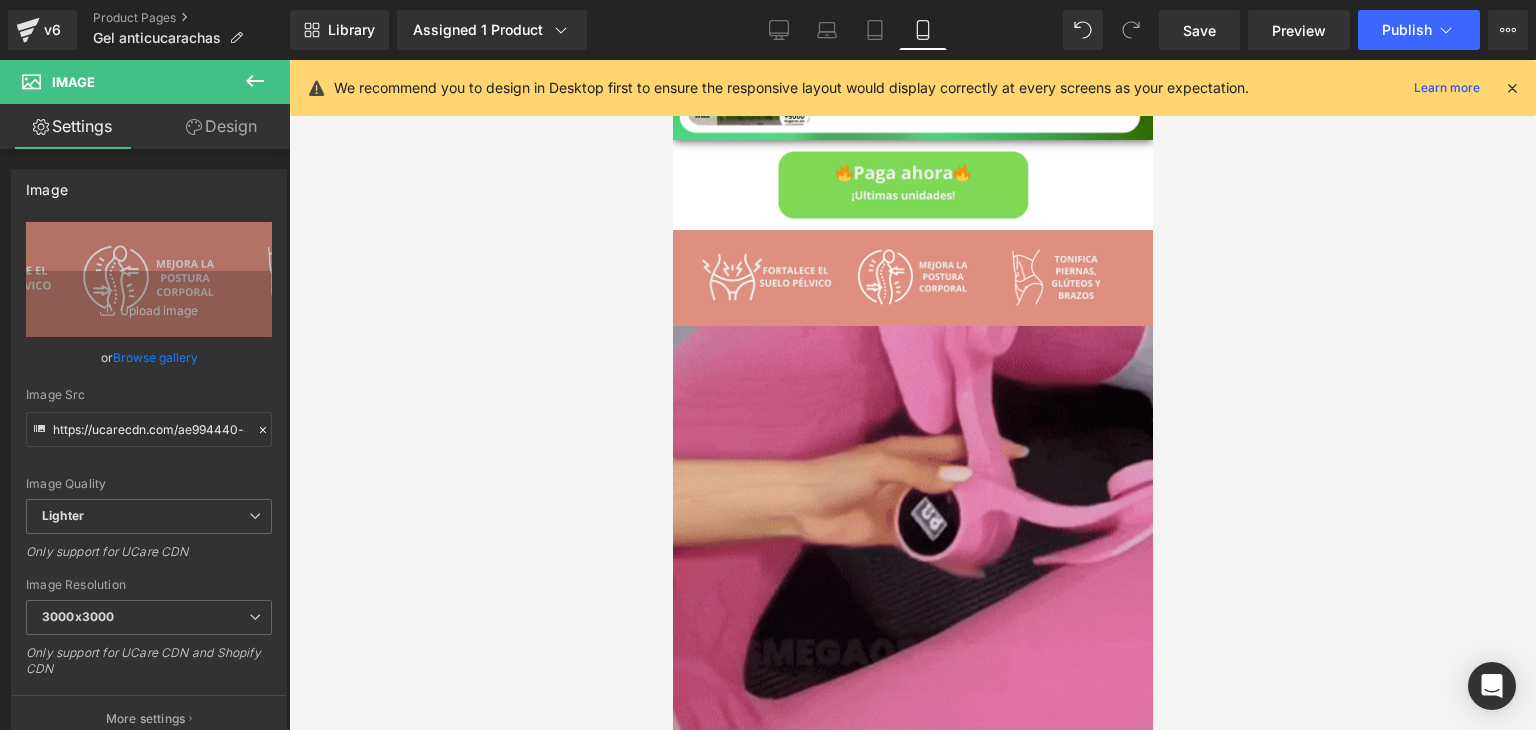 scroll, scrollTop: 900, scrollLeft: 0, axis: vertical 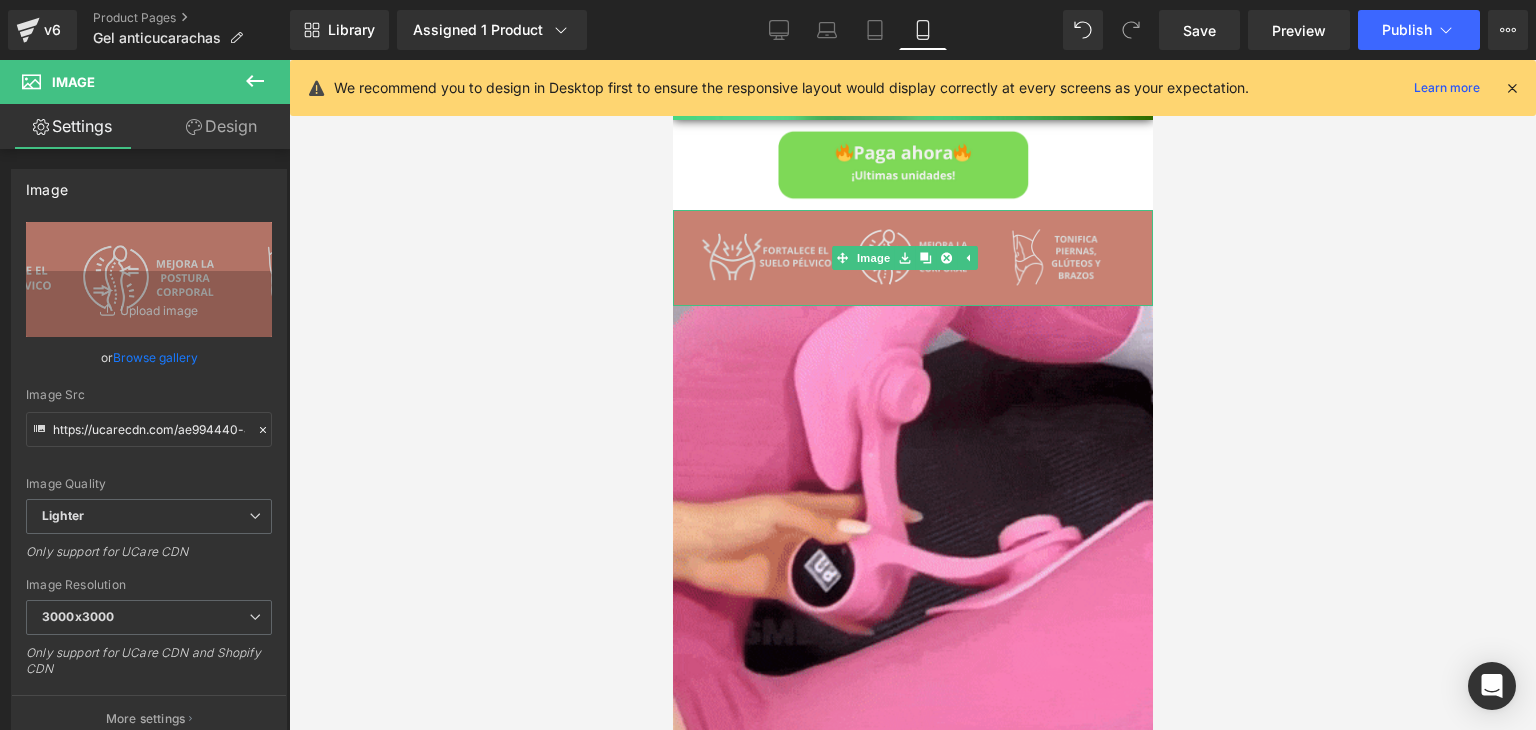click 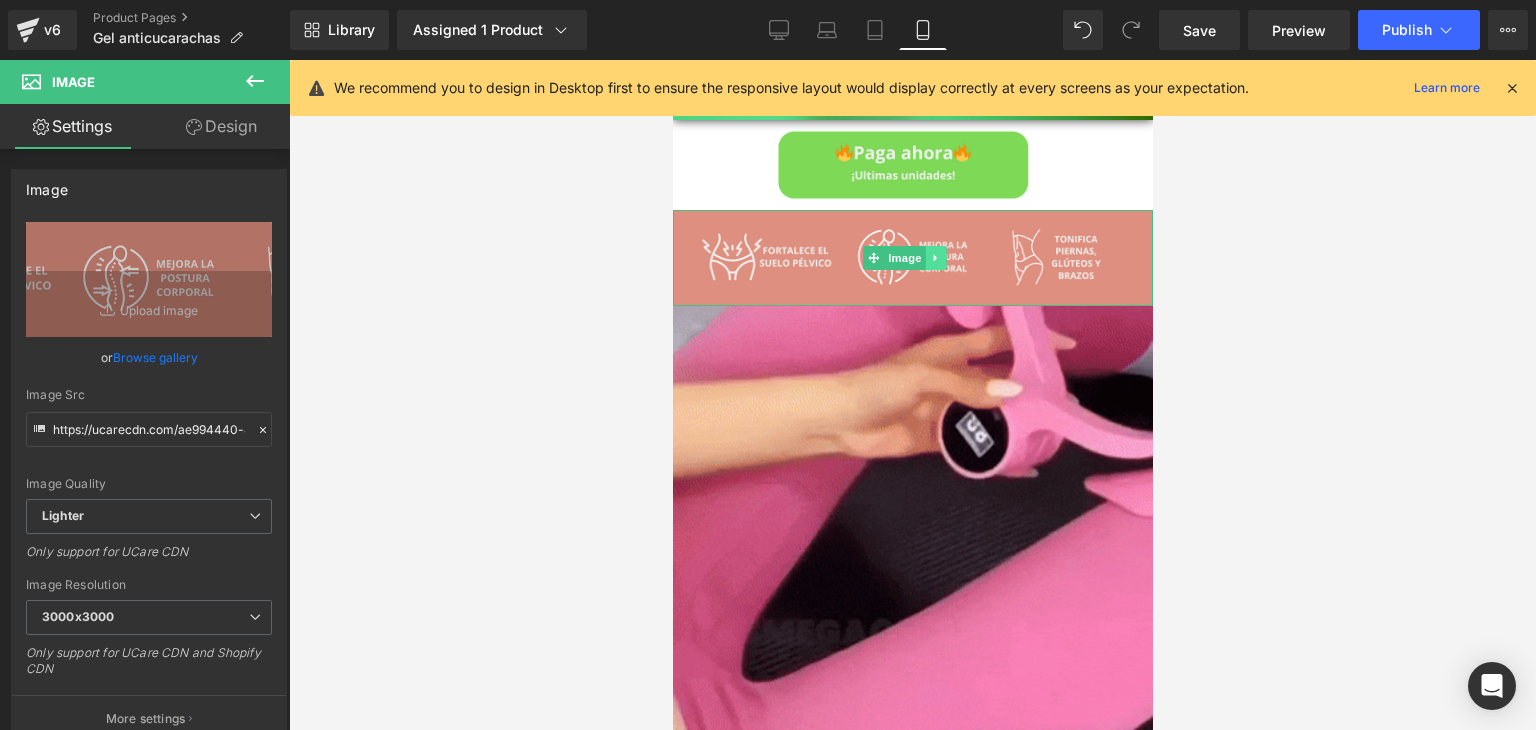 click at bounding box center [935, 258] 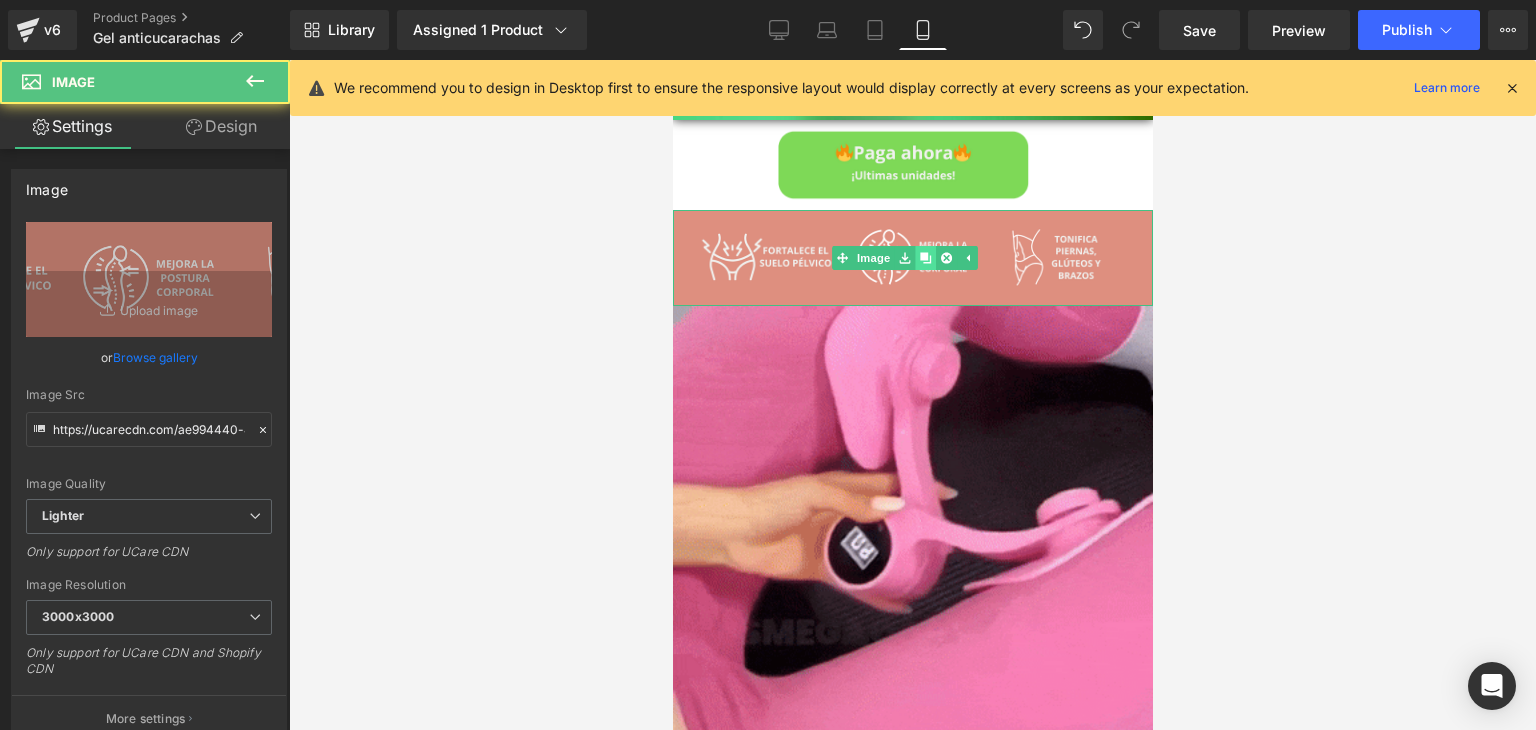 click at bounding box center [925, 258] 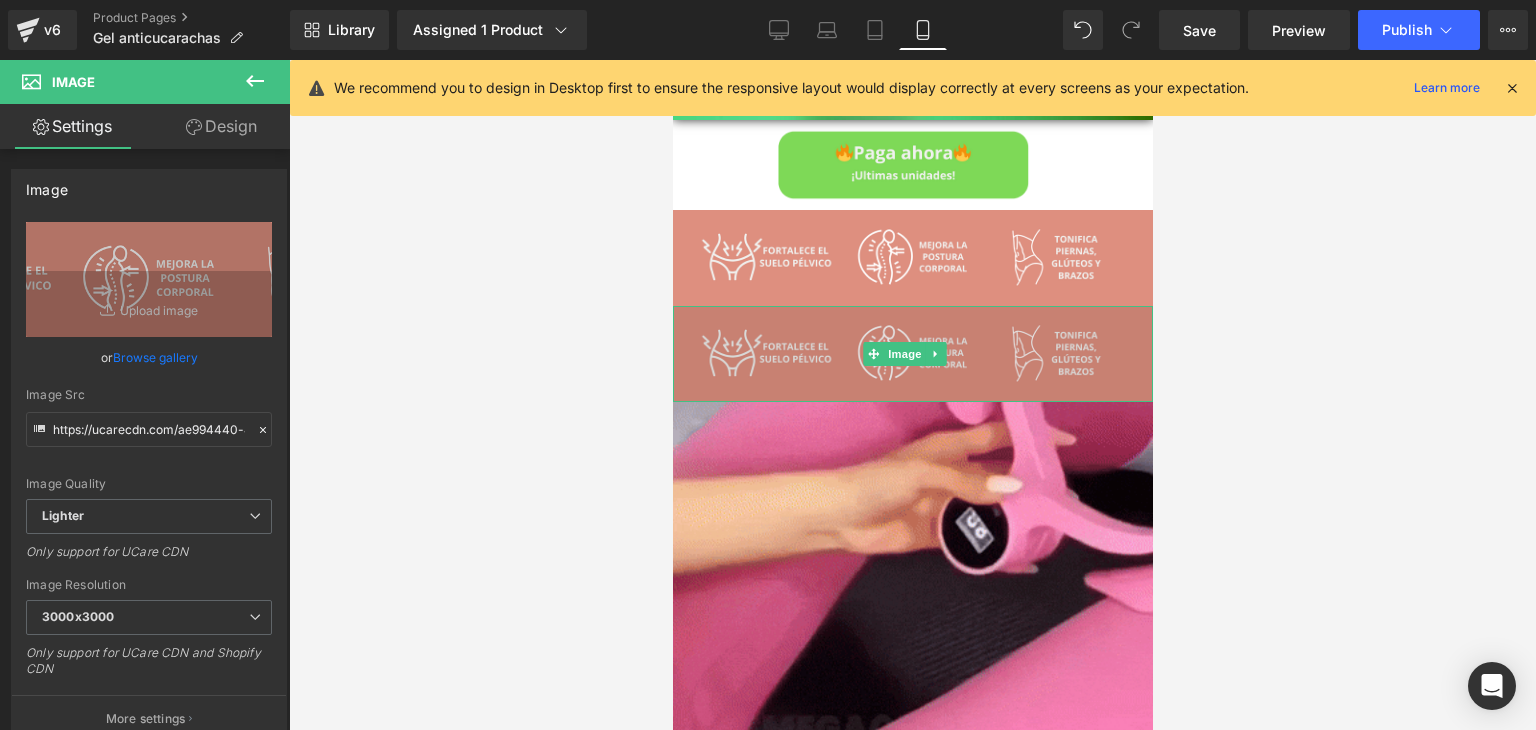 click at bounding box center (912, 354) 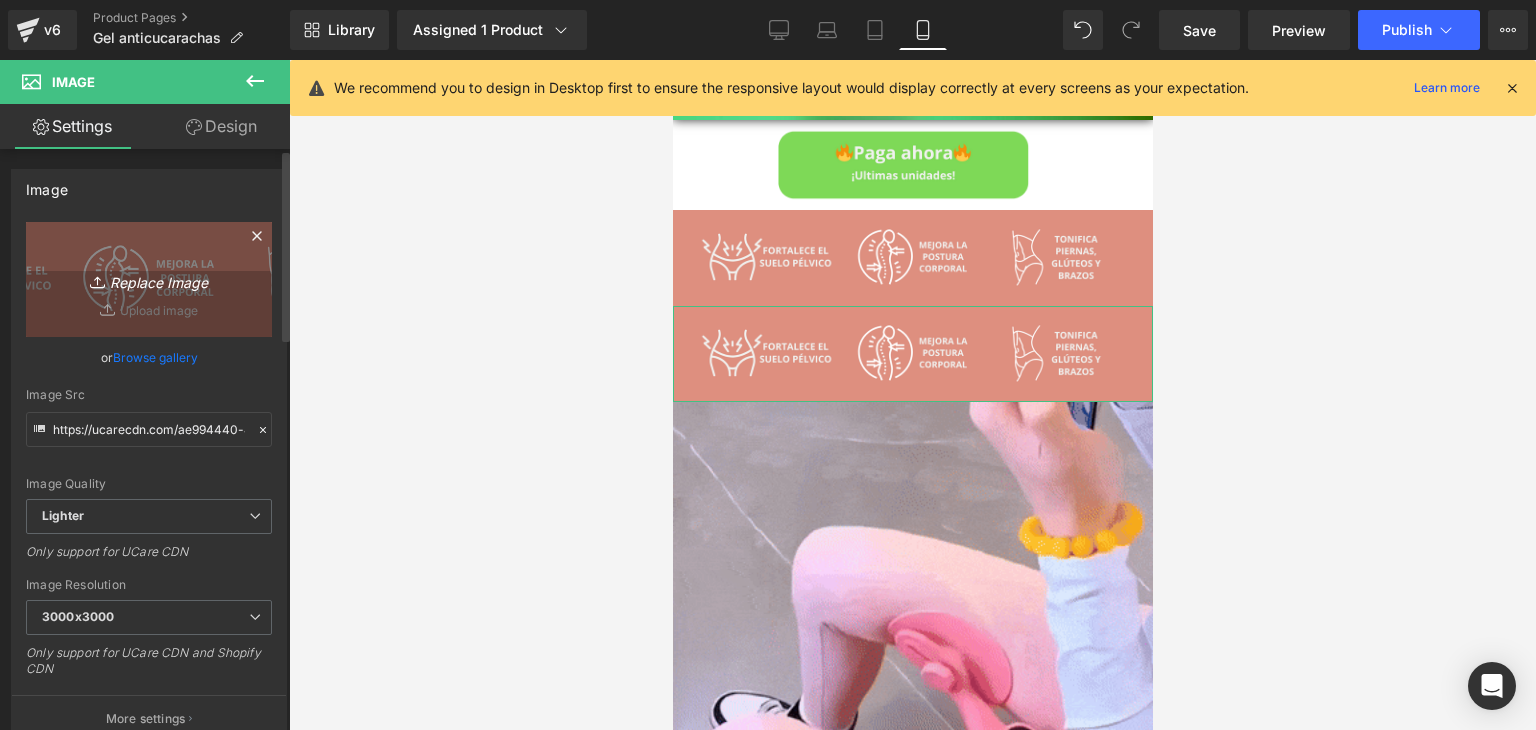 click on "Replace Image" at bounding box center (149, 279) 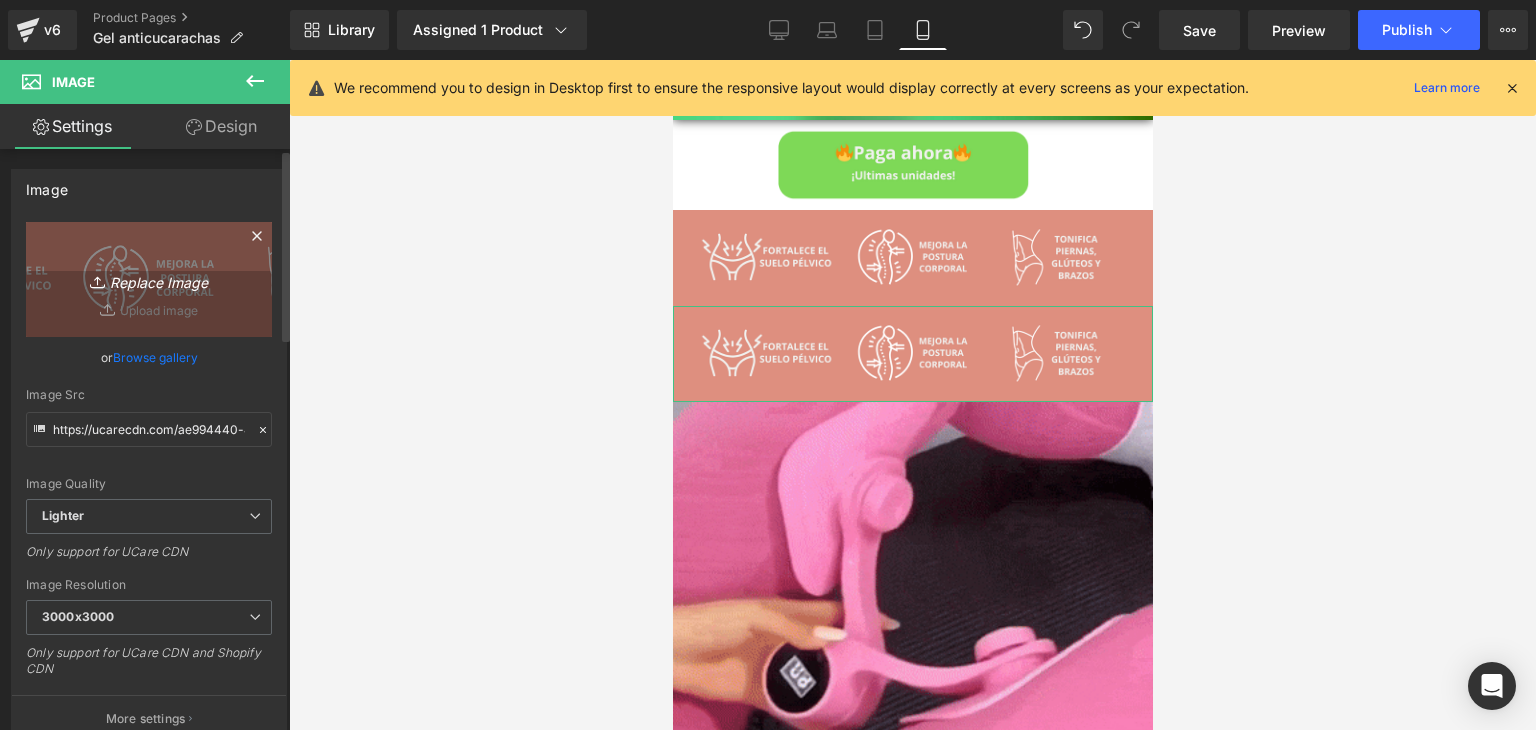 type on "C:\fakepath\005 (6).png" 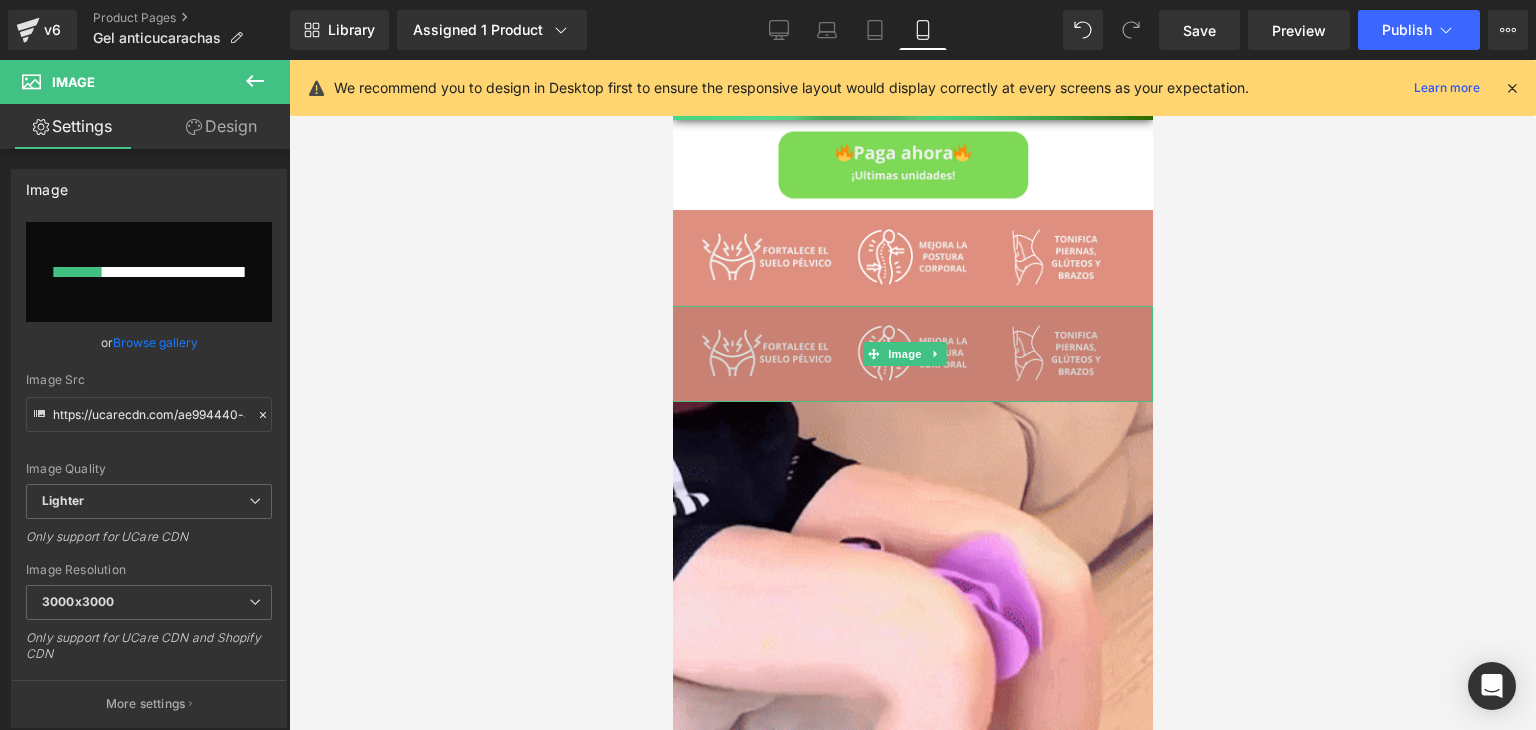 type 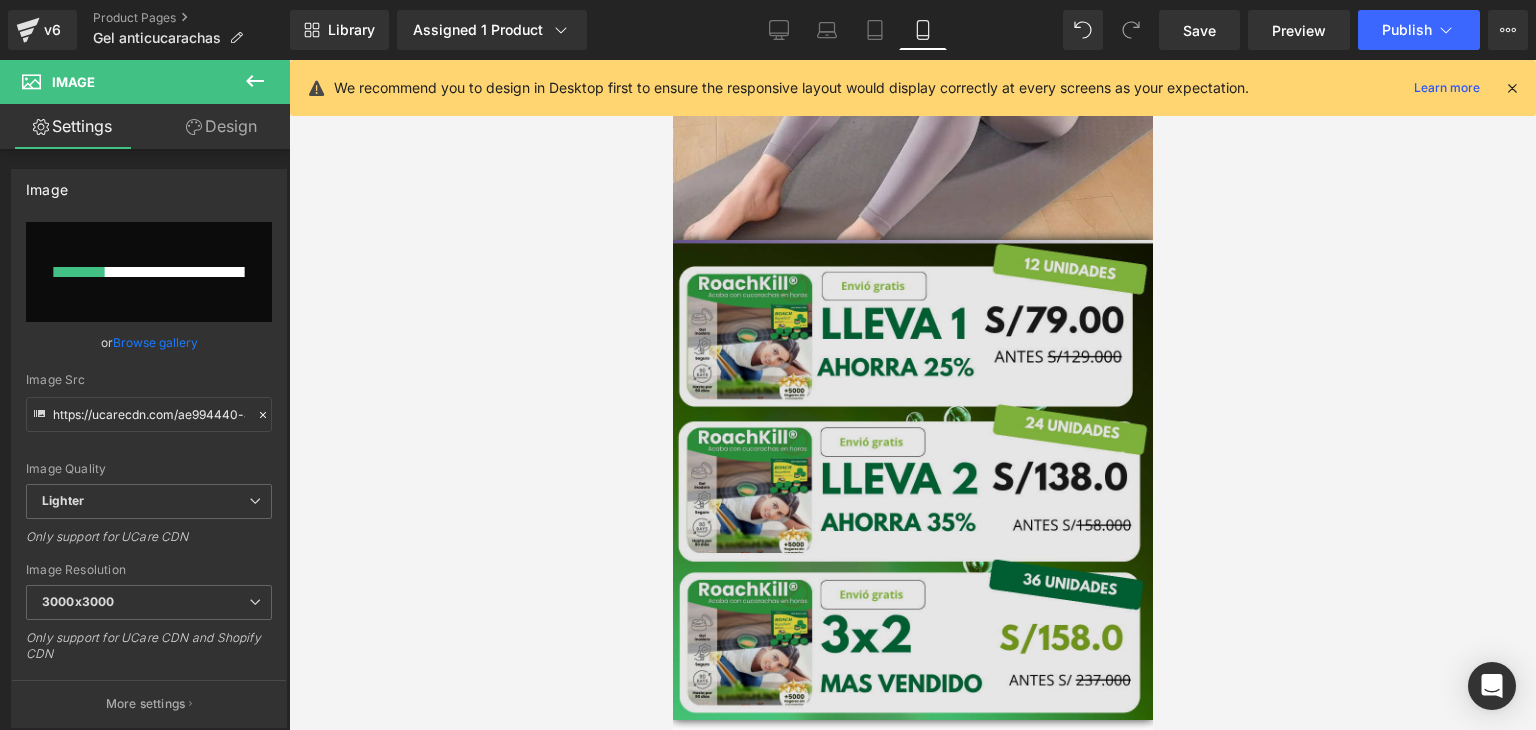 scroll, scrollTop: 0, scrollLeft: 0, axis: both 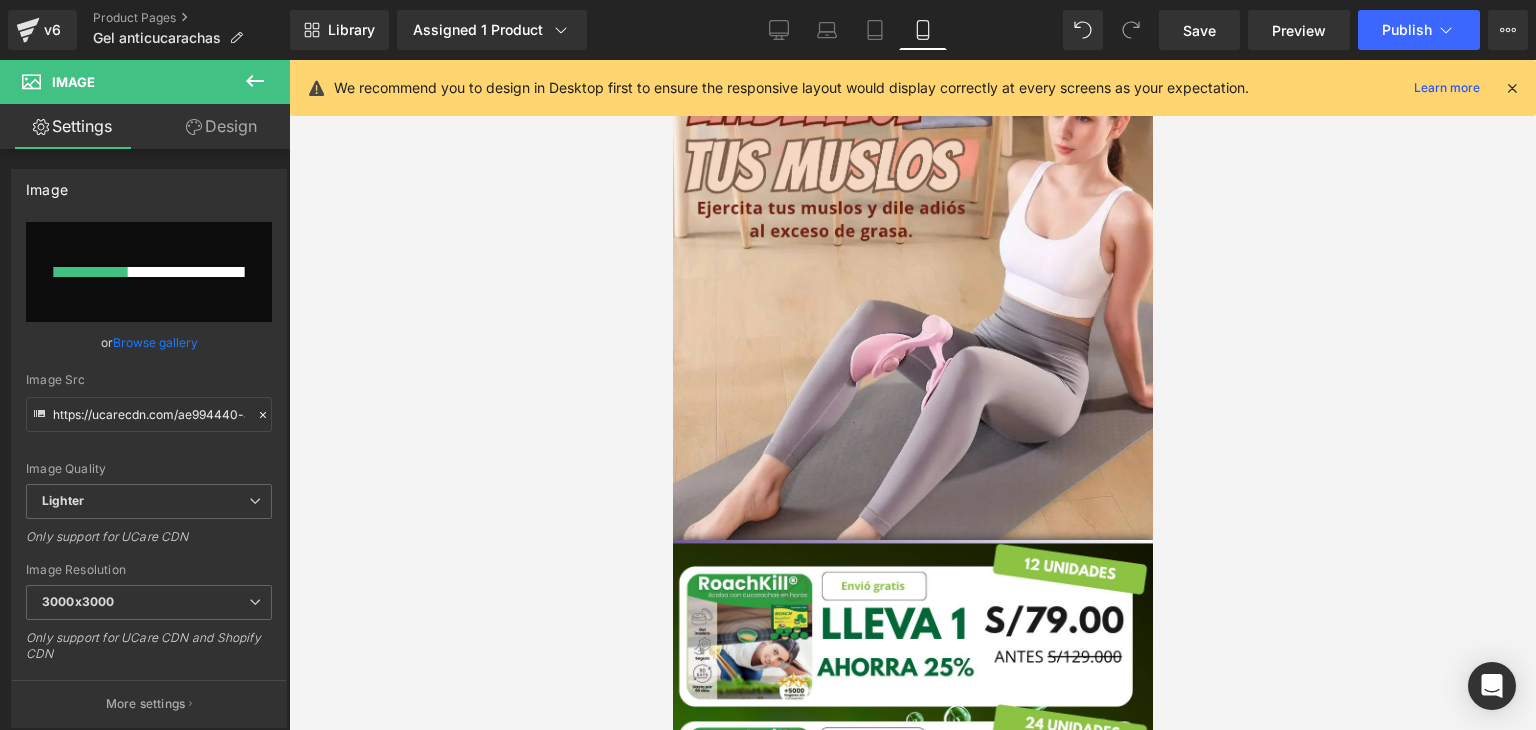 click on "We recommend you to design in Desktop first to ensure the responsive layout would display correctly at every screens as your expectation. Learn more" at bounding box center (913, 88) 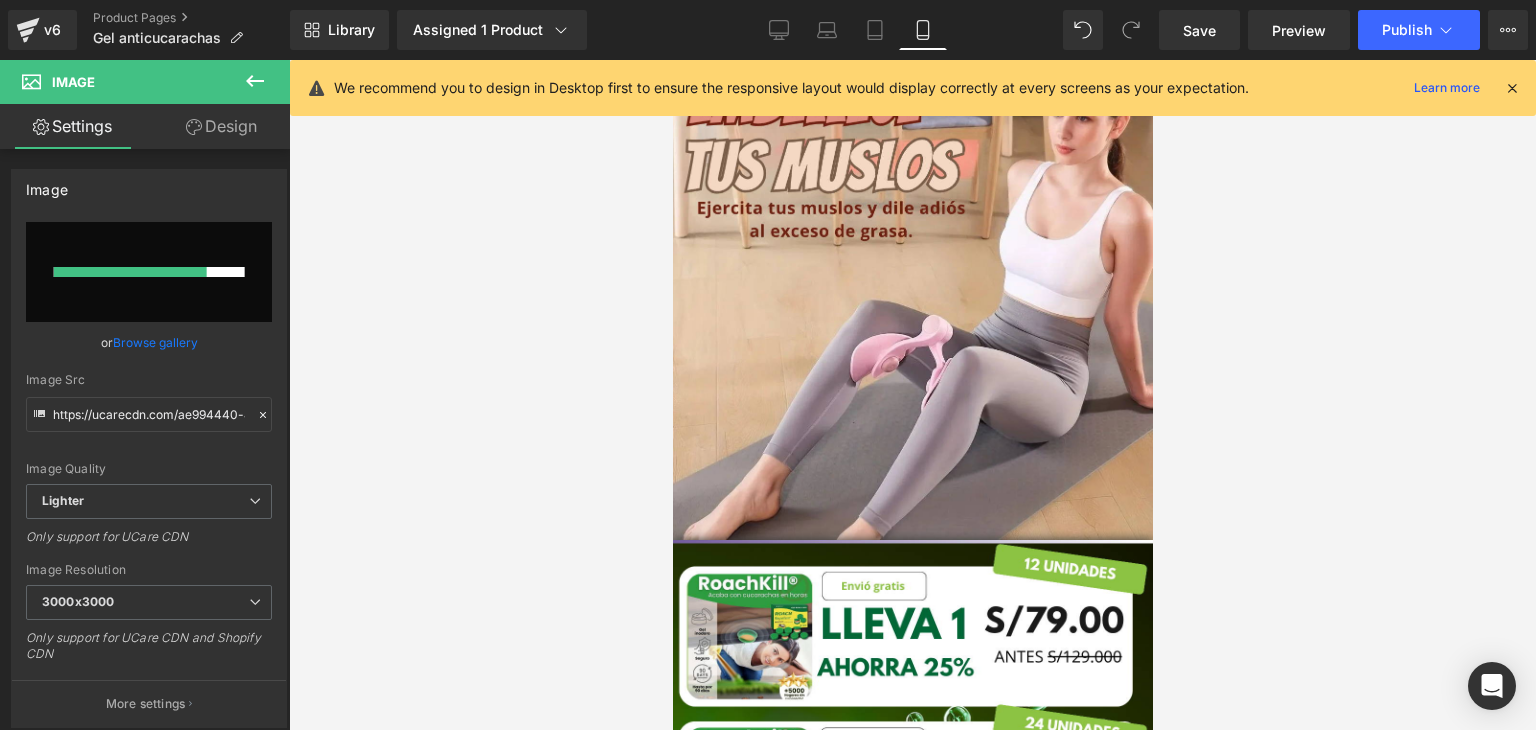 click at bounding box center (1512, 88) 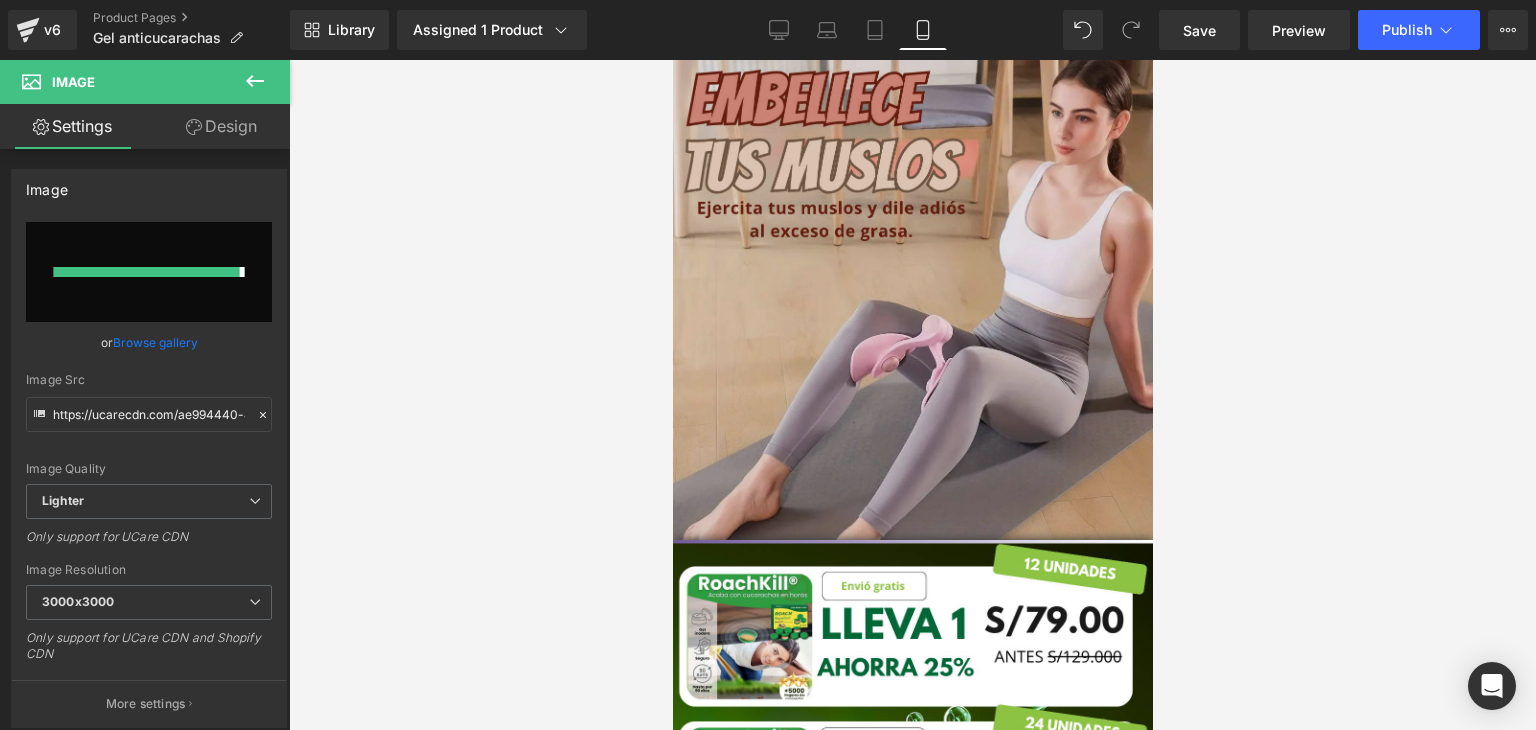 type on "https://ucarecdn.com/c82395ad-323b-4851-9d81-e8ec05d70a7c/-/format/auto/-/preview/3000x3000/-/quality/lighter/005%20_6_.png" 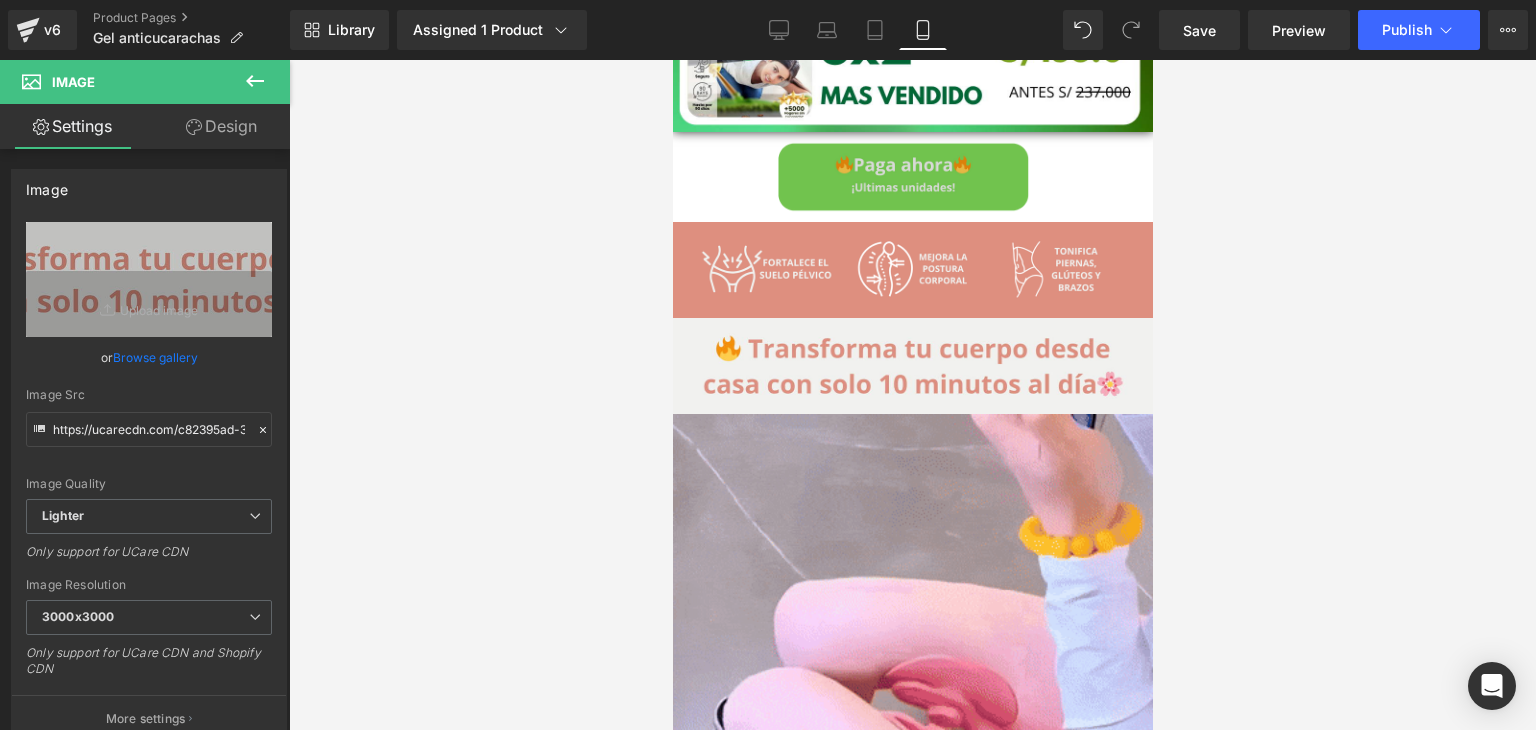 scroll, scrollTop: 1000, scrollLeft: 0, axis: vertical 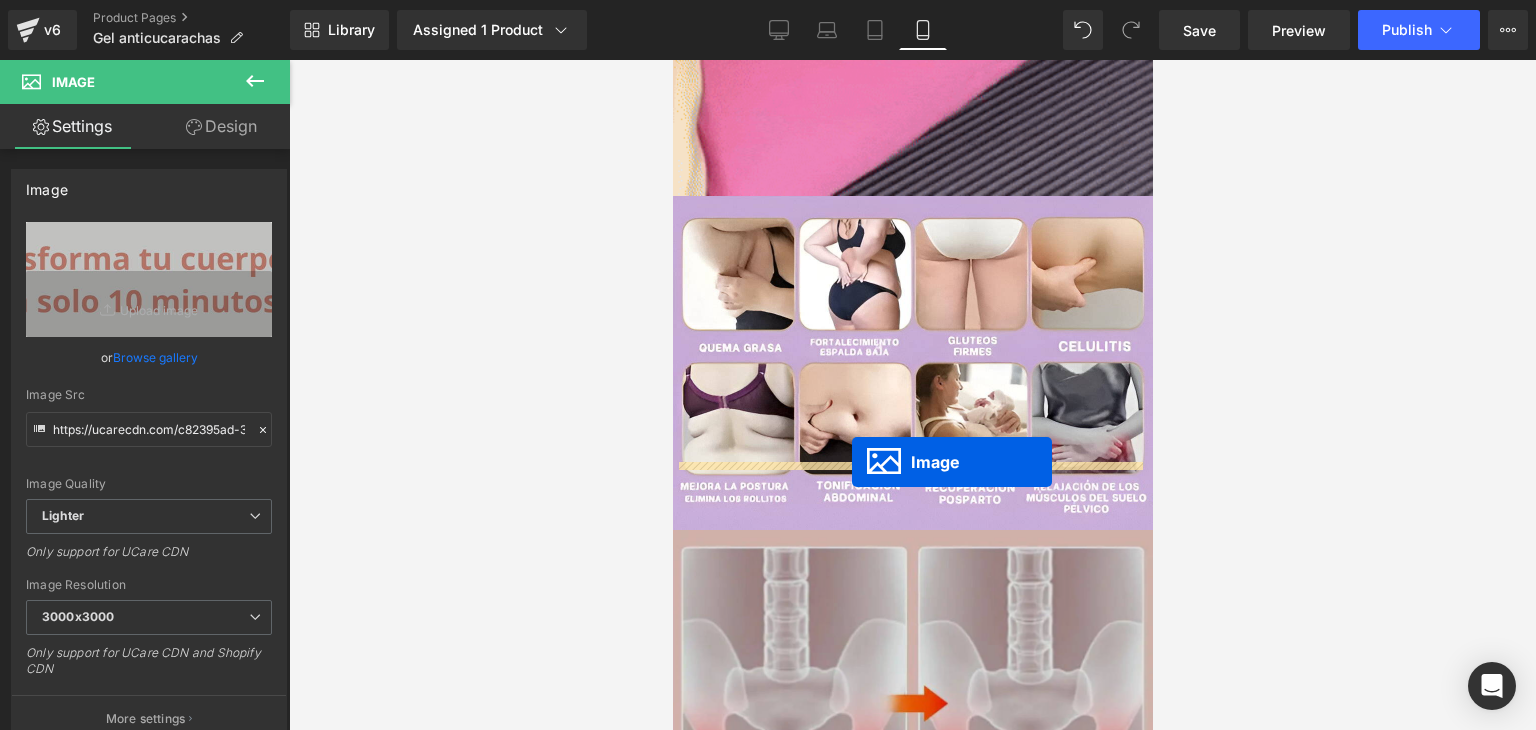 drag, startPoint x: 869, startPoint y: 215, endPoint x: 851, endPoint y: 462, distance: 247.655 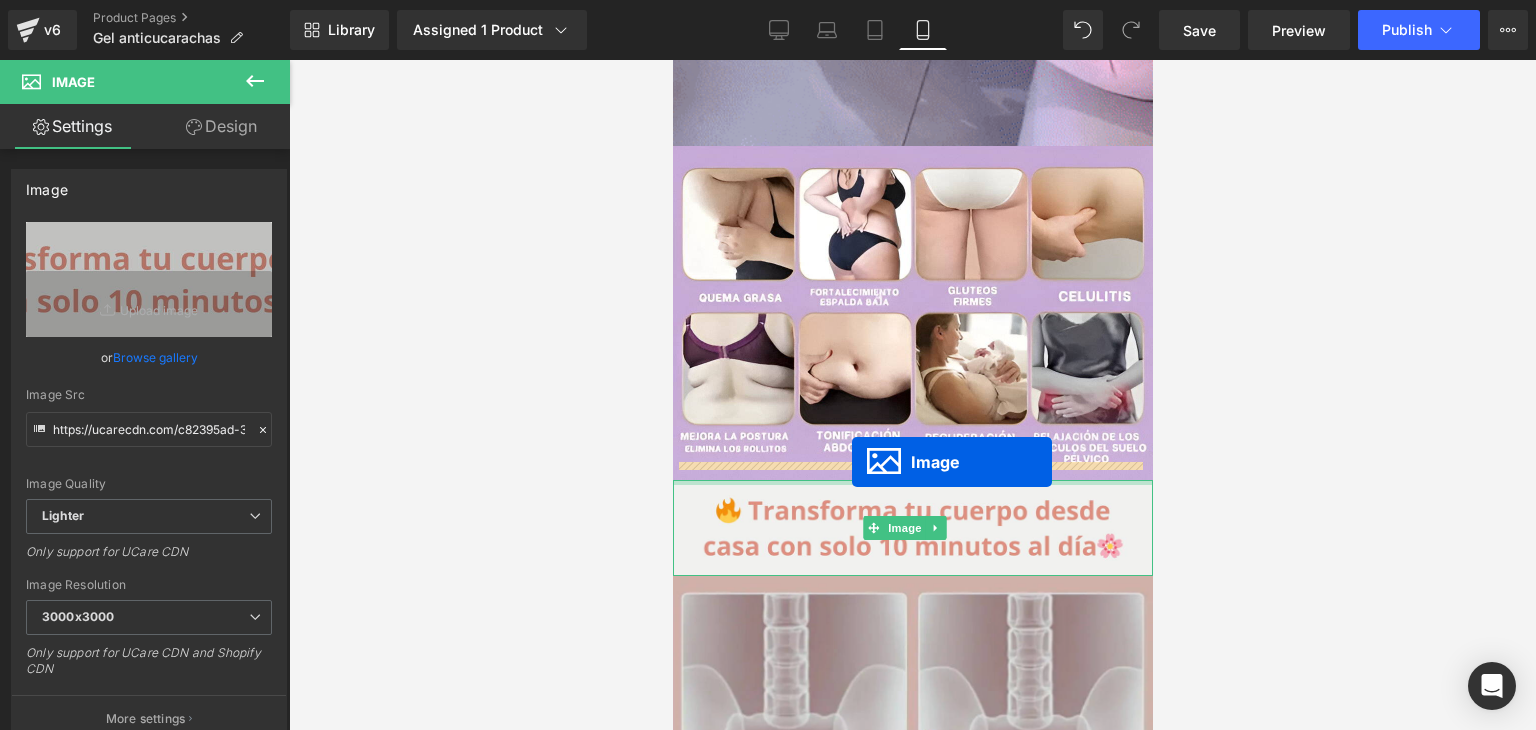 scroll, scrollTop: 1650, scrollLeft: 0, axis: vertical 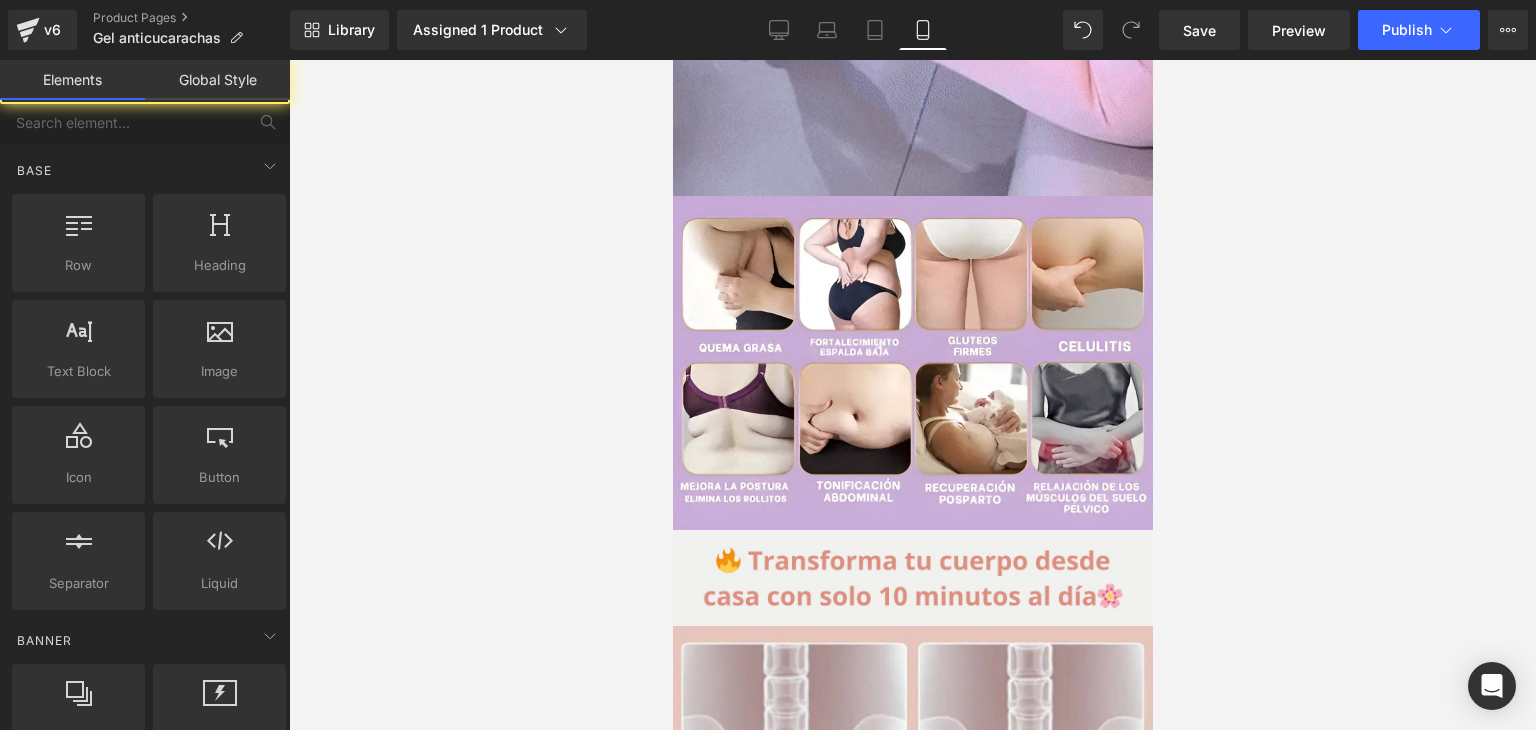 click at bounding box center [912, 395] 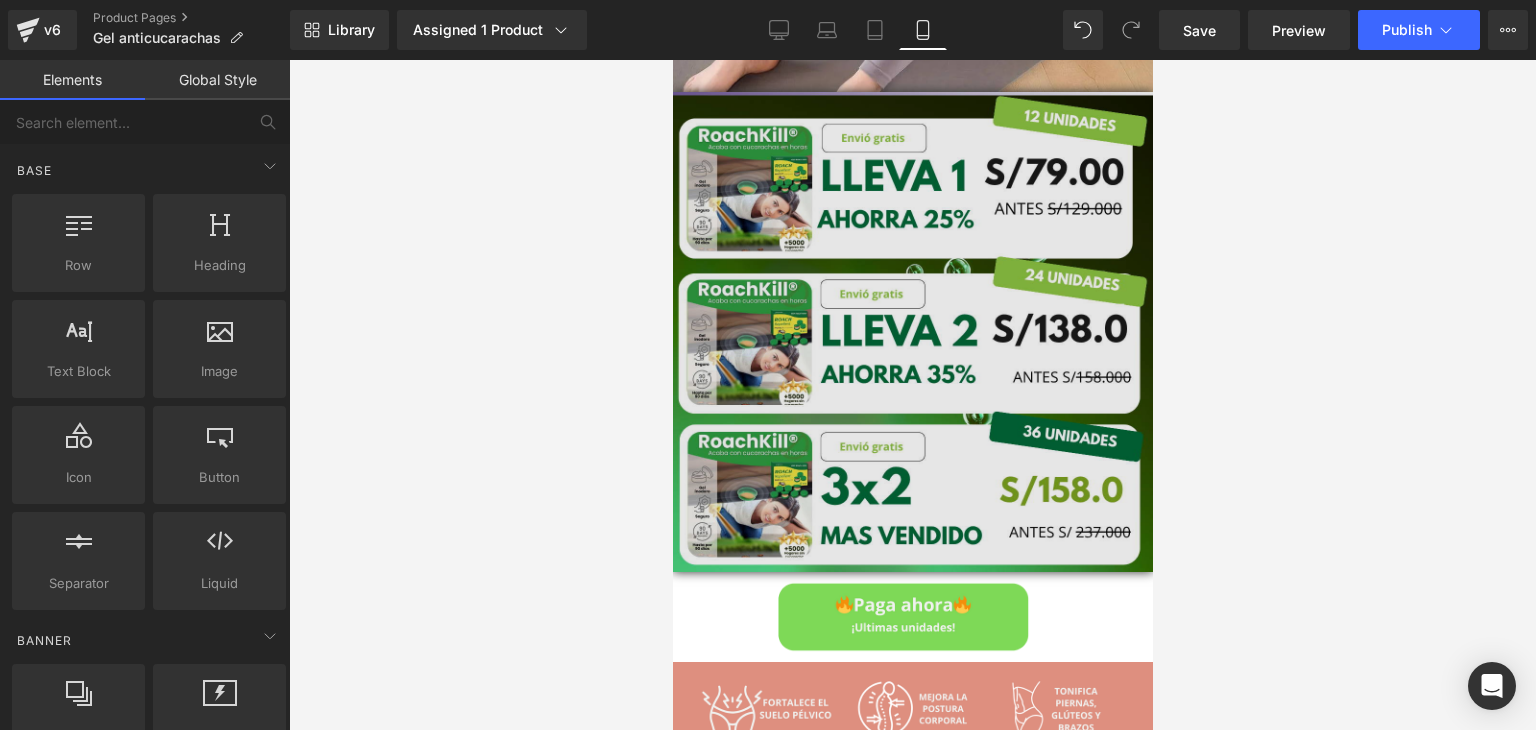 scroll, scrollTop: 500, scrollLeft: 0, axis: vertical 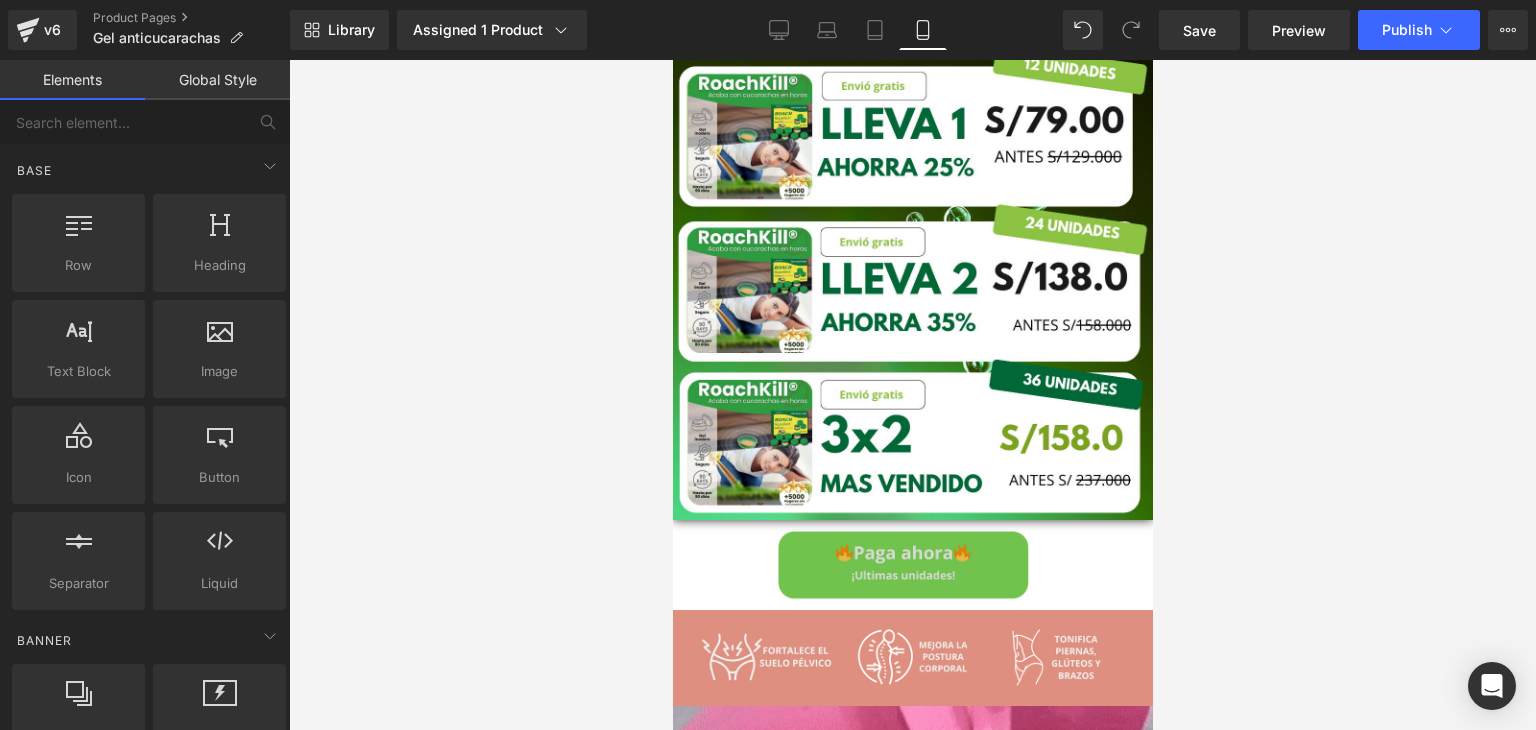 click at bounding box center [912, 565] 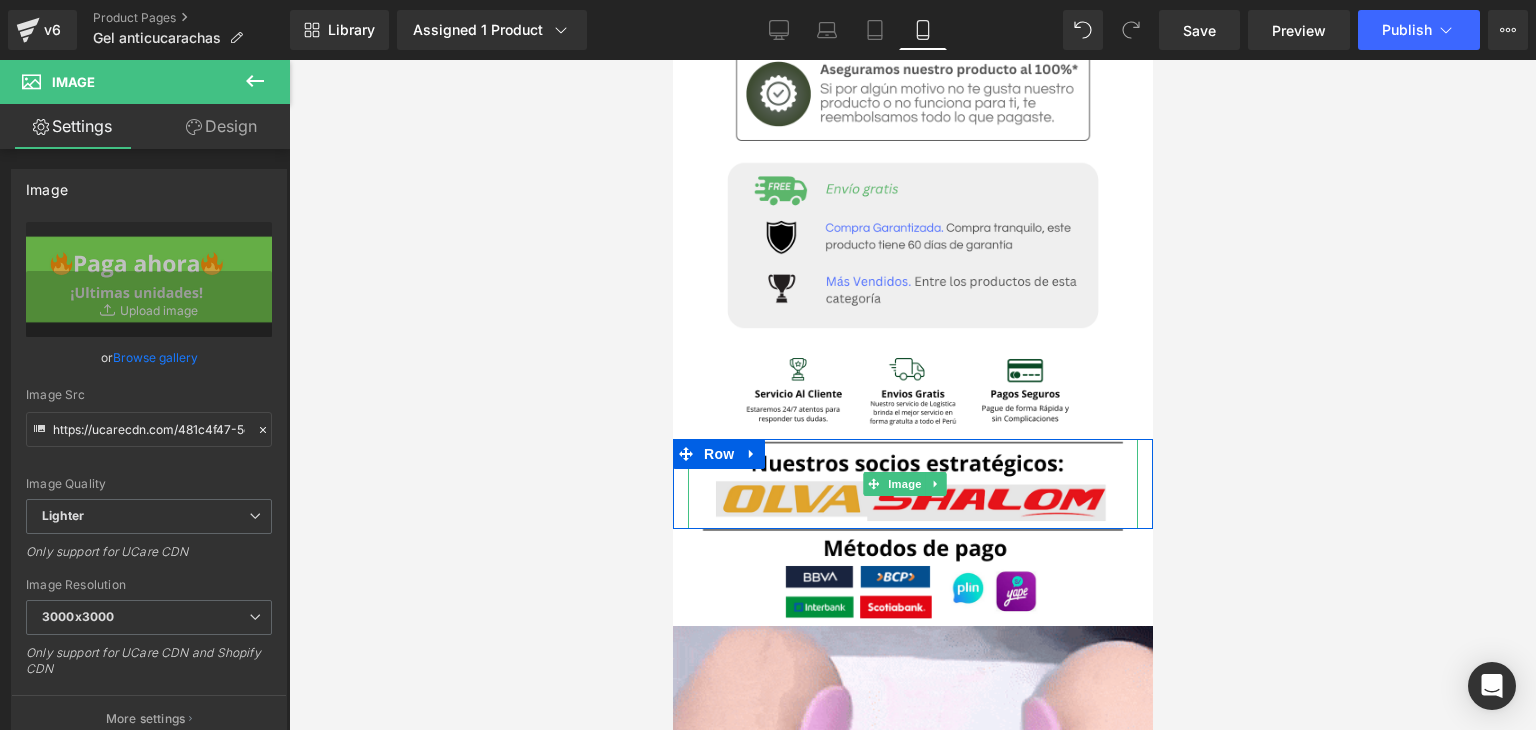 scroll, scrollTop: 2800, scrollLeft: 0, axis: vertical 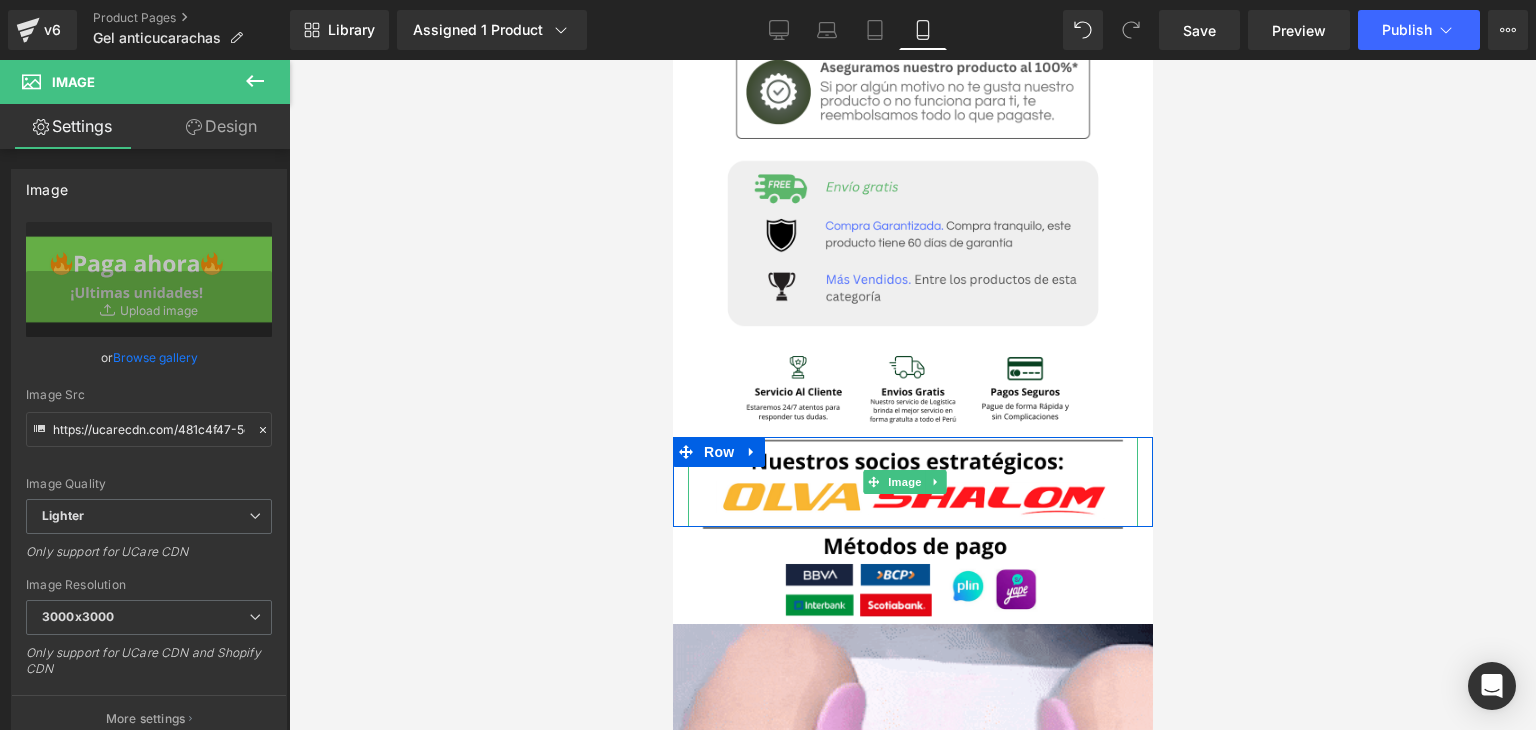 click at bounding box center (912, 392) 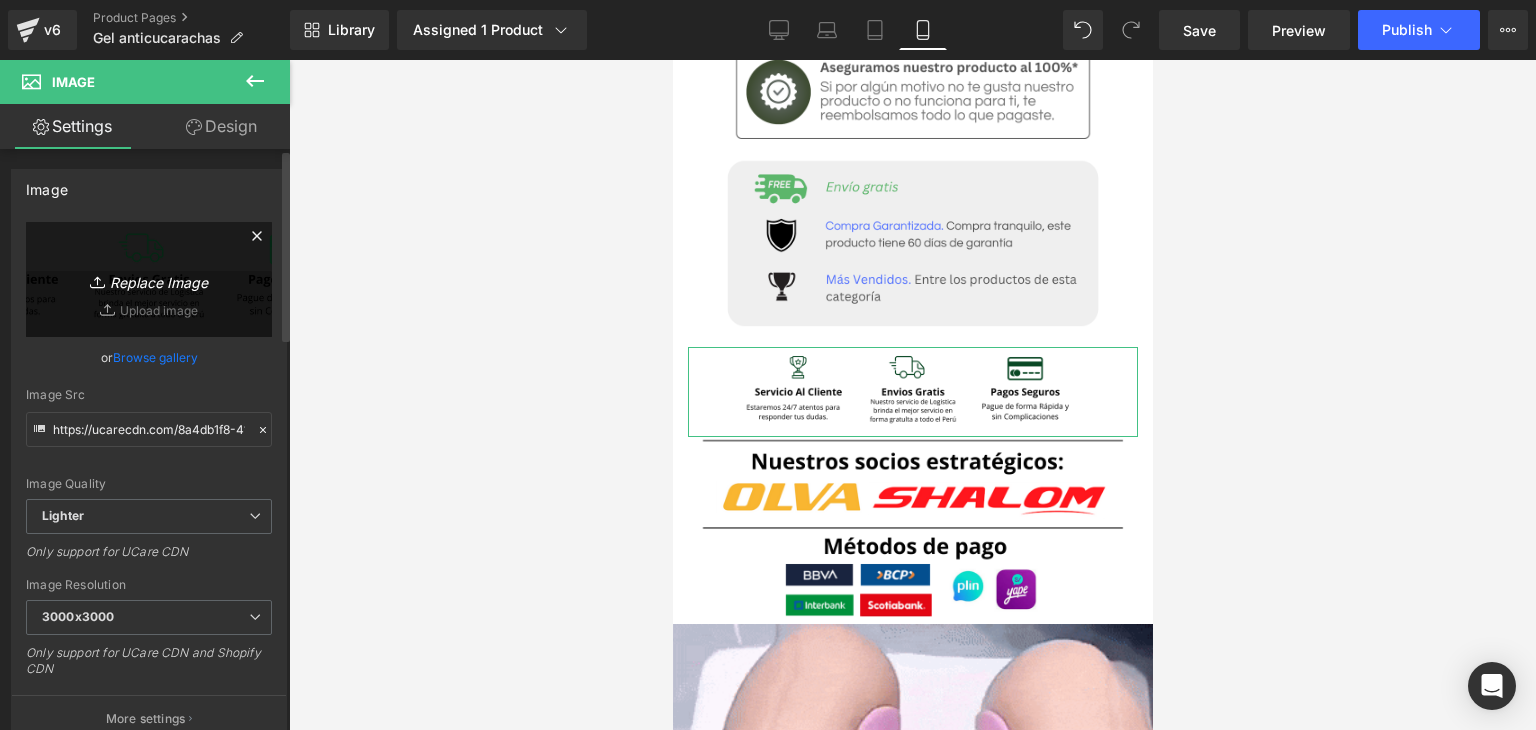 click on "Replace Image" at bounding box center (149, 279) 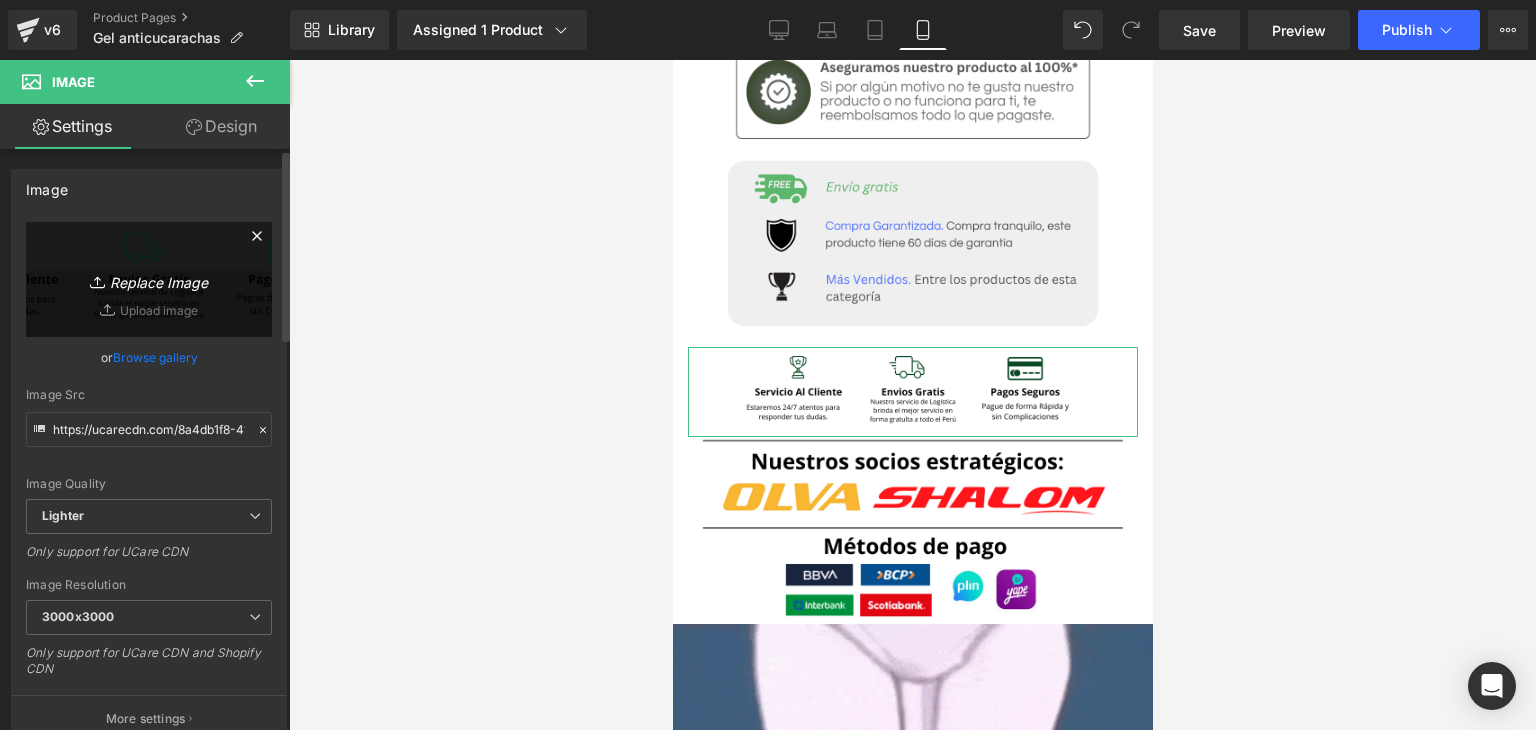 type on "C:\fakepath\005 (7).png" 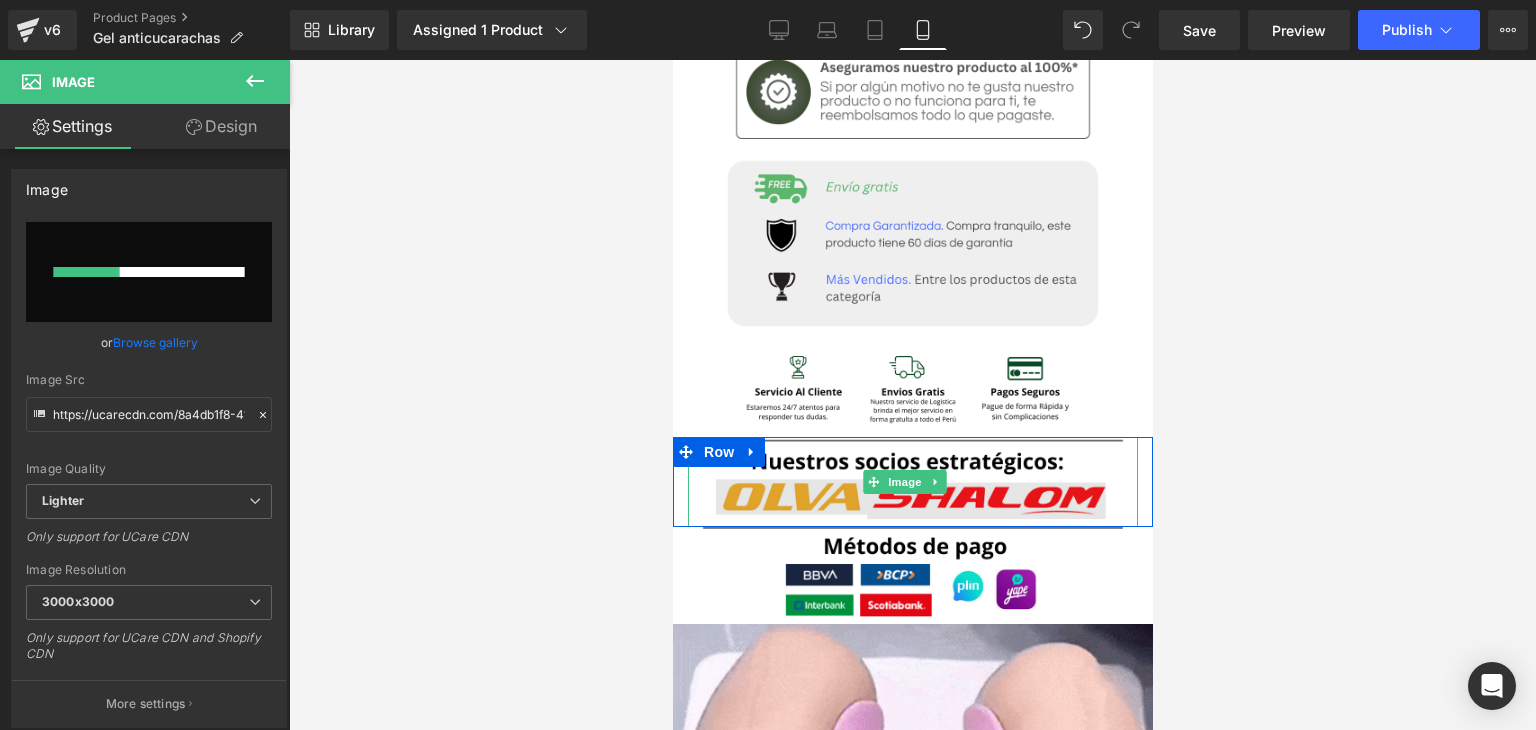 type 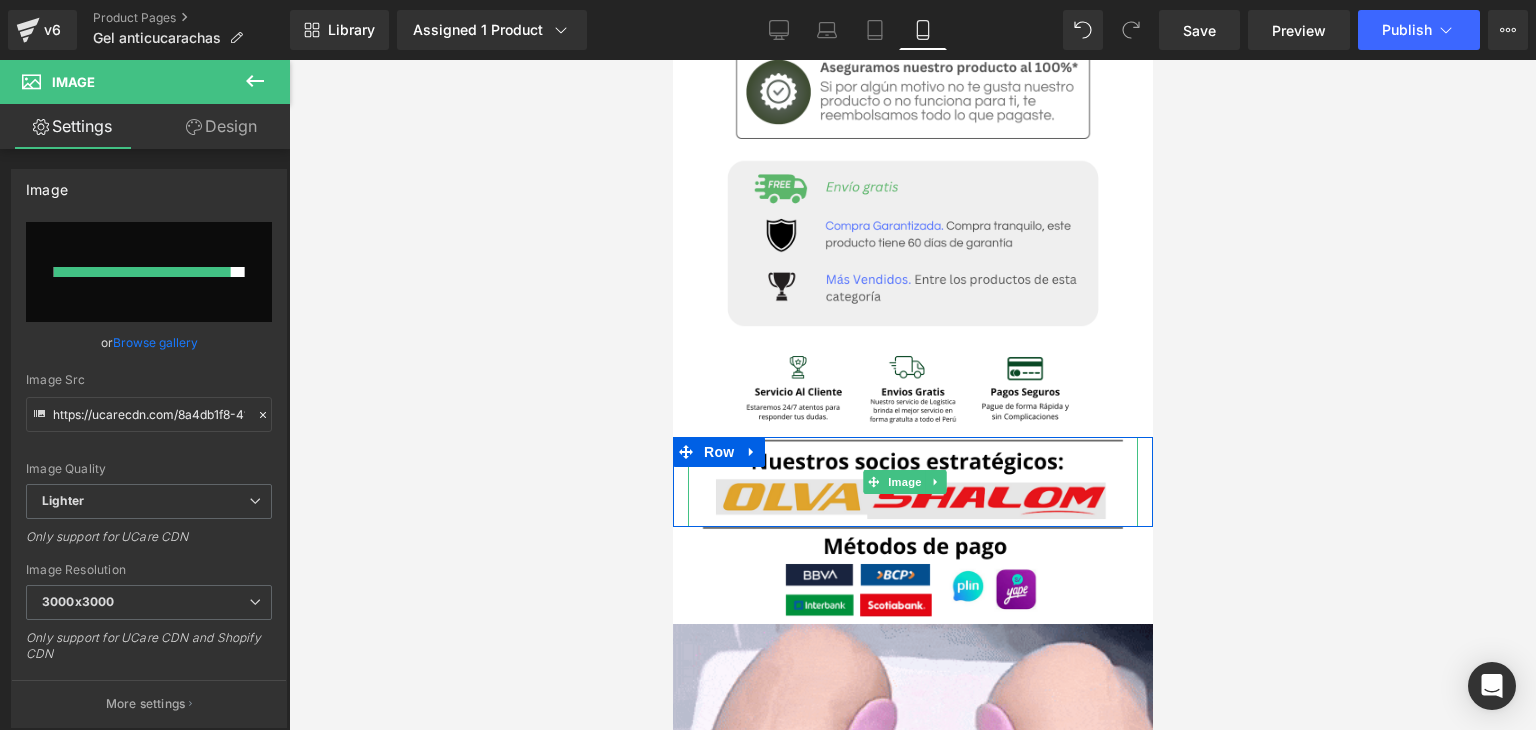 type on "https://ucarecdn.com/ddc51de8-456f-4b36-b19b-fac1fe678ca7/-/format/auto/-/preview/3000x3000/-/quality/lighter/005%20_7_.png" 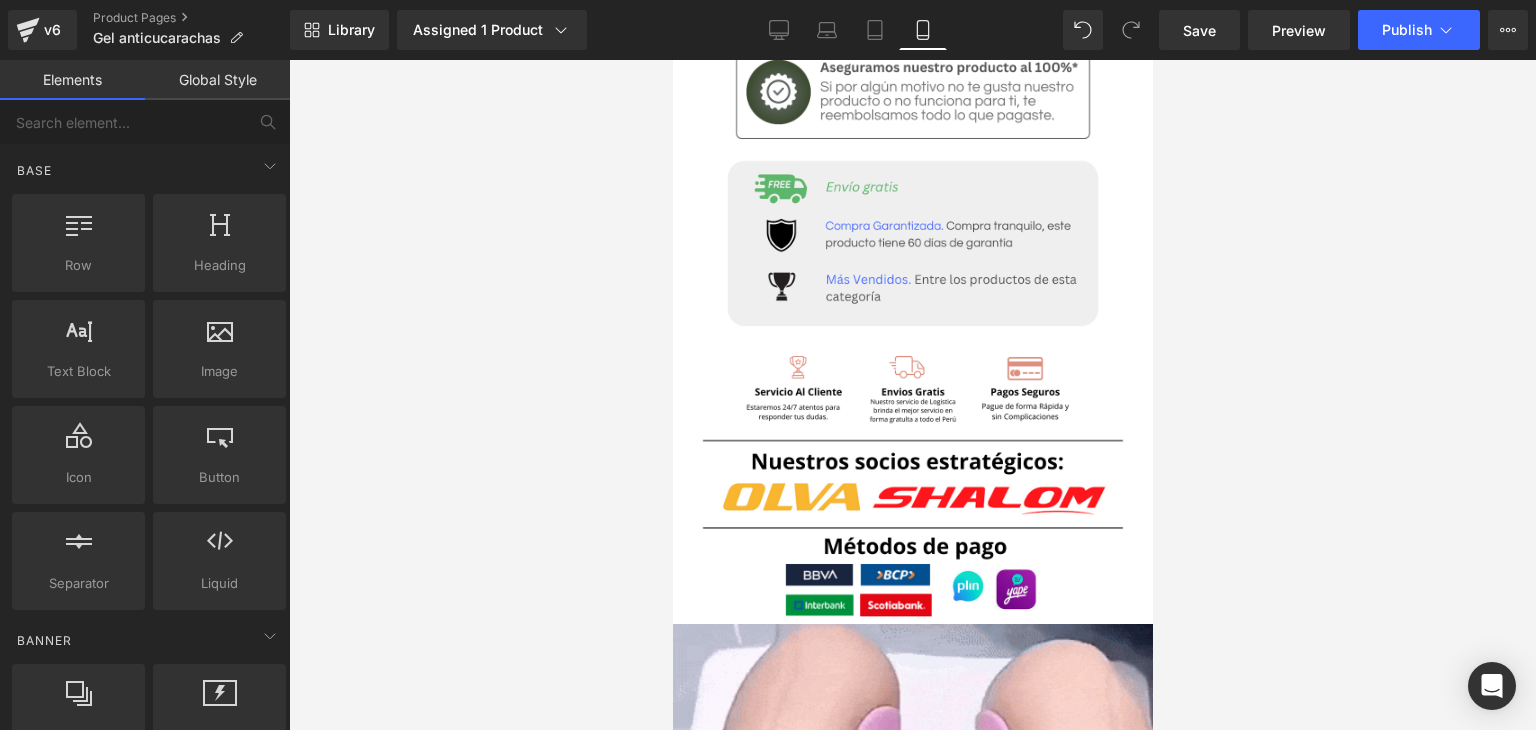 click at bounding box center (912, 395) 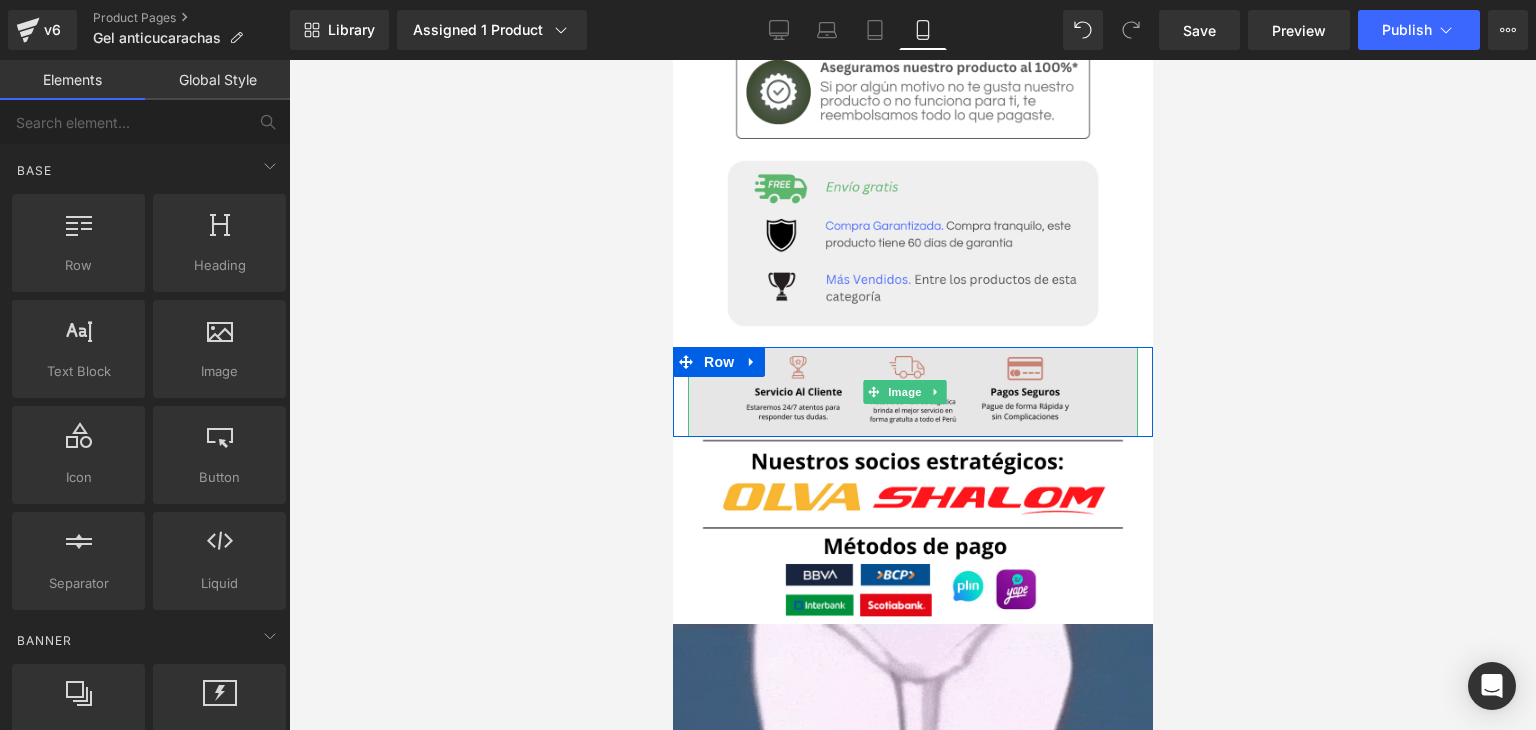 click at bounding box center [912, 392] 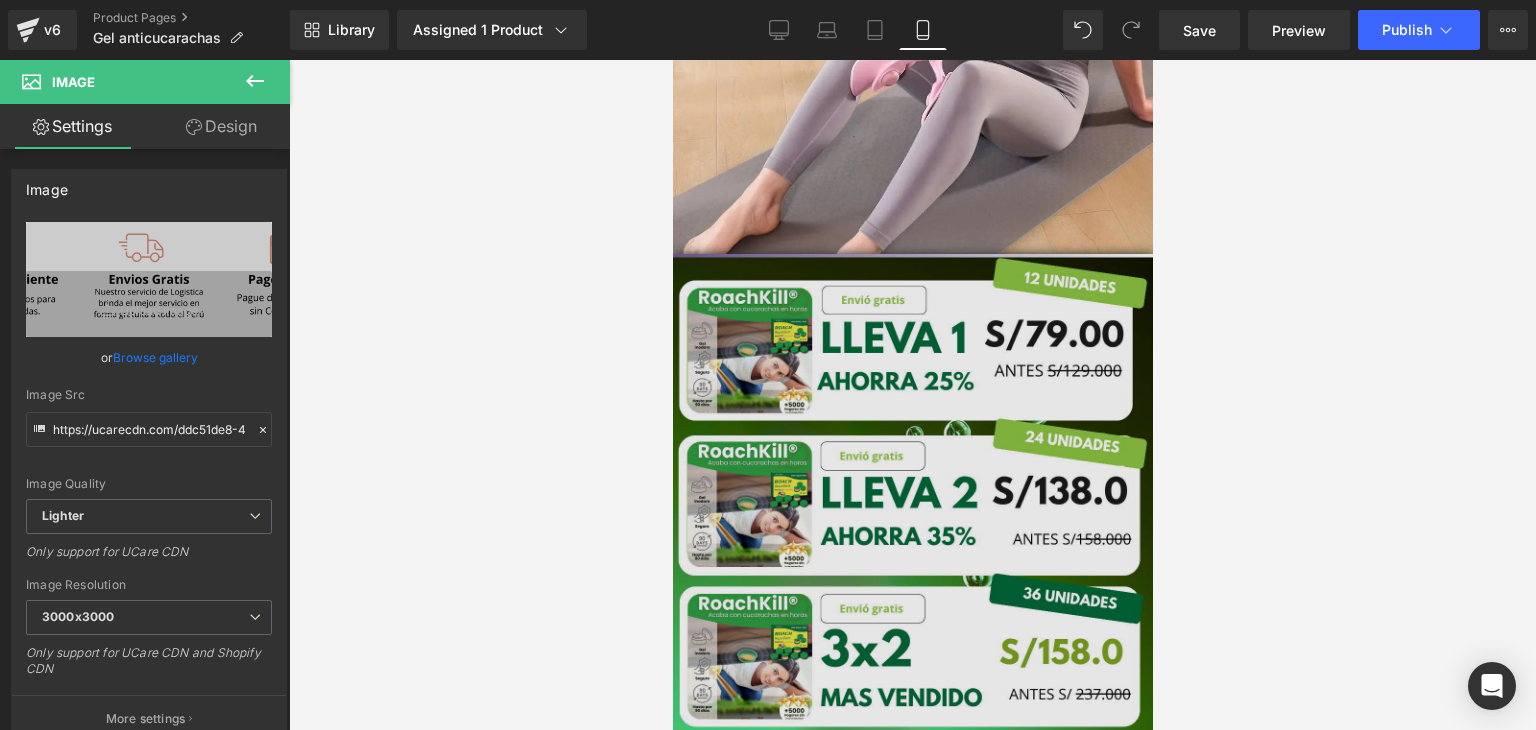 scroll, scrollTop: 300, scrollLeft: 0, axis: vertical 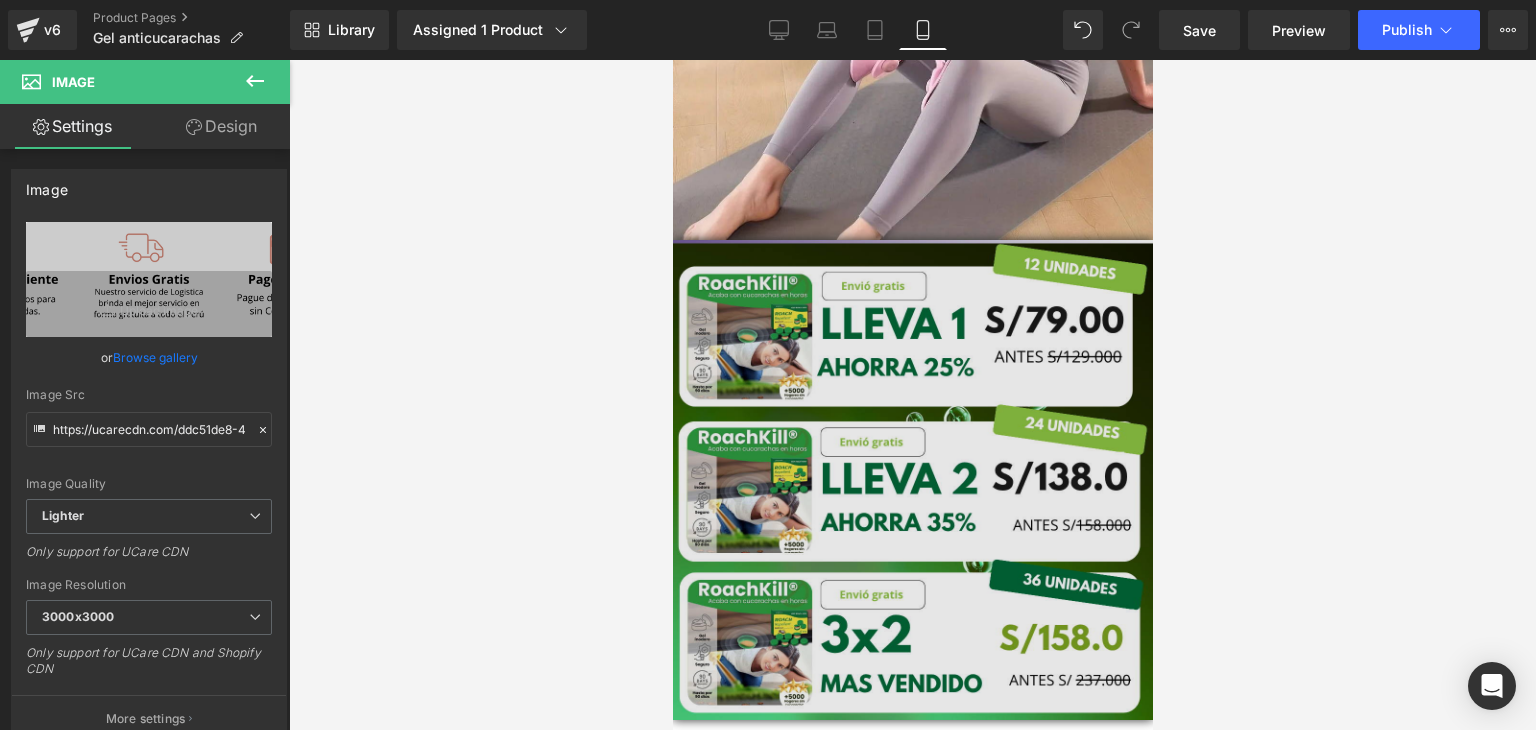 click at bounding box center [912, 480] 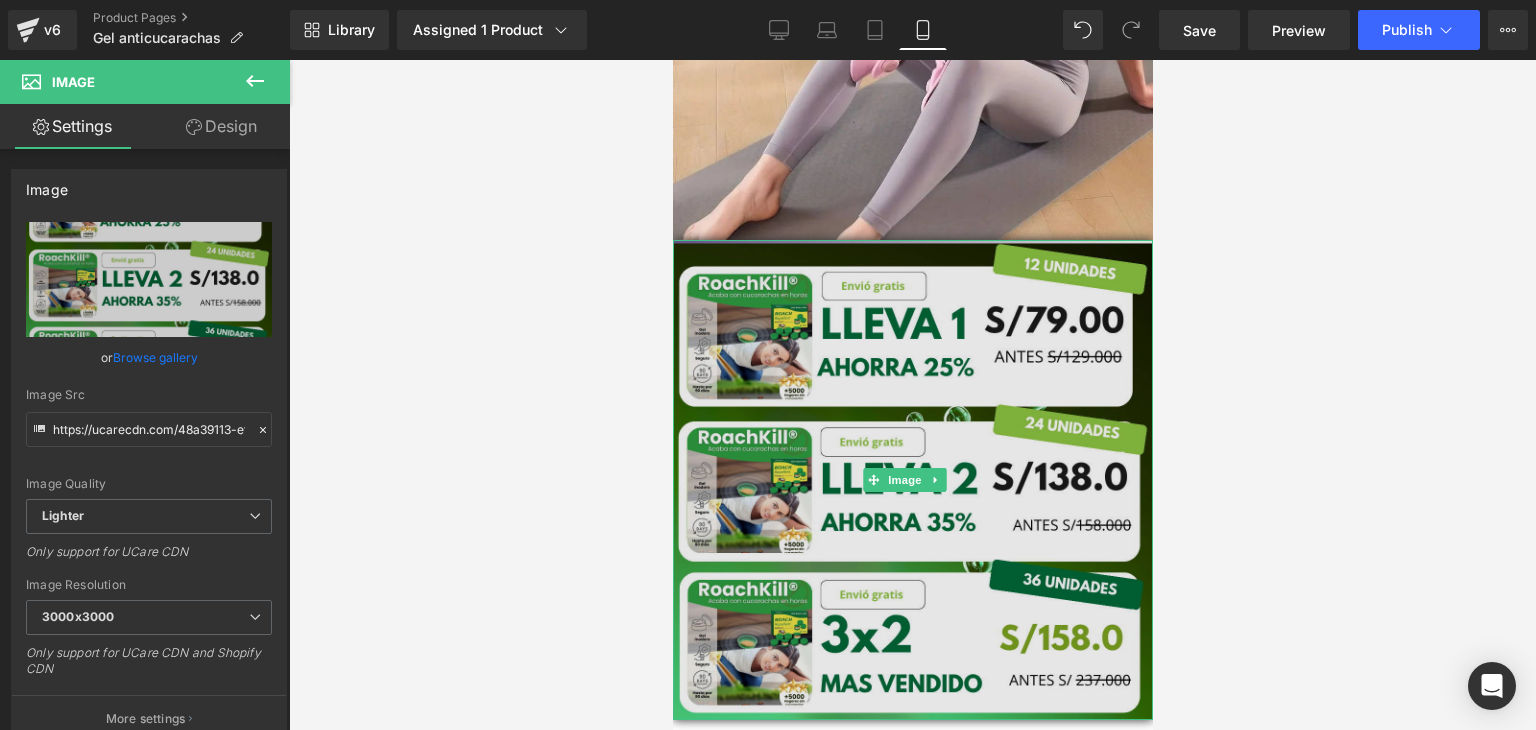 click at bounding box center (912, 480) 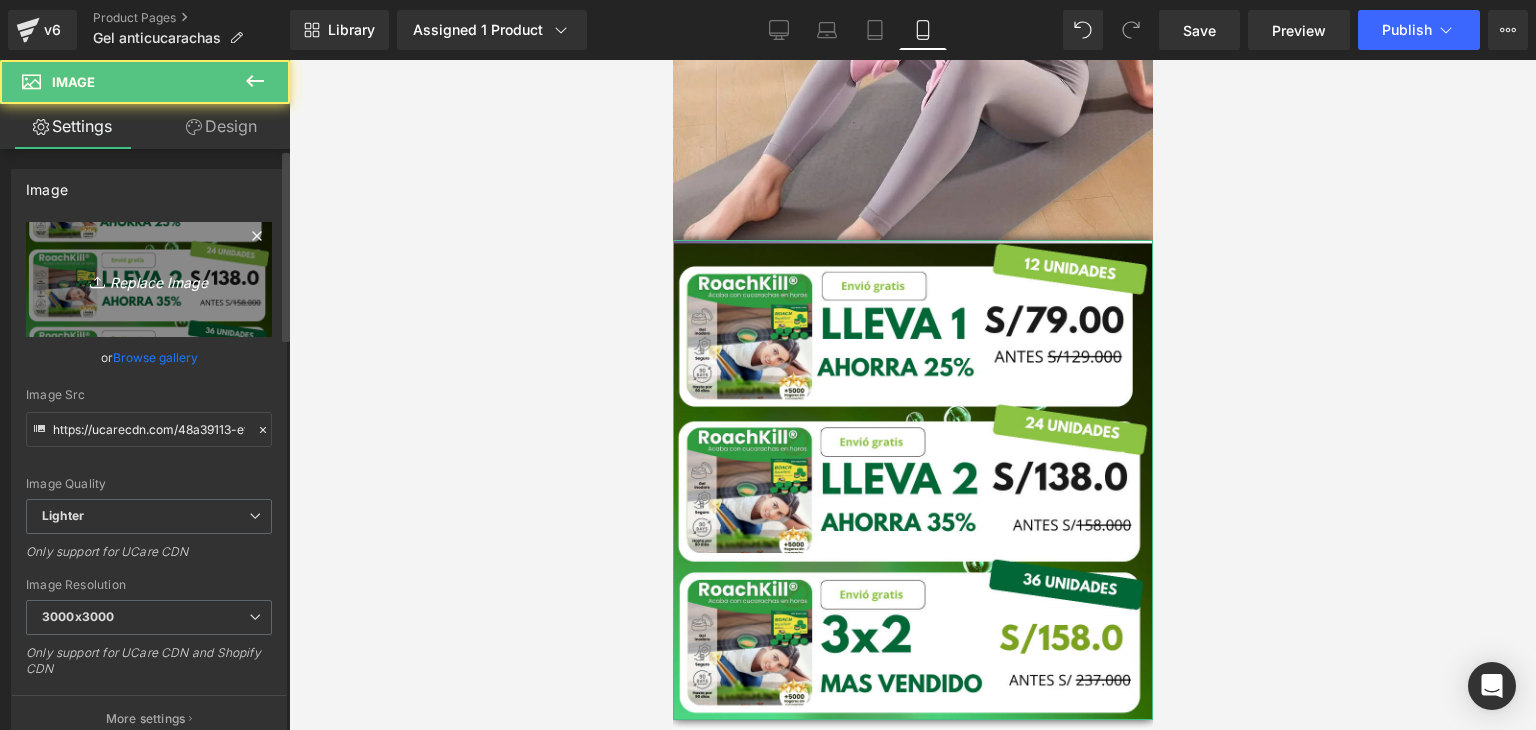 click on "Replace Image" at bounding box center [149, 279] 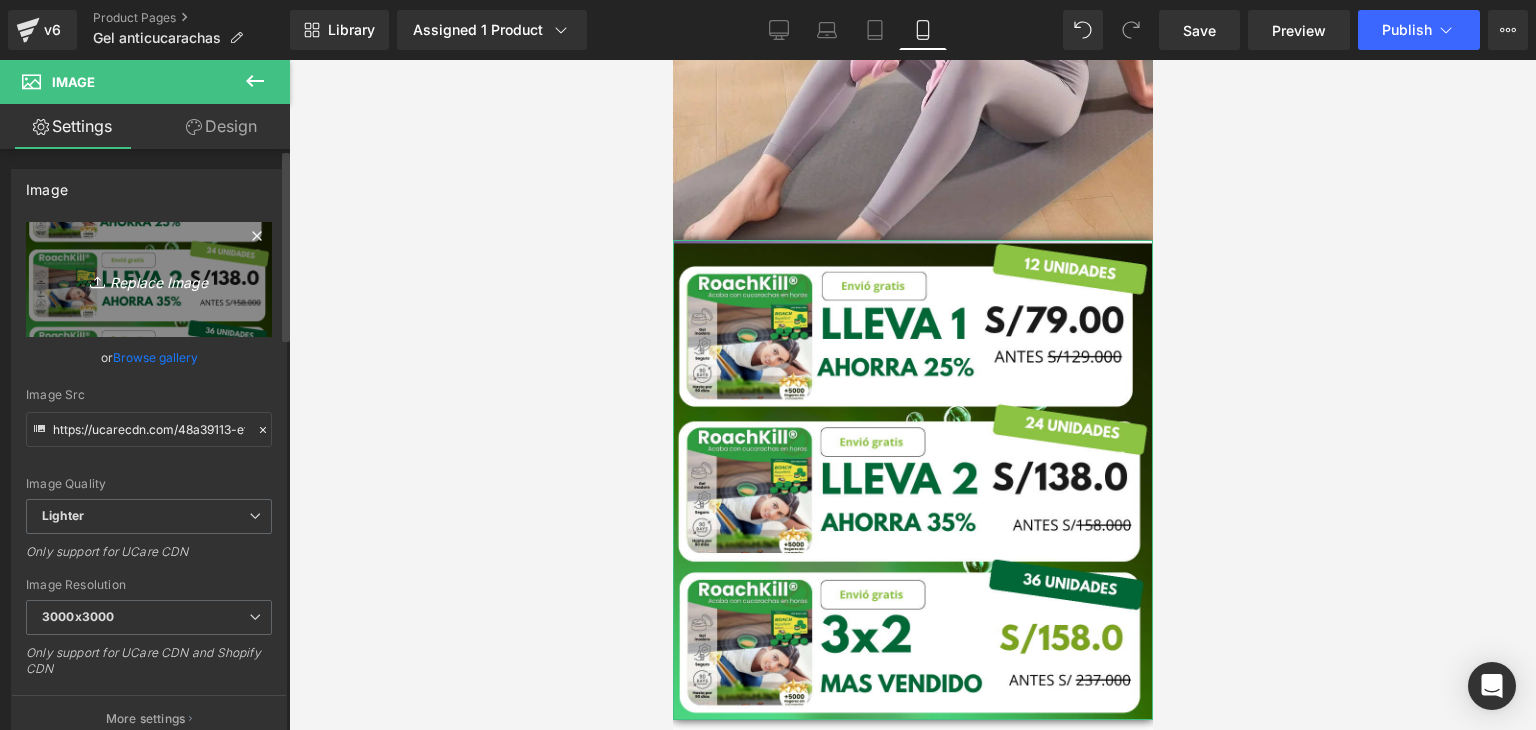 type on "C:\fakepath\2 (4).png" 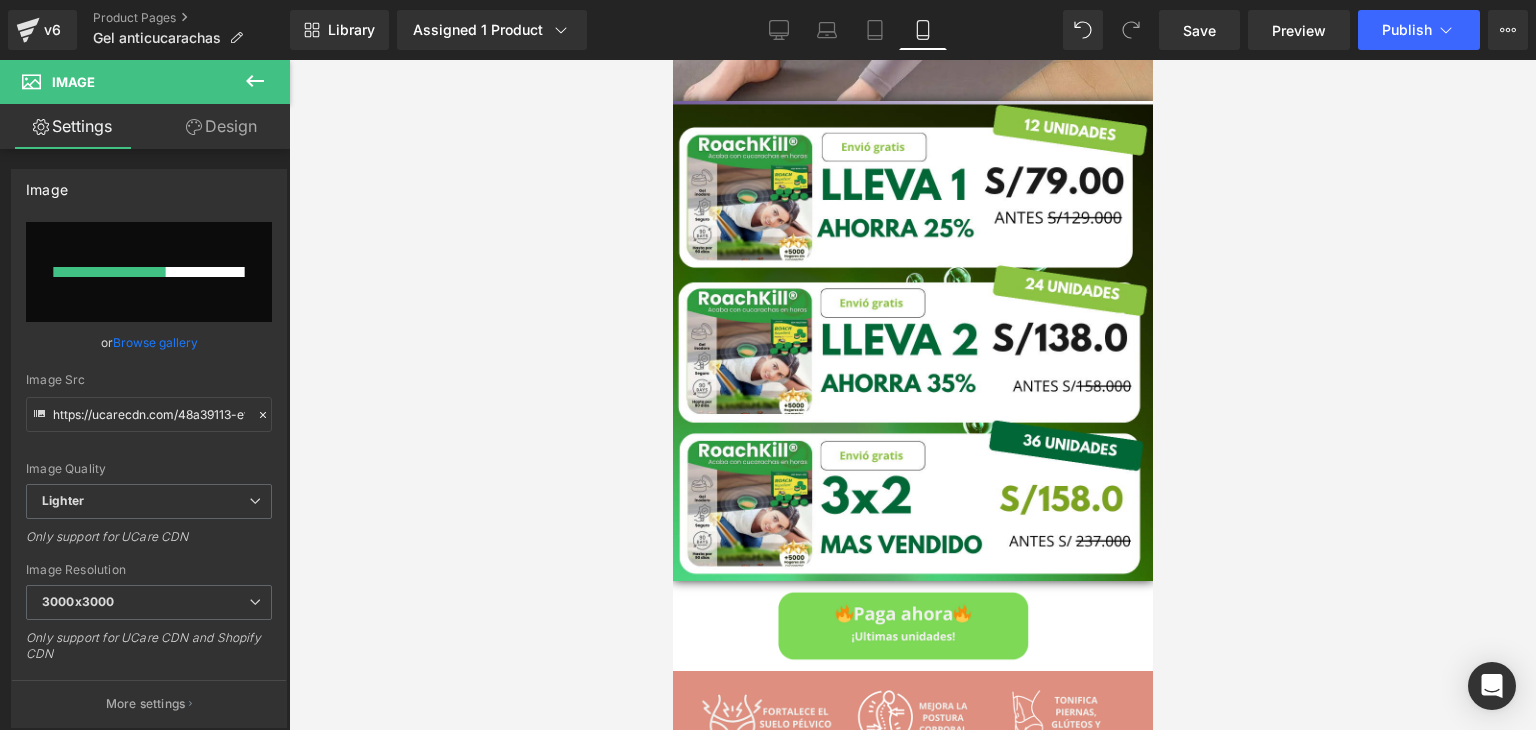 scroll, scrollTop: 500, scrollLeft: 0, axis: vertical 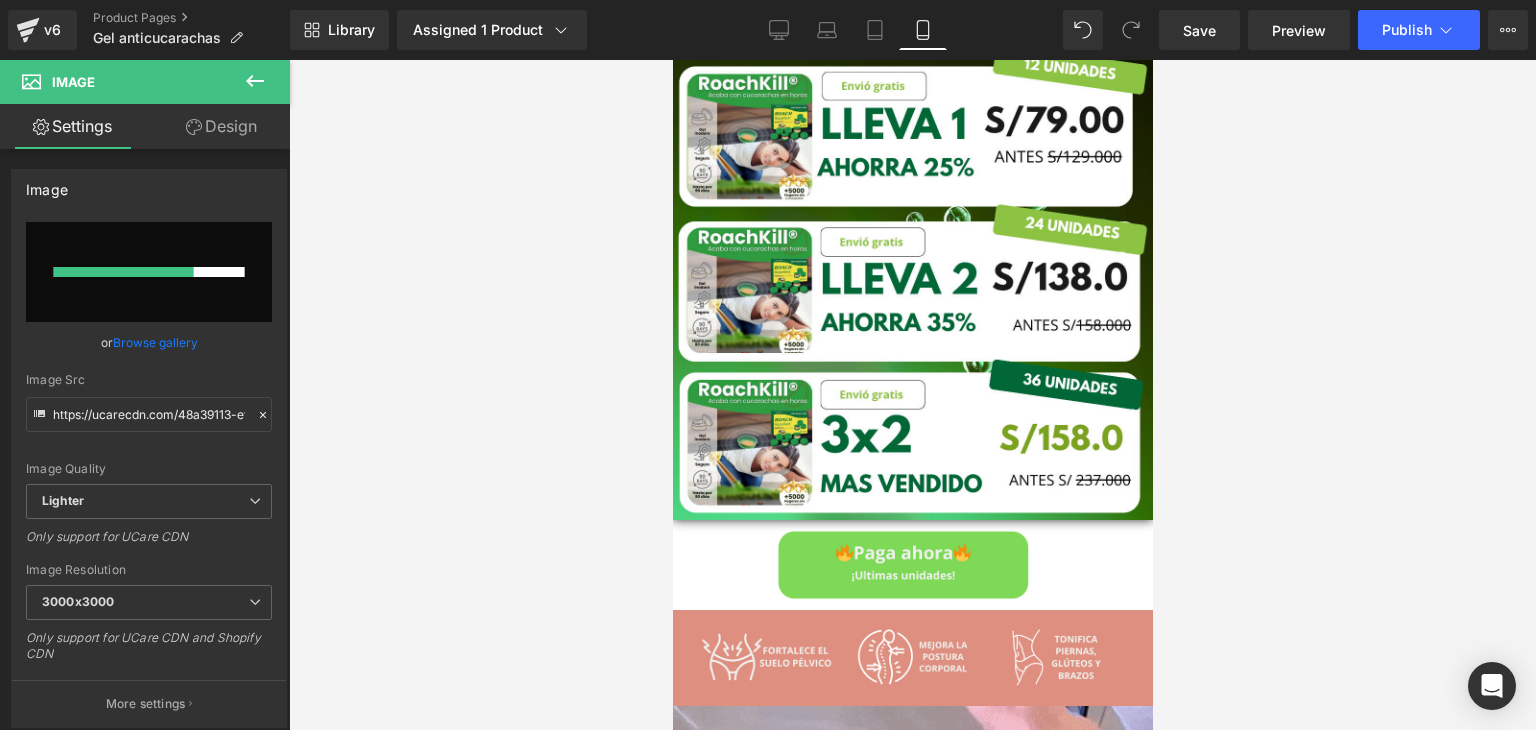 type 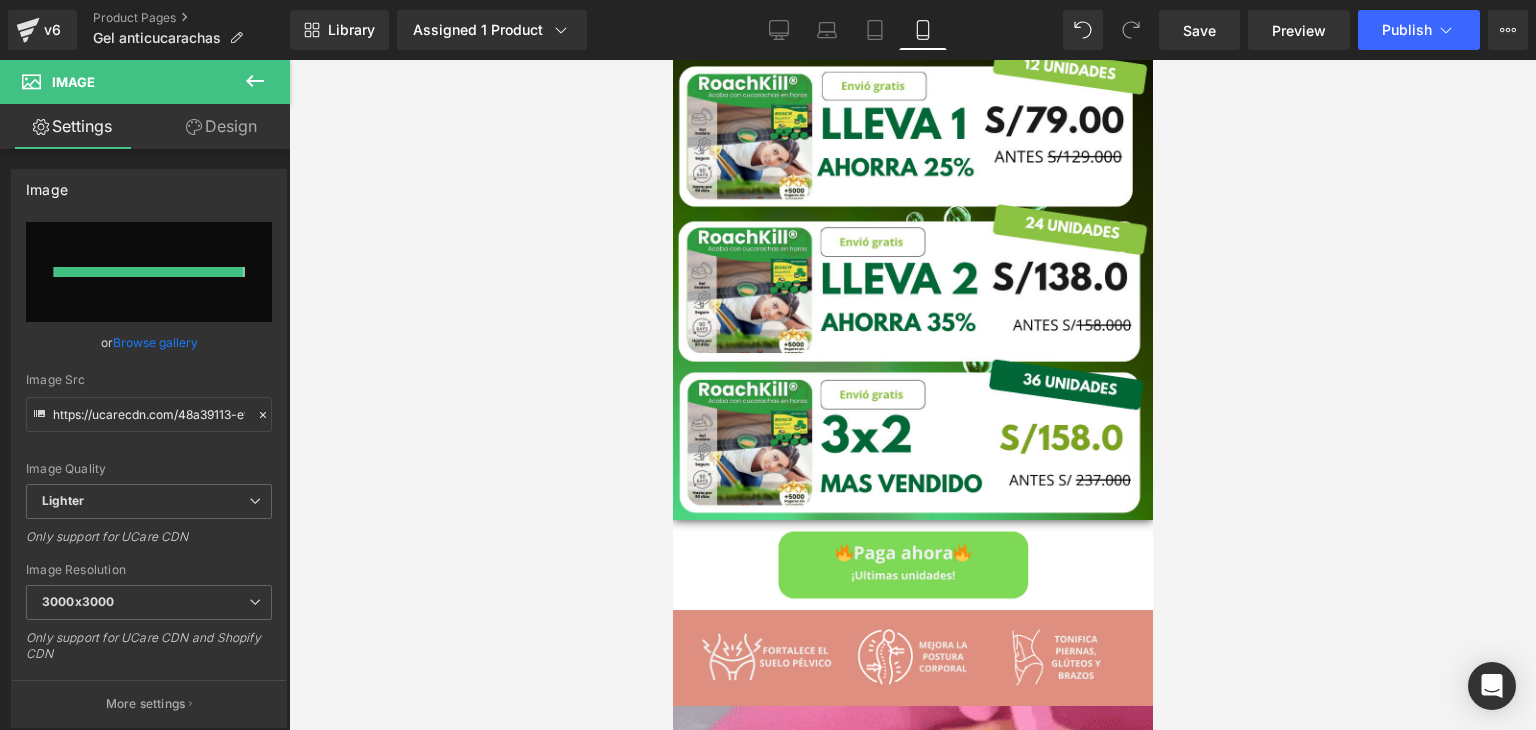 type on "https://ucarecdn.com/f8552d62-8197-4ab7-8cd6-18aa678a9c39/-/format/auto/-/preview/3000x3000/-/quality/lighter/2%20_4_.png" 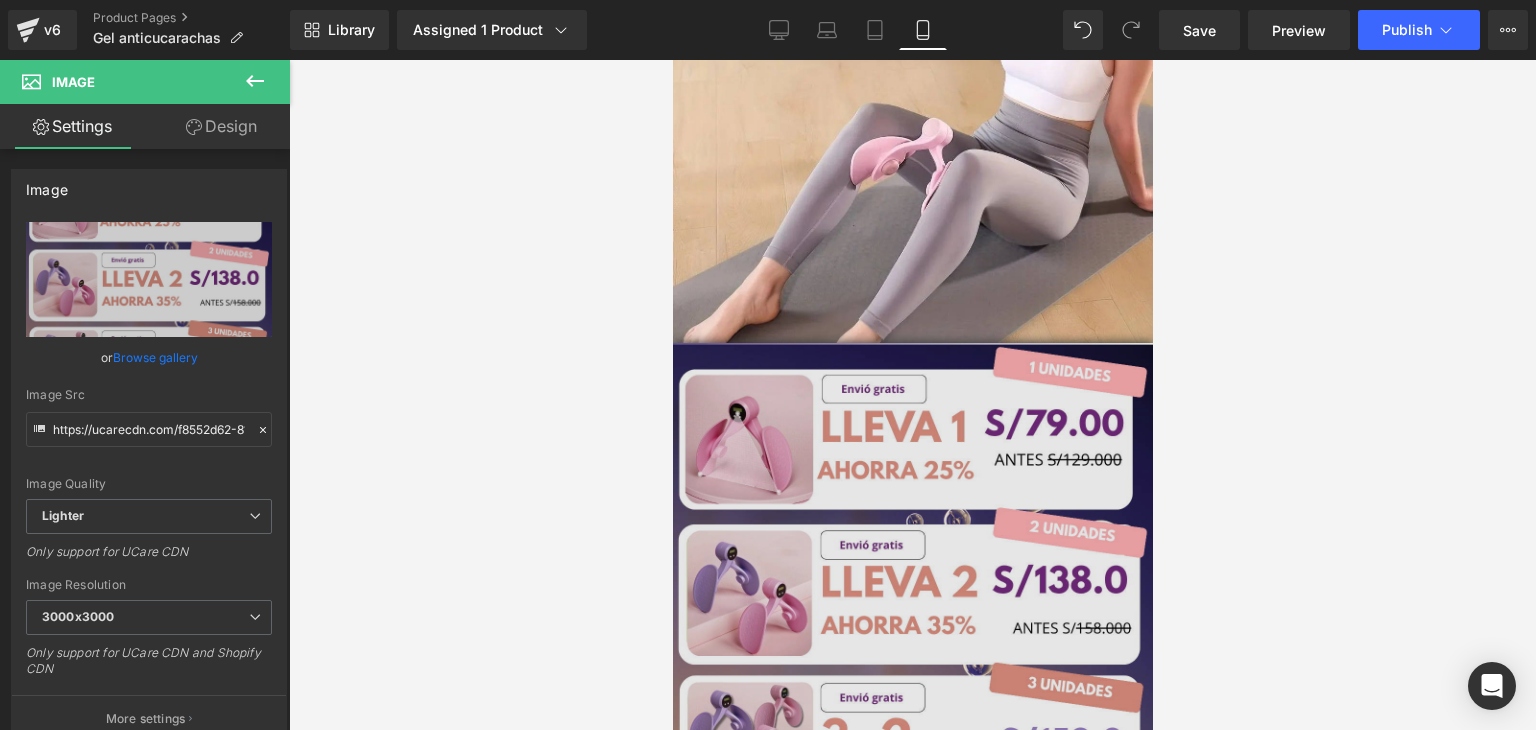 scroll, scrollTop: 400, scrollLeft: 0, axis: vertical 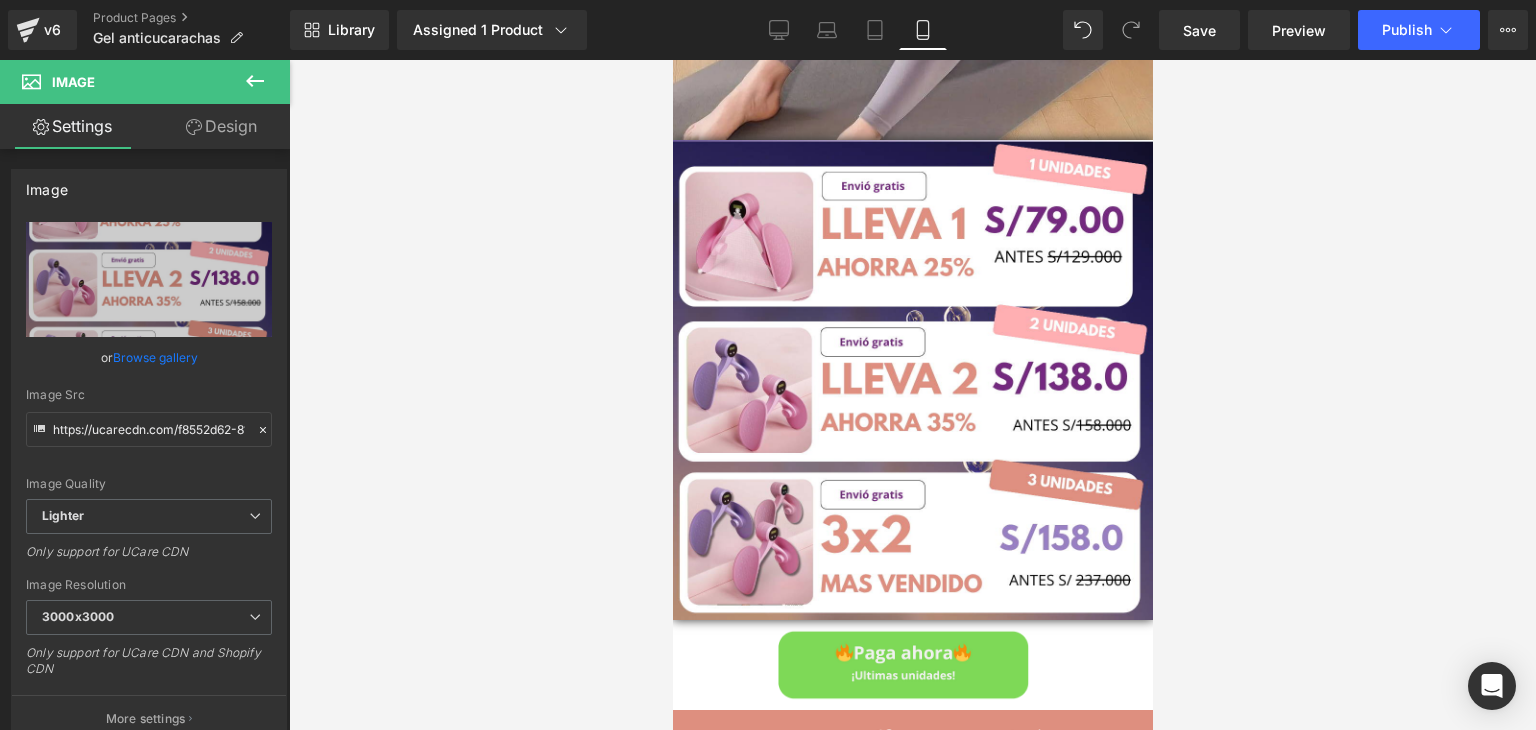 click at bounding box center [912, 395] 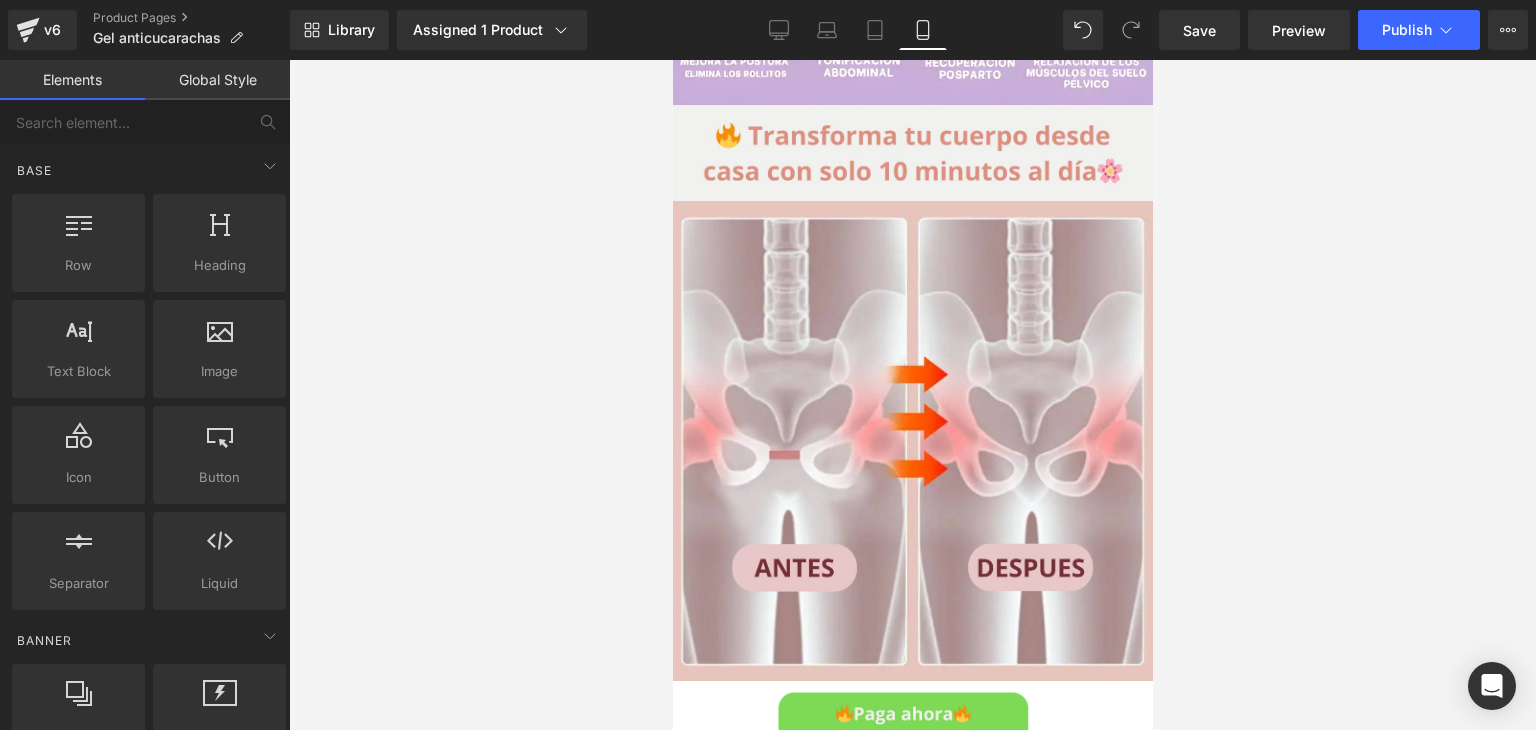 scroll, scrollTop: 2100, scrollLeft: 0, axis: vertical 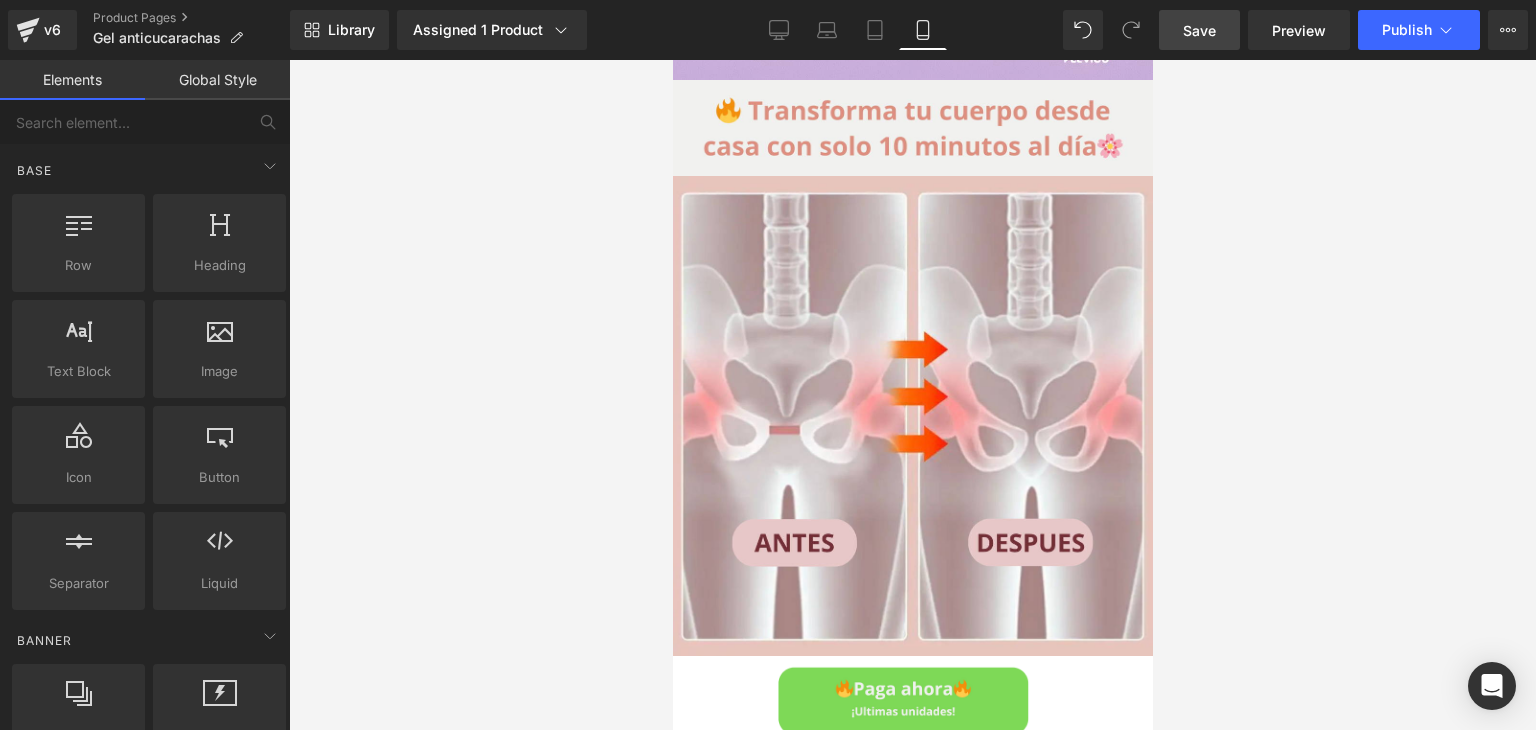 click on "Save" at bounding box center [1199, 30] 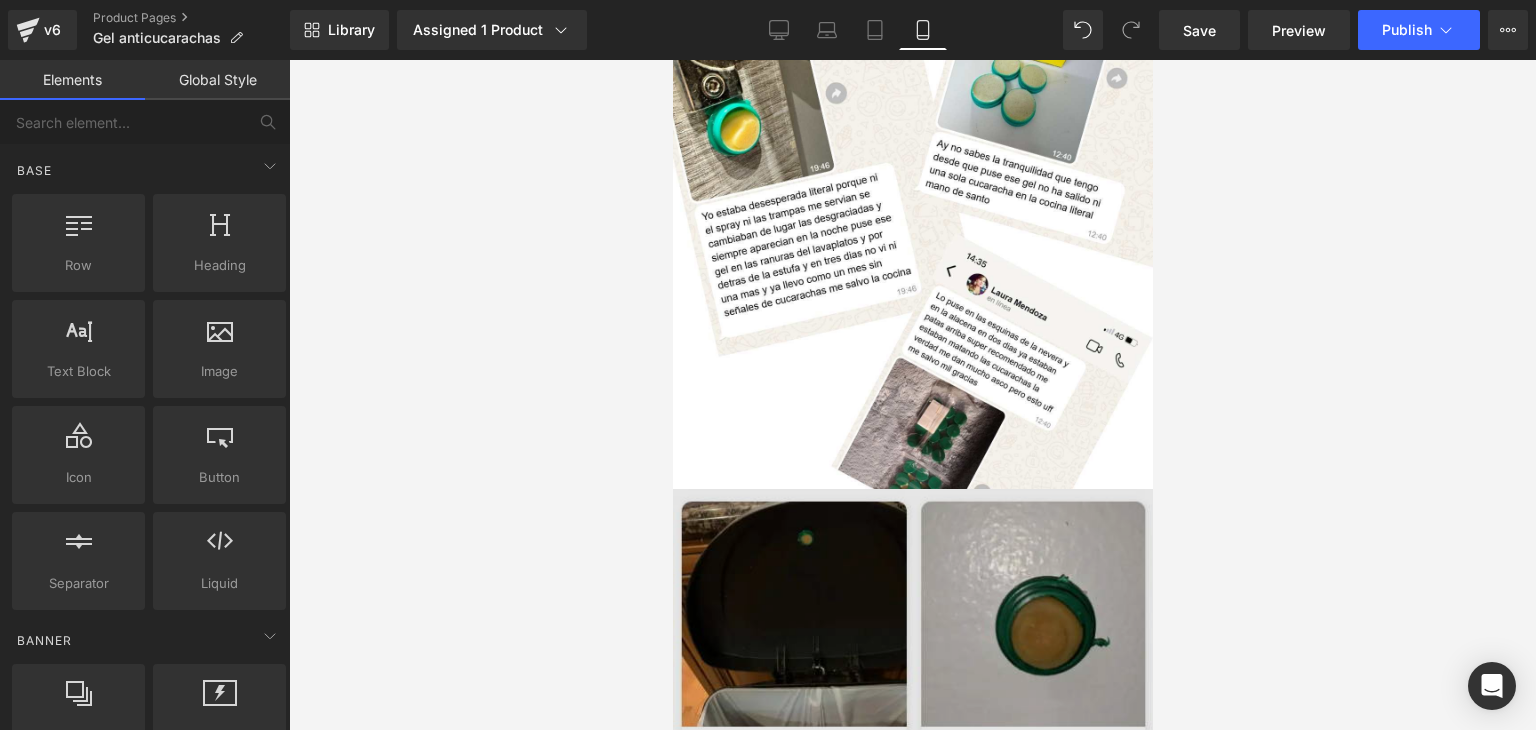 scroll, scrollTop: 5900, scrollLeft: 0, axis: vertical 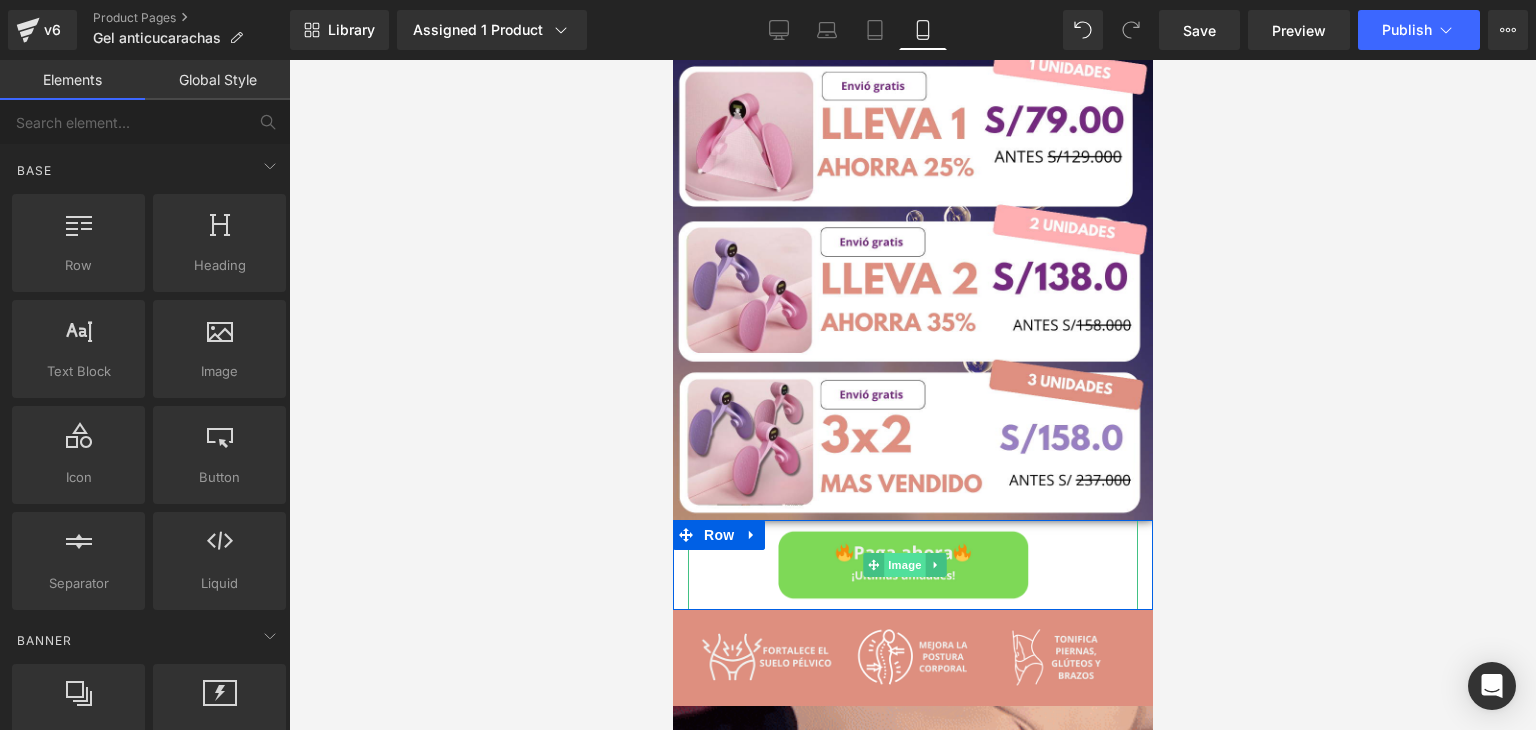 click on "Image" at bounding box center (905, 565) 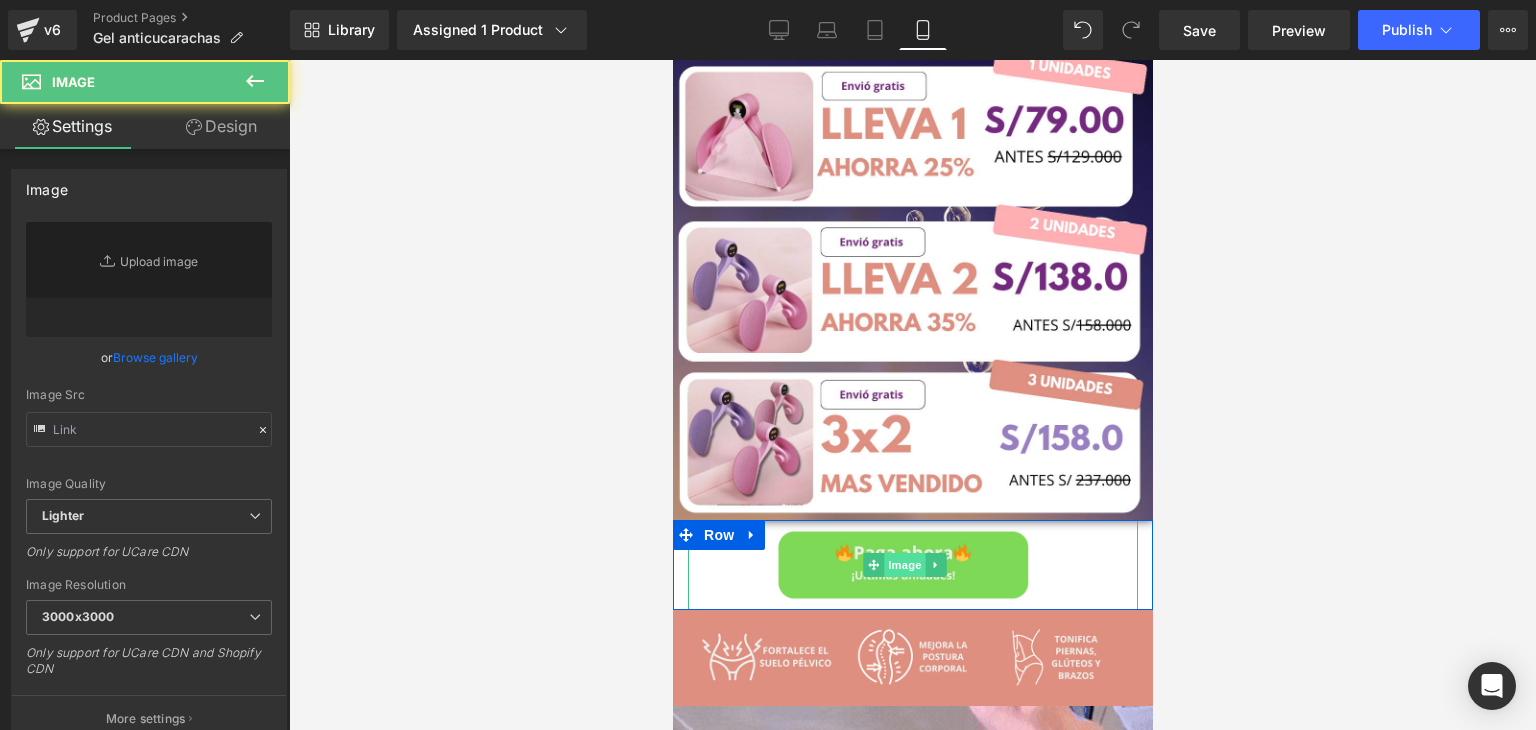 type on "https://ucarecdn.com/481c4f47-5c13-4b48-bef6-bea71575c348/-/format/auto/-/preview/3000x3000/-/quality/lighter/ELIMINA%20DESECHOS%20METAL%20_1_.png" 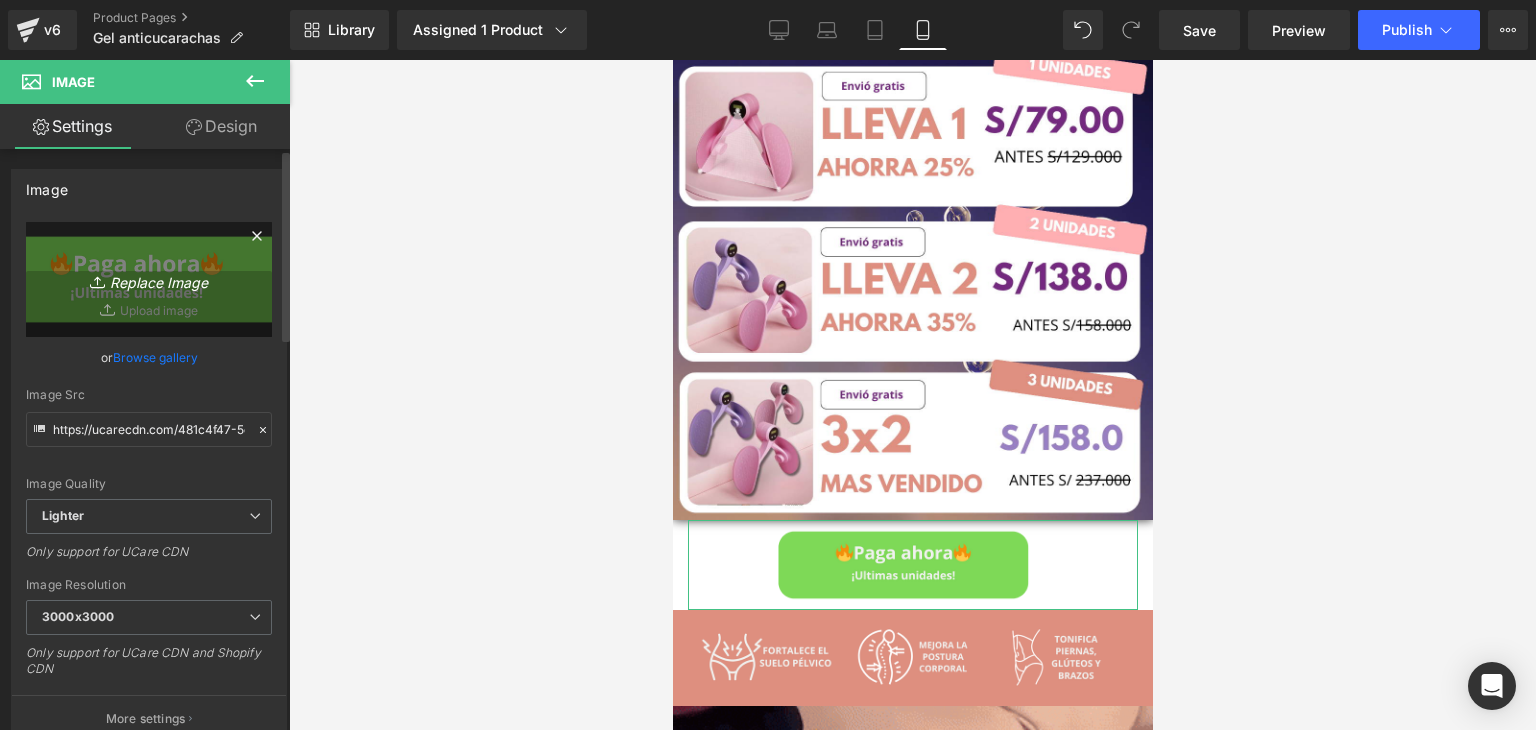click on "Replace Image" at bounding box center [149, 279] 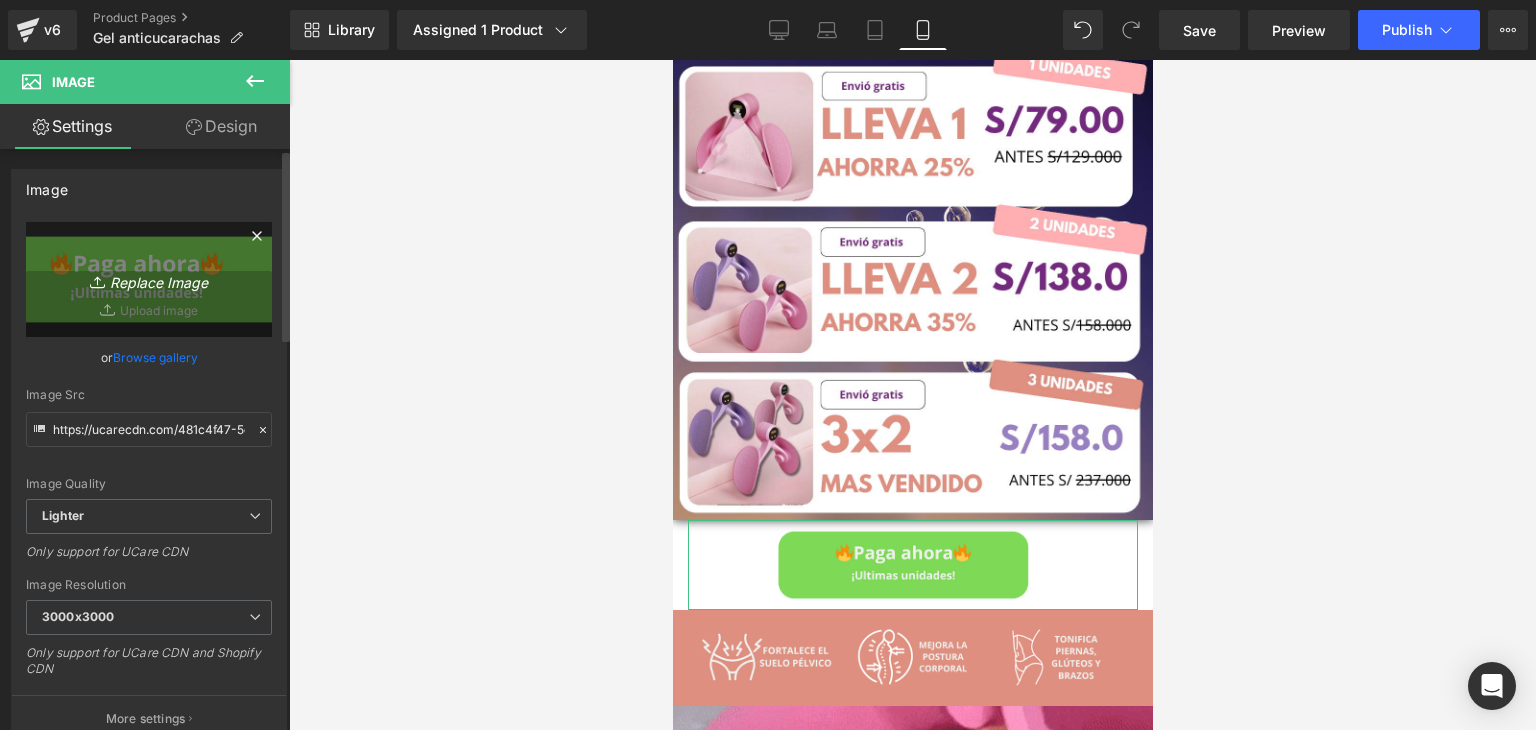 type on "C:\fakepath\005 (8).png" 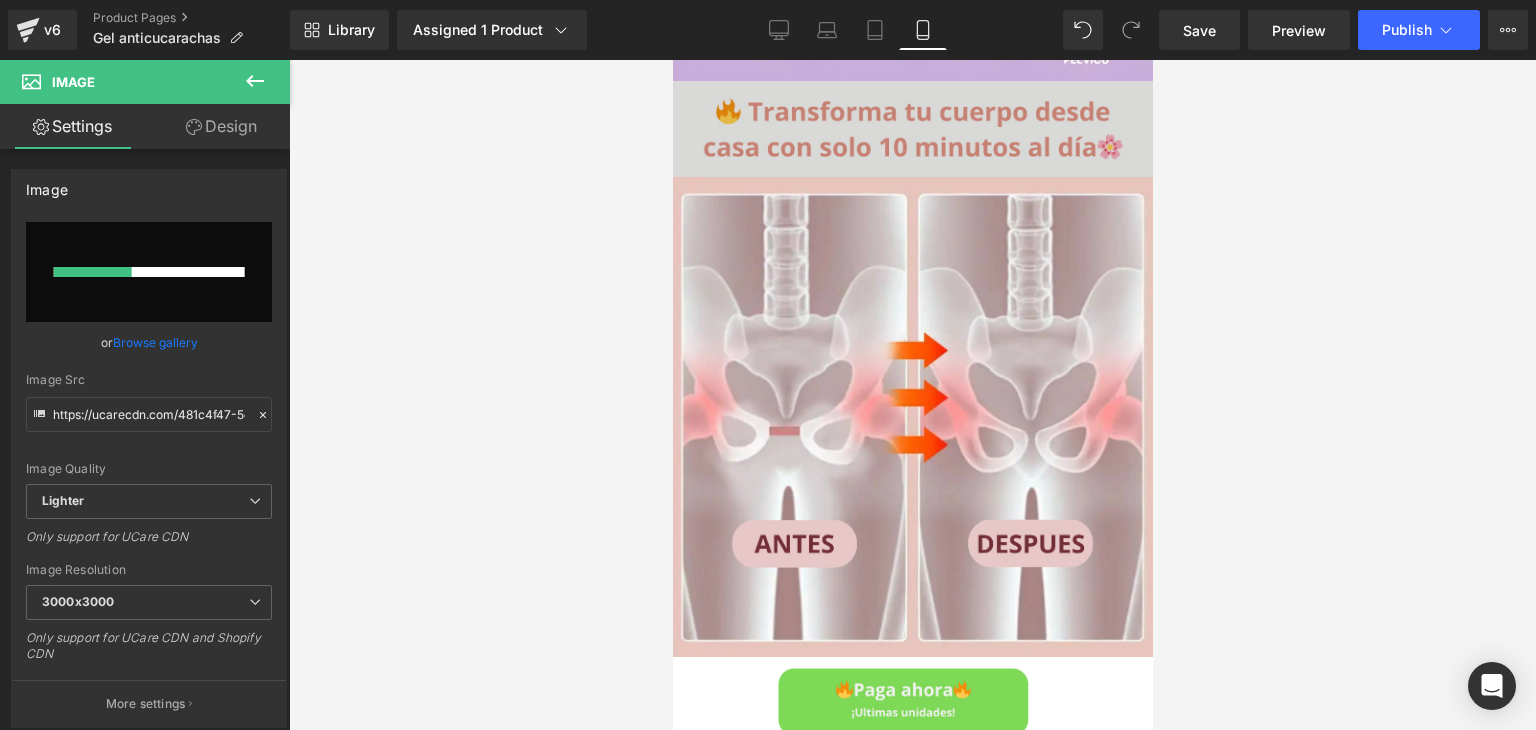 scroll, scrollTop: 2100, scrollLeft: 0, axis: vertical 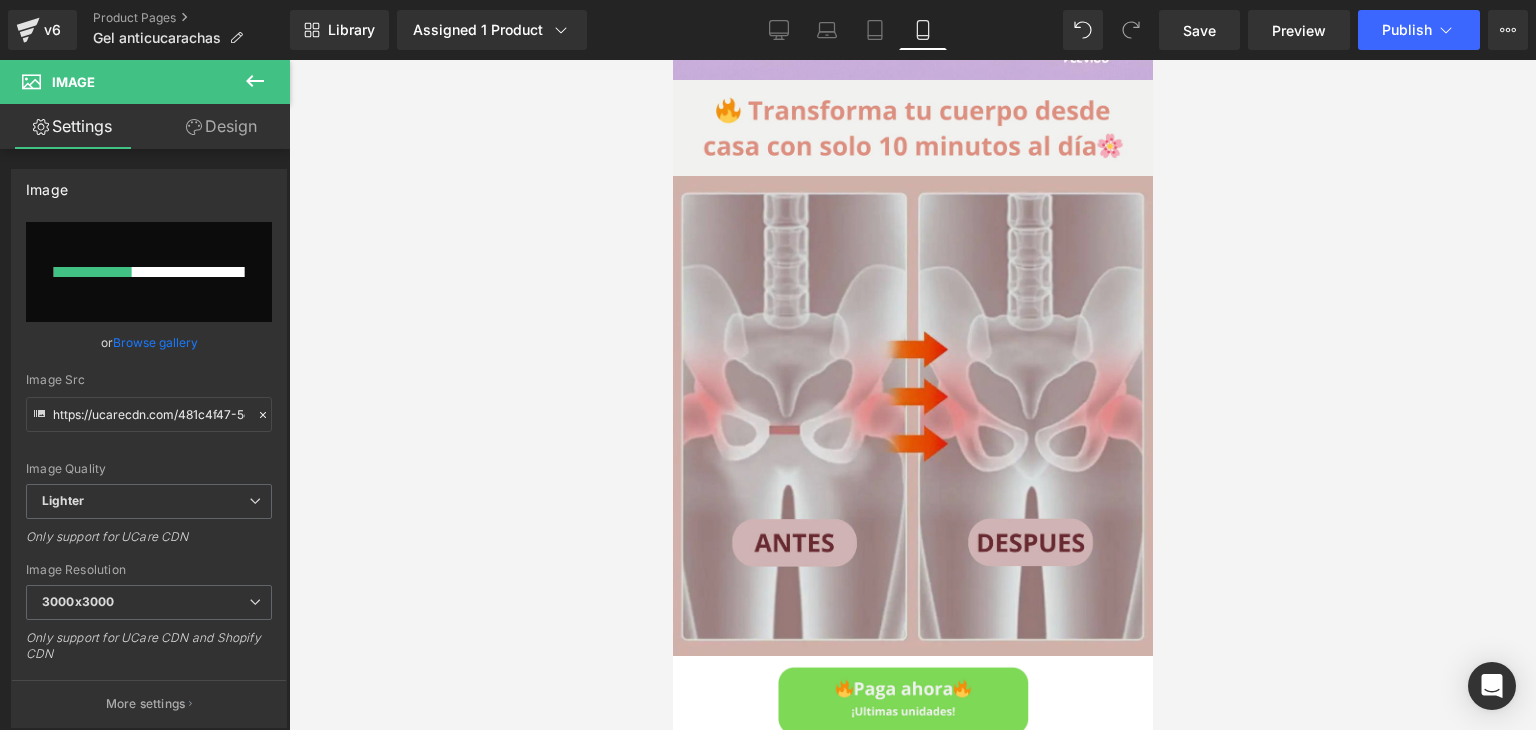 type 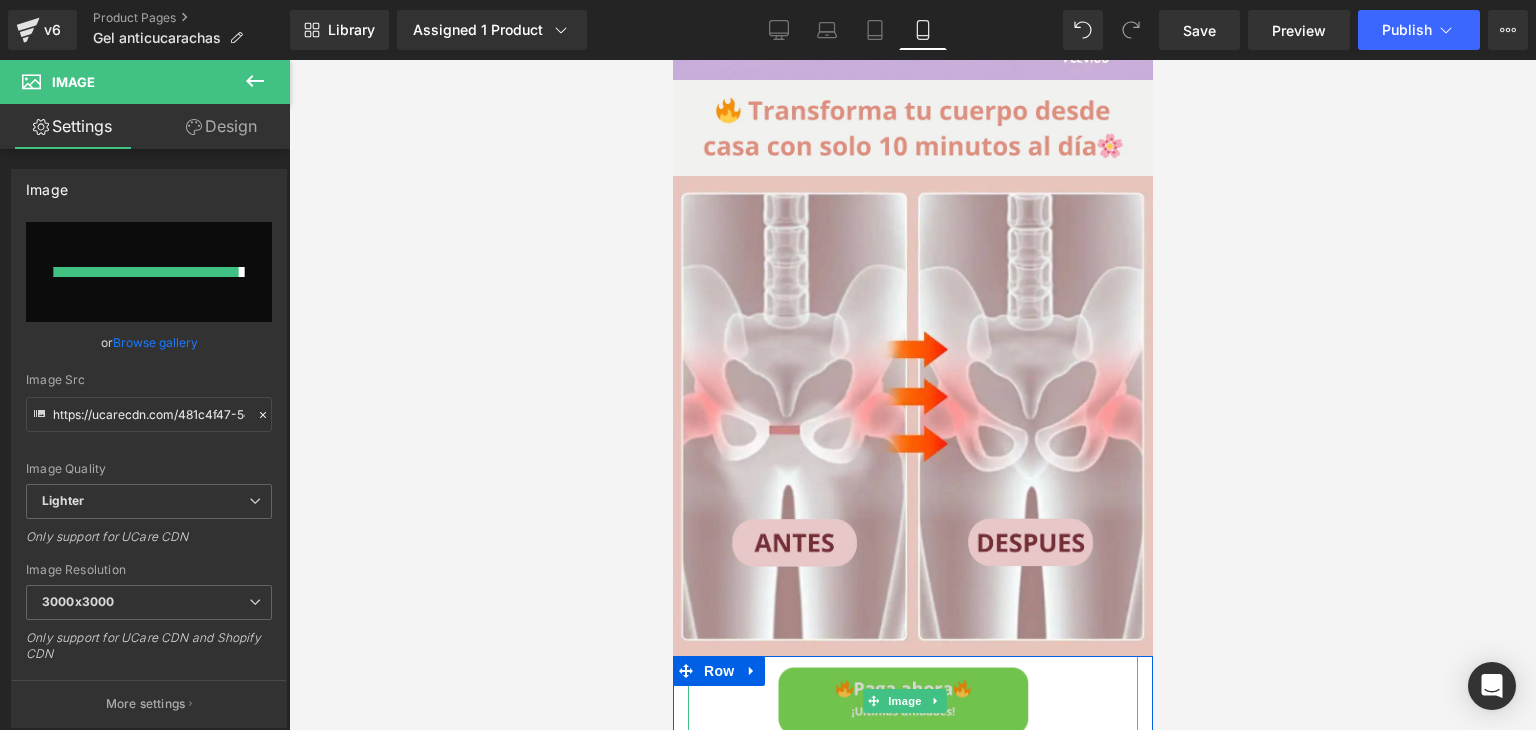 type on "https://ucarecdn.com/92944fb6-8c6f-45f9-b5f3-42592bdd6872/-/format/auto/-/preview/3000x3000/-/quality/lighter/005%20_8_.png" 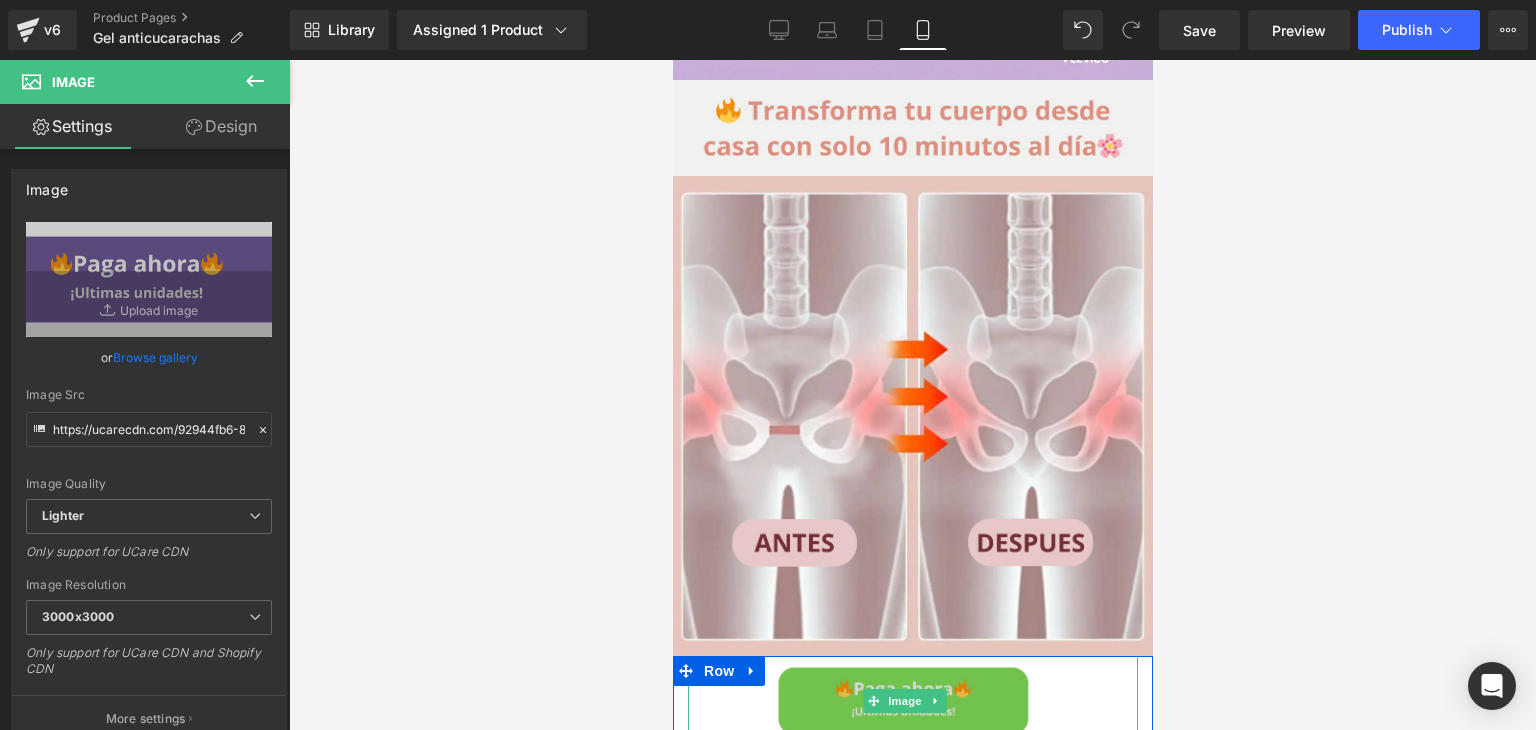 click at bounding box center [912, 701] 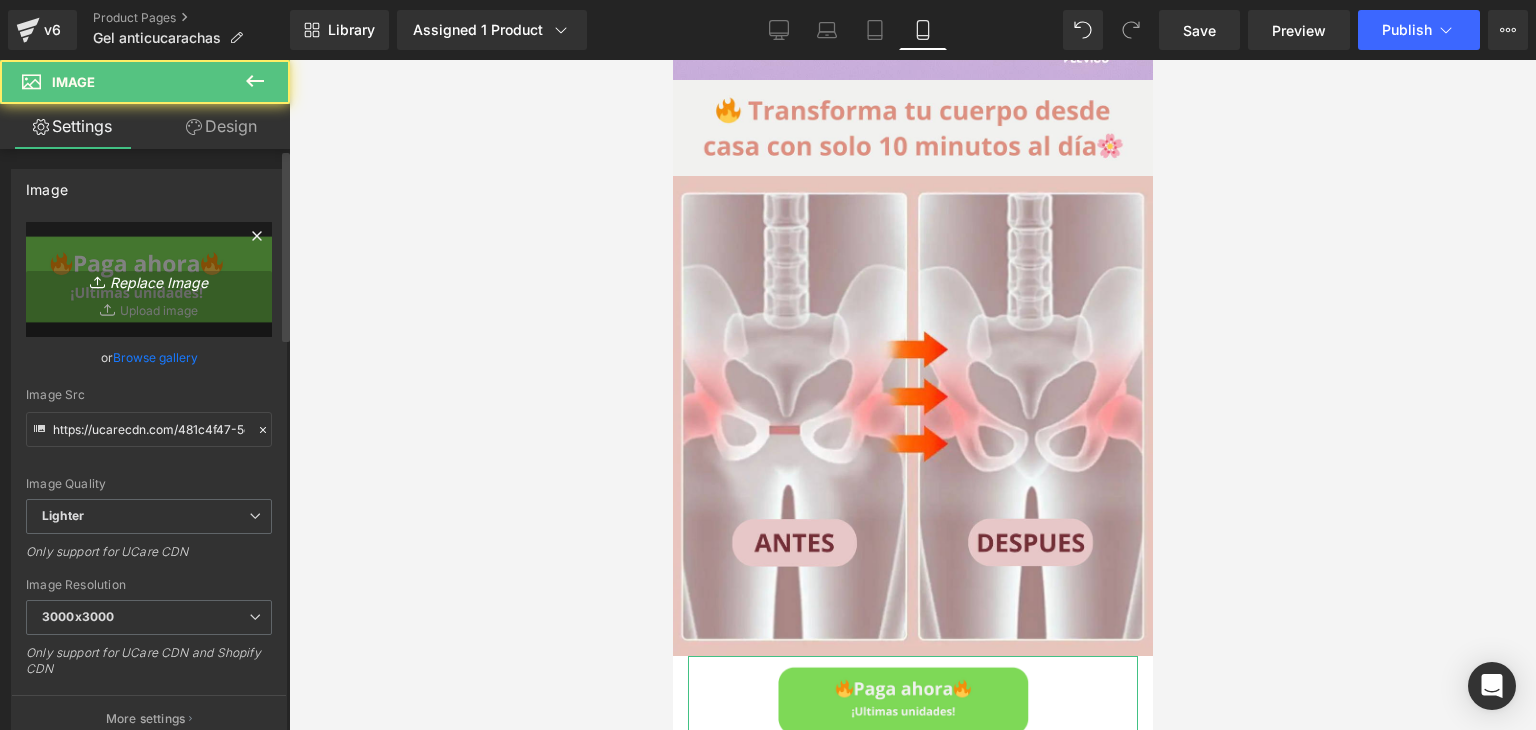 click on "Replace Image" at bounding box center (149, 279) 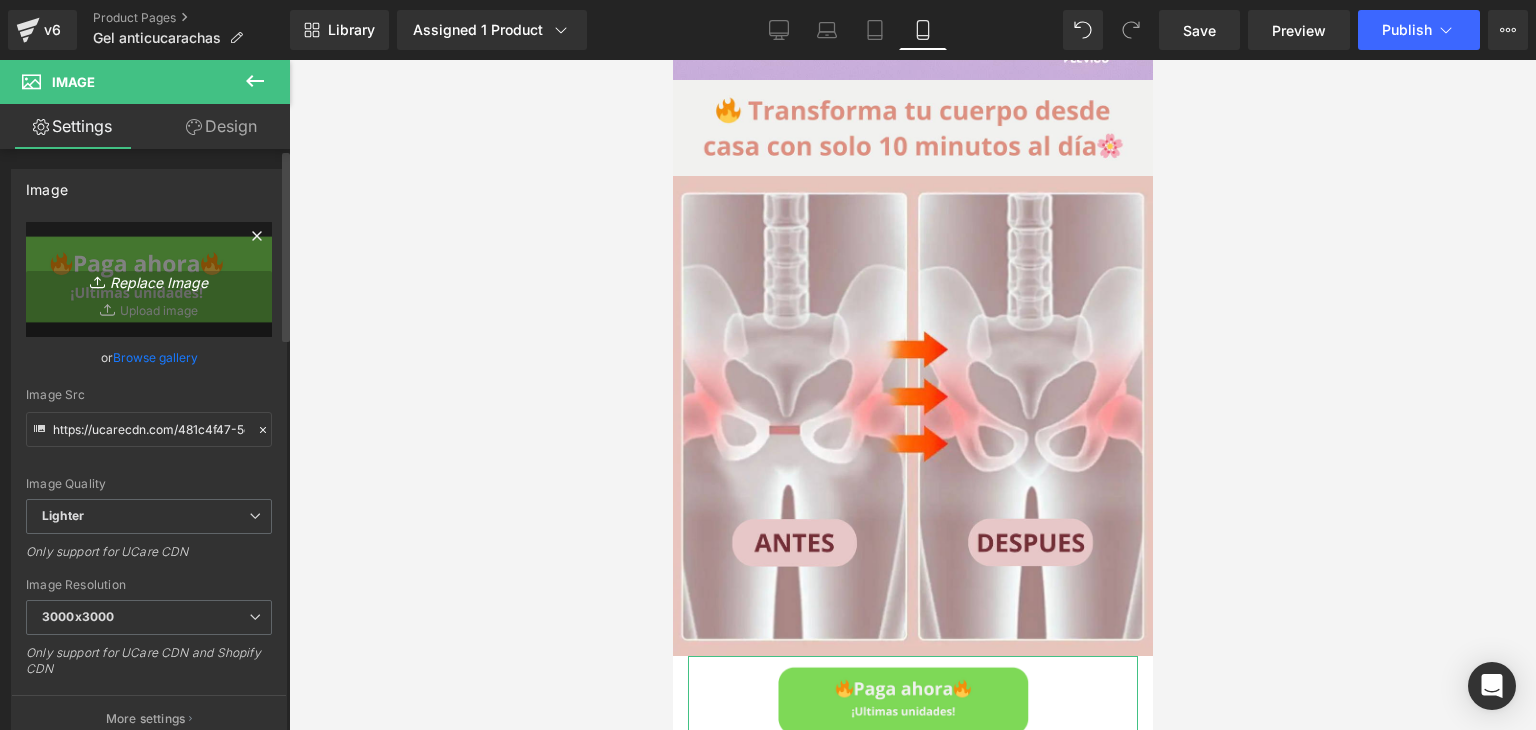 type on "C:\fakepath\005 (8).png" 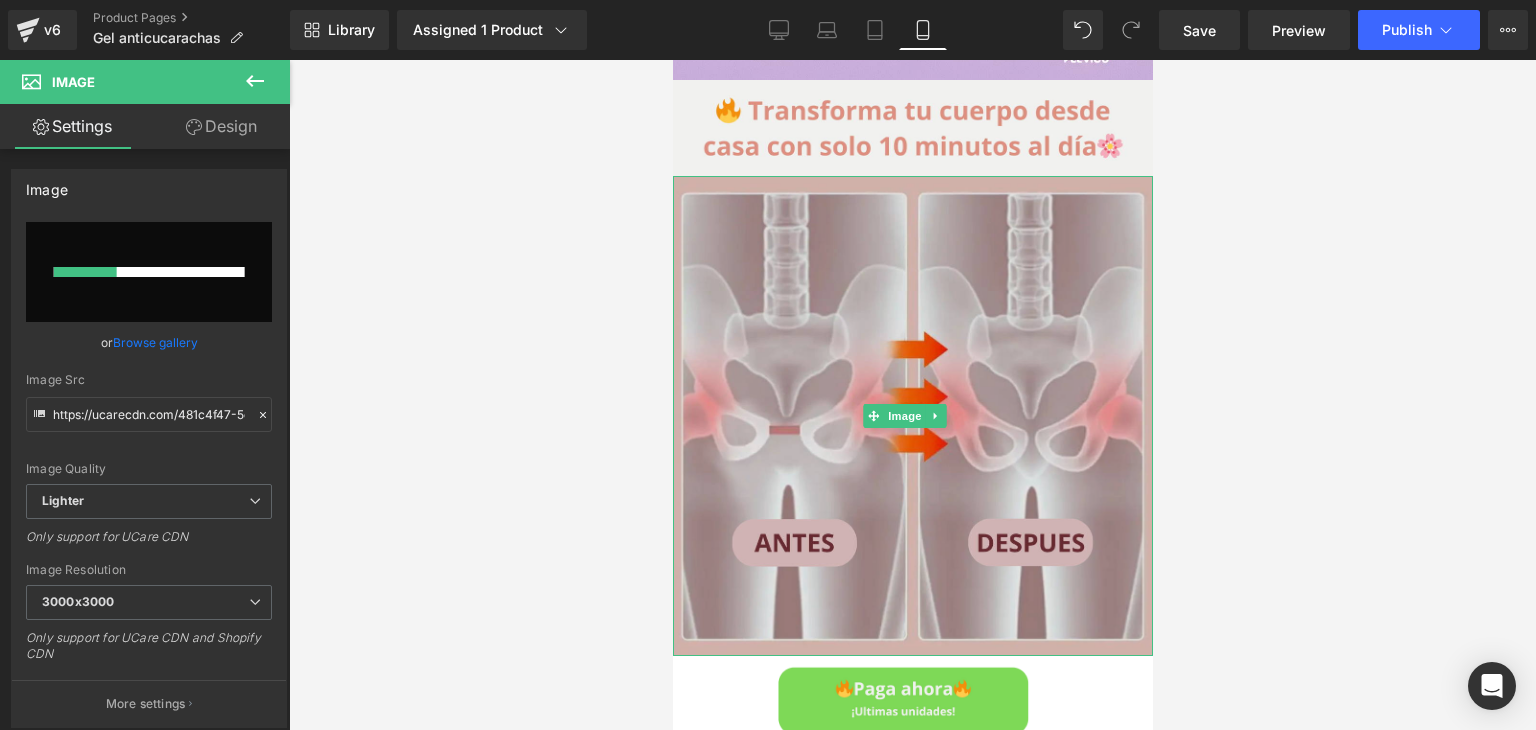 type 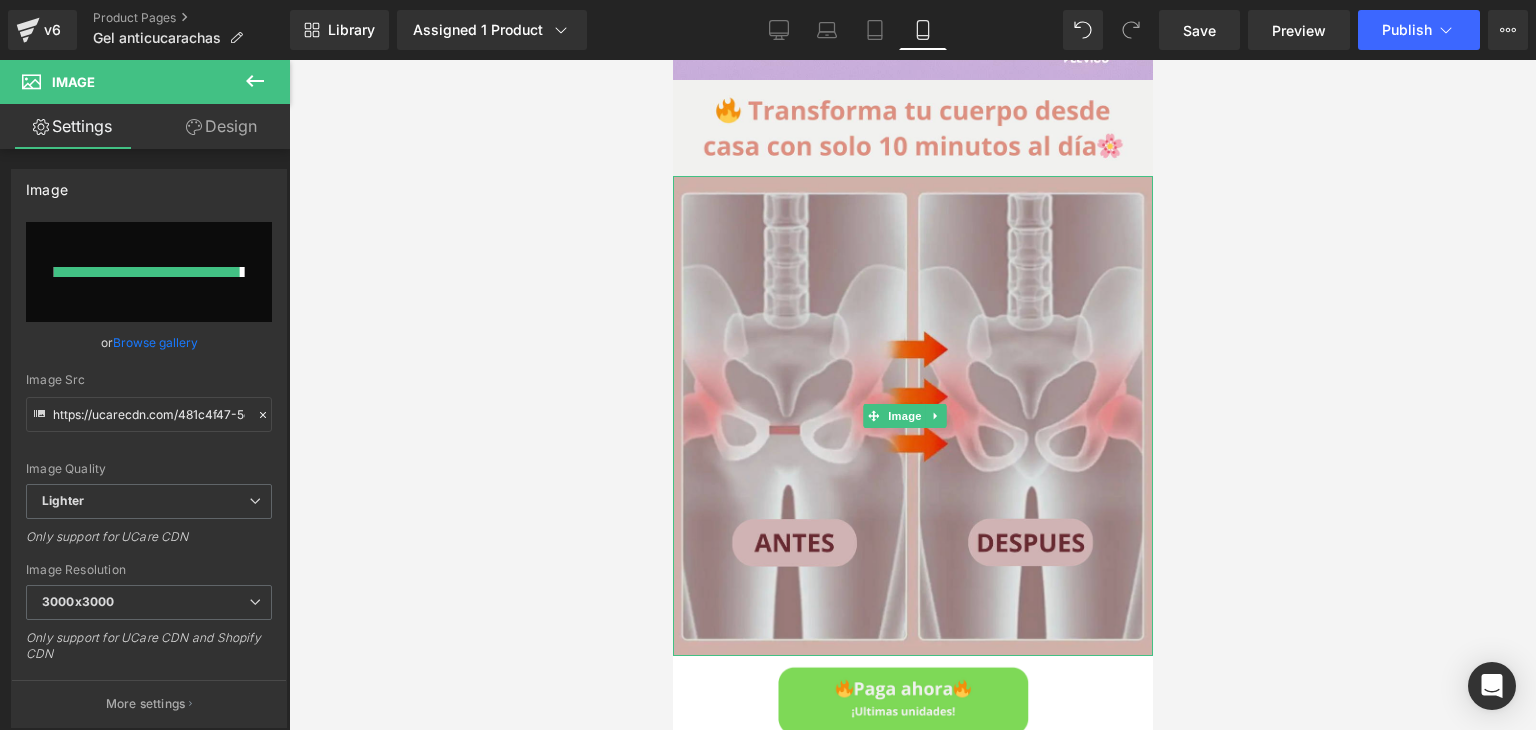 type on "https://ucarecdn.com/6c04fdb0-1c46-4f4e-81f2-f0d946c661d4/-/format/auto/-/preview/3000x3000/-/quality/lighter/005%20_8_.png" 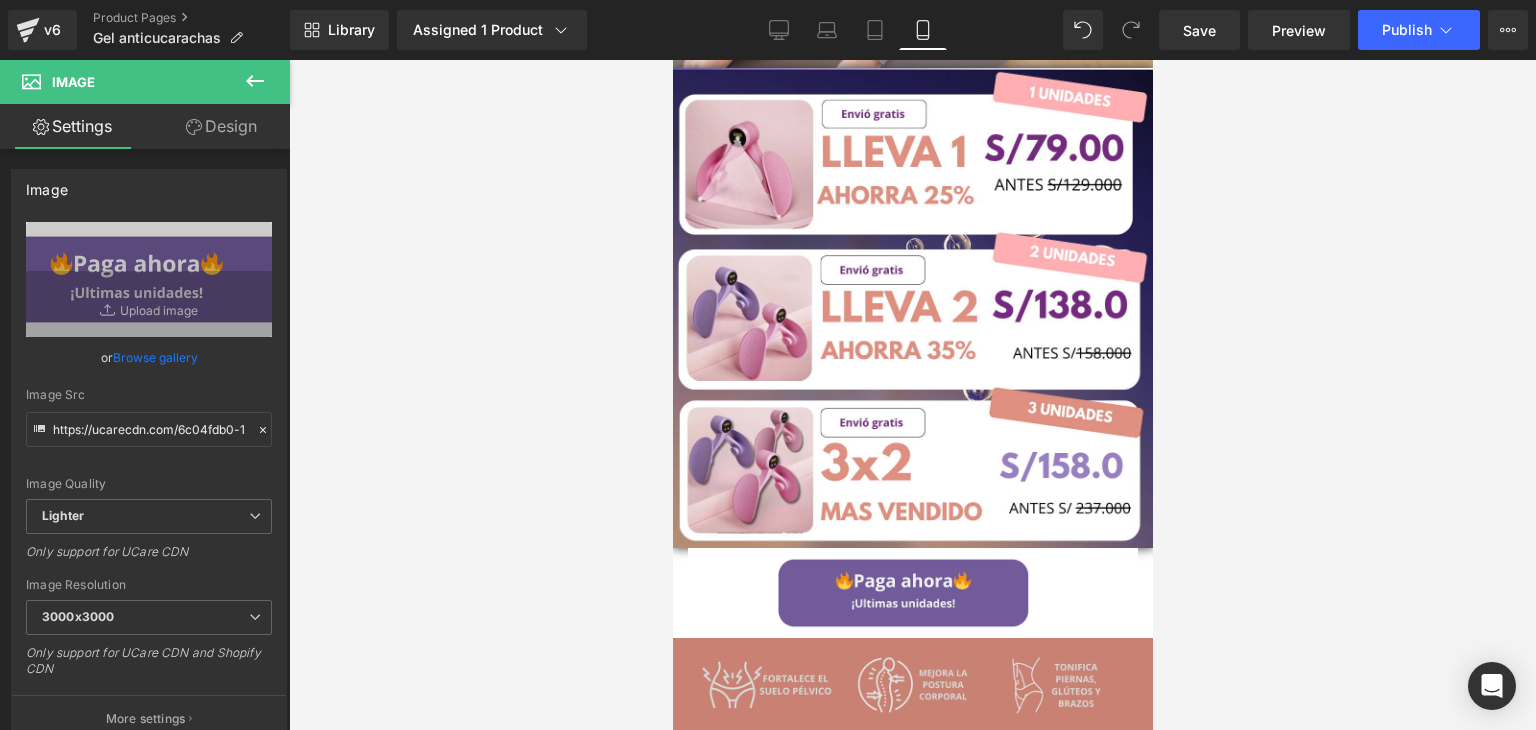 scroll, scrollTop: 600, scrollLeft: 0, axis: vertical 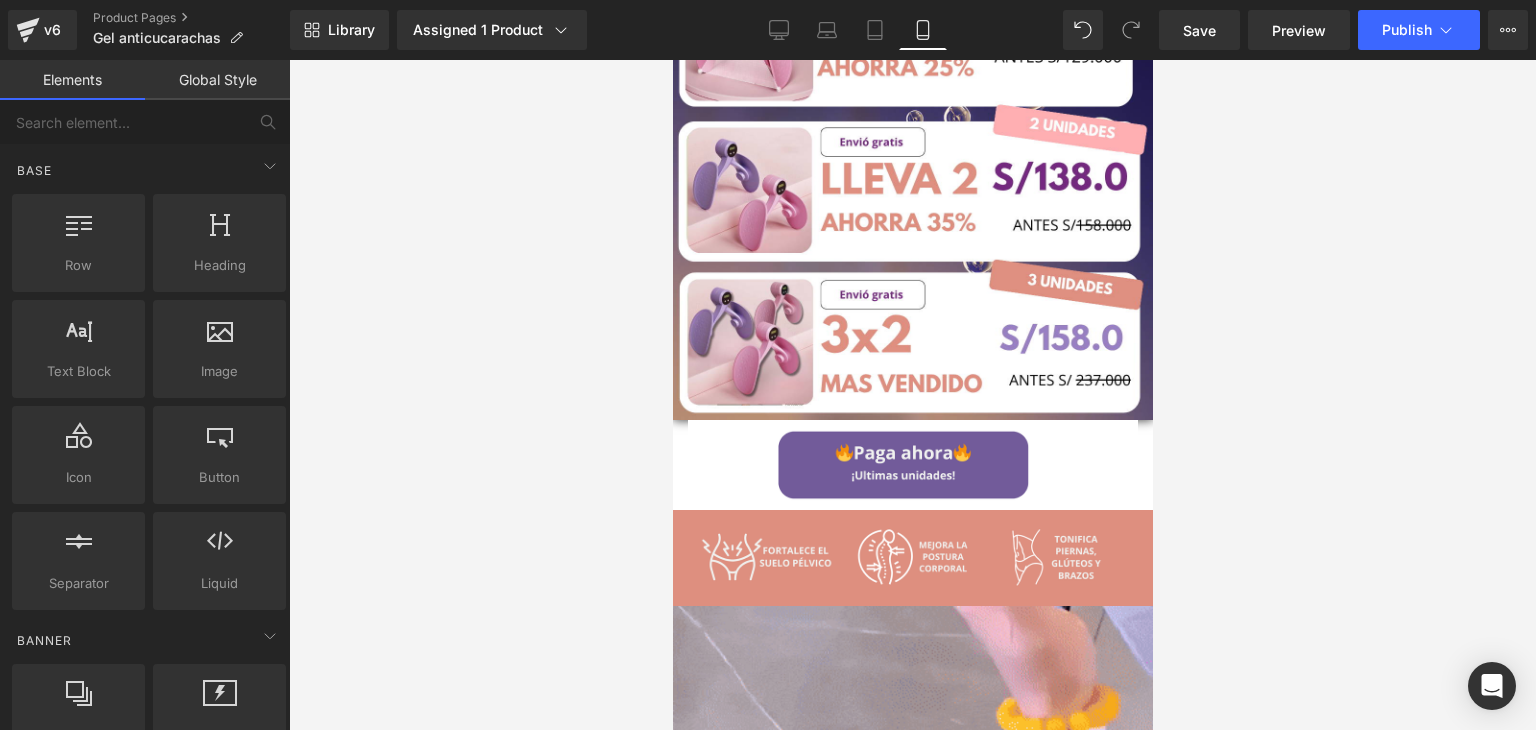click at bounding box center (912, 395) 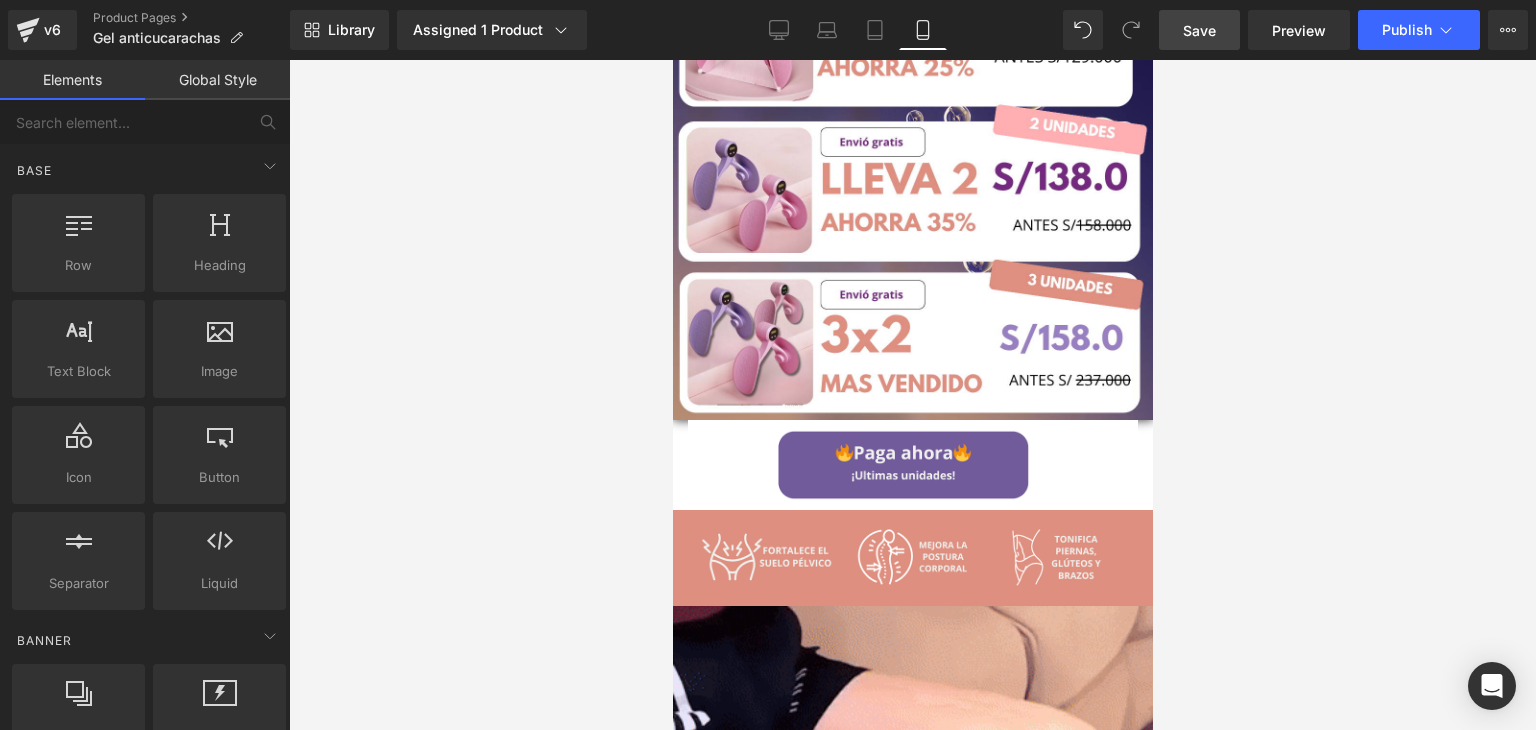 click on "Save" at bounding box center [1199, 30] 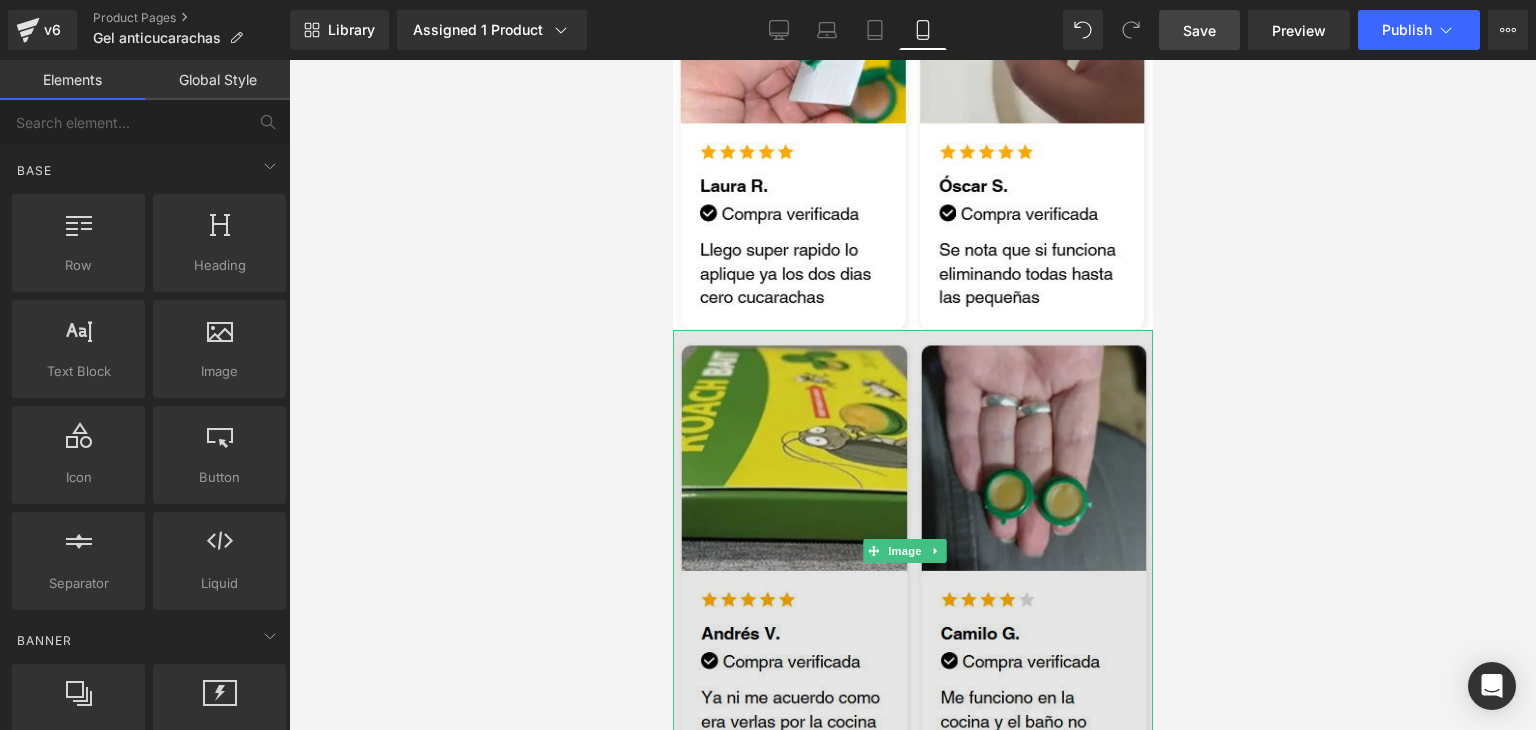 scroll, scrollTop: 7000, scrollLeft: 0, axis: vertical 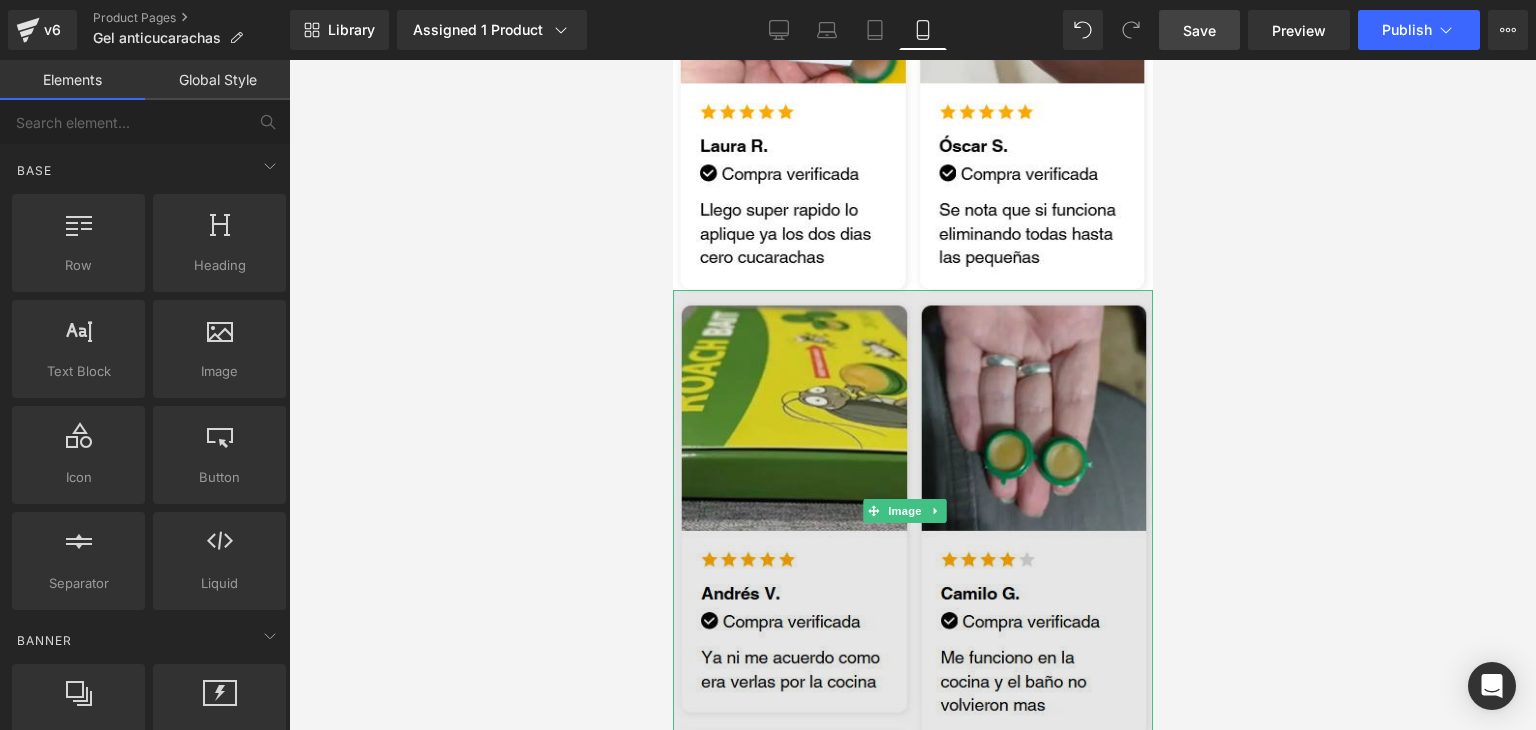 click at bounding box center (912, 511) 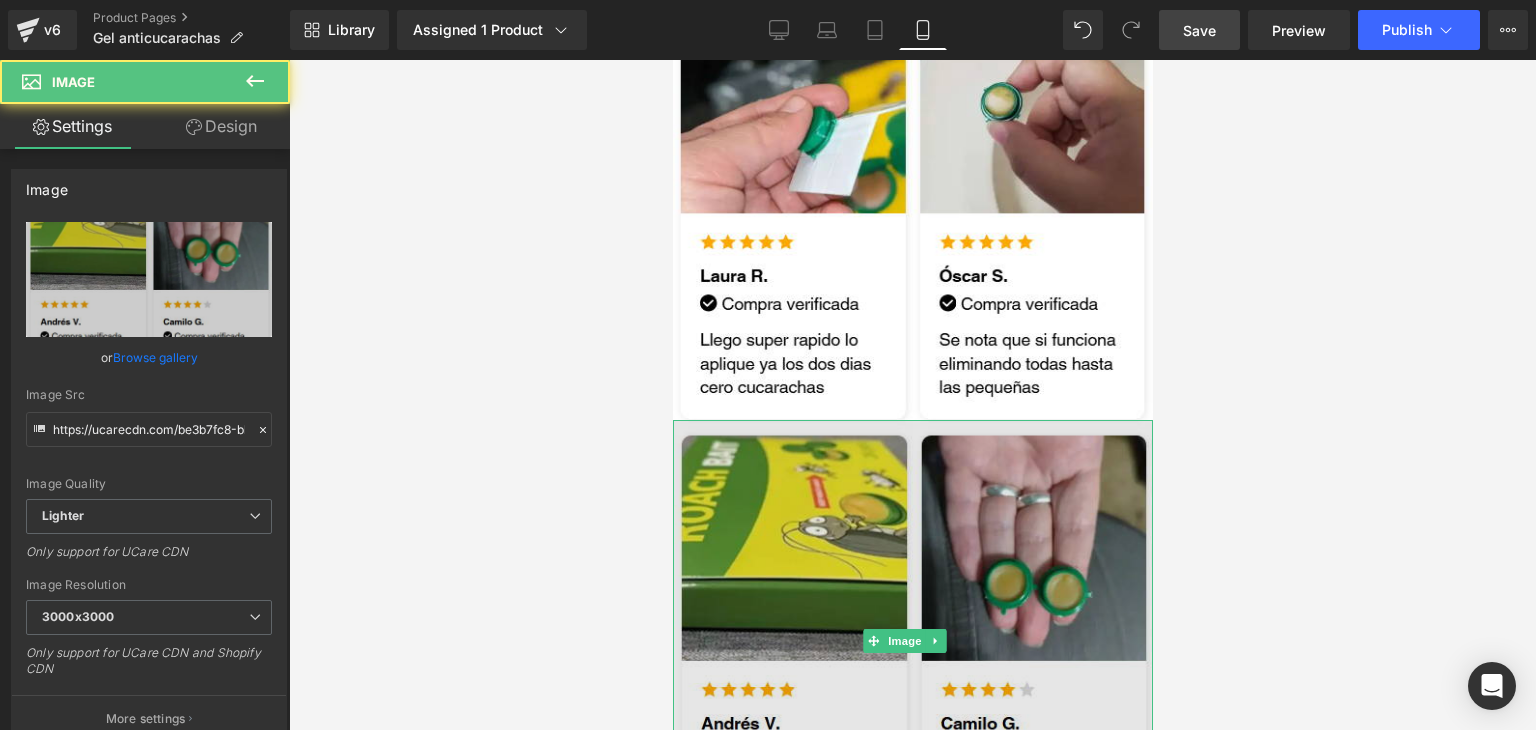 scroll, scrollTop: 6600, scrollLeft: 0, axis: vertical 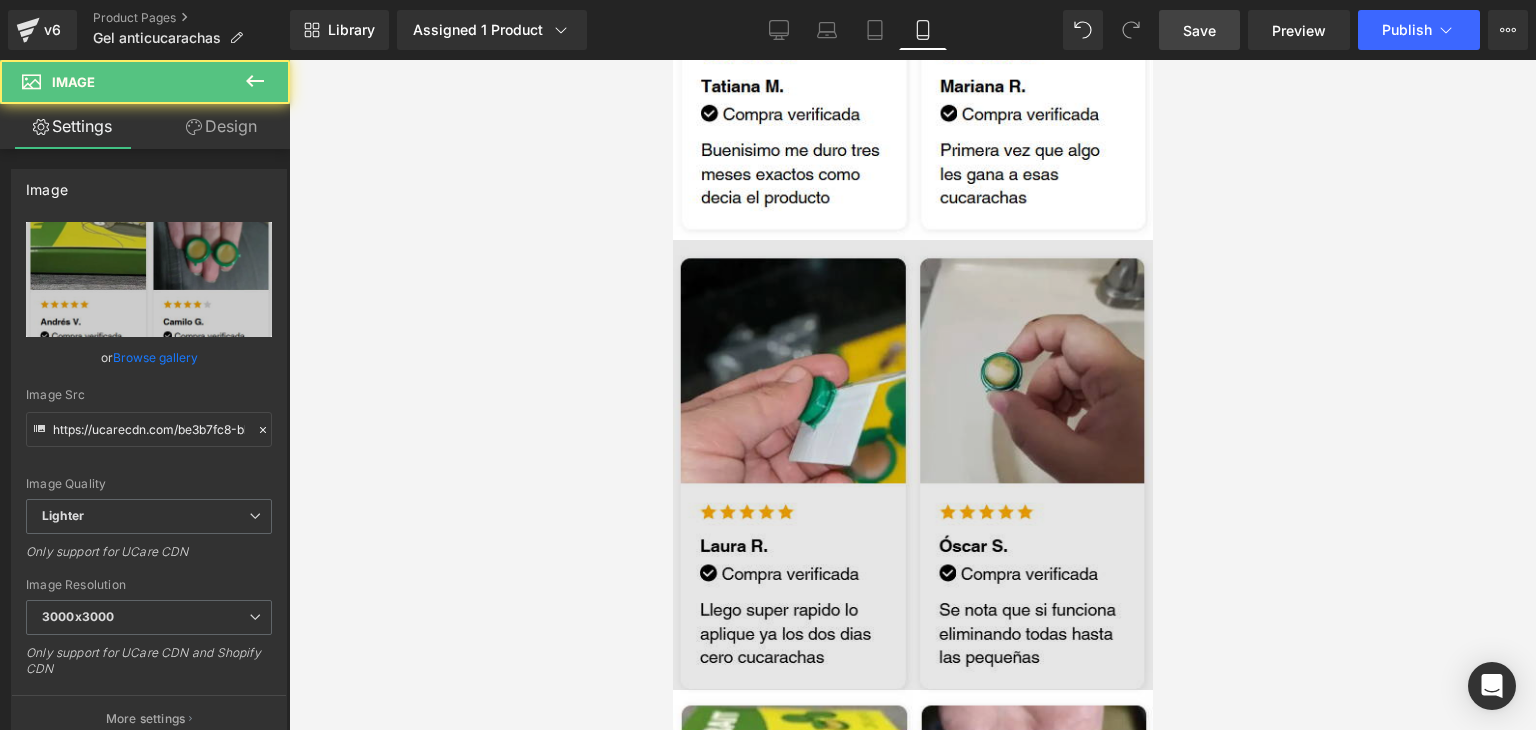 click at bounding box center (912, 465) 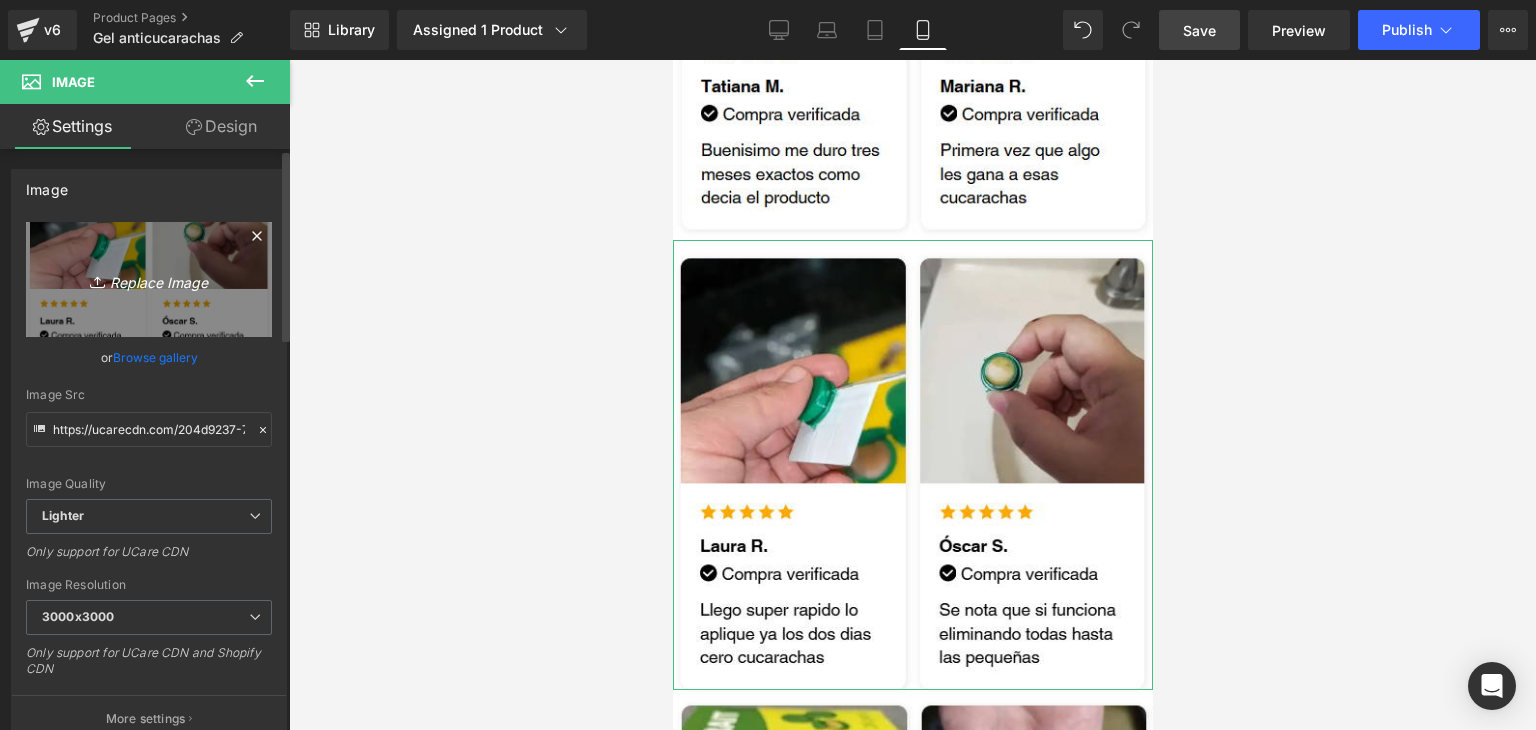click on "Replace Image" at bounding box center [149, 279] 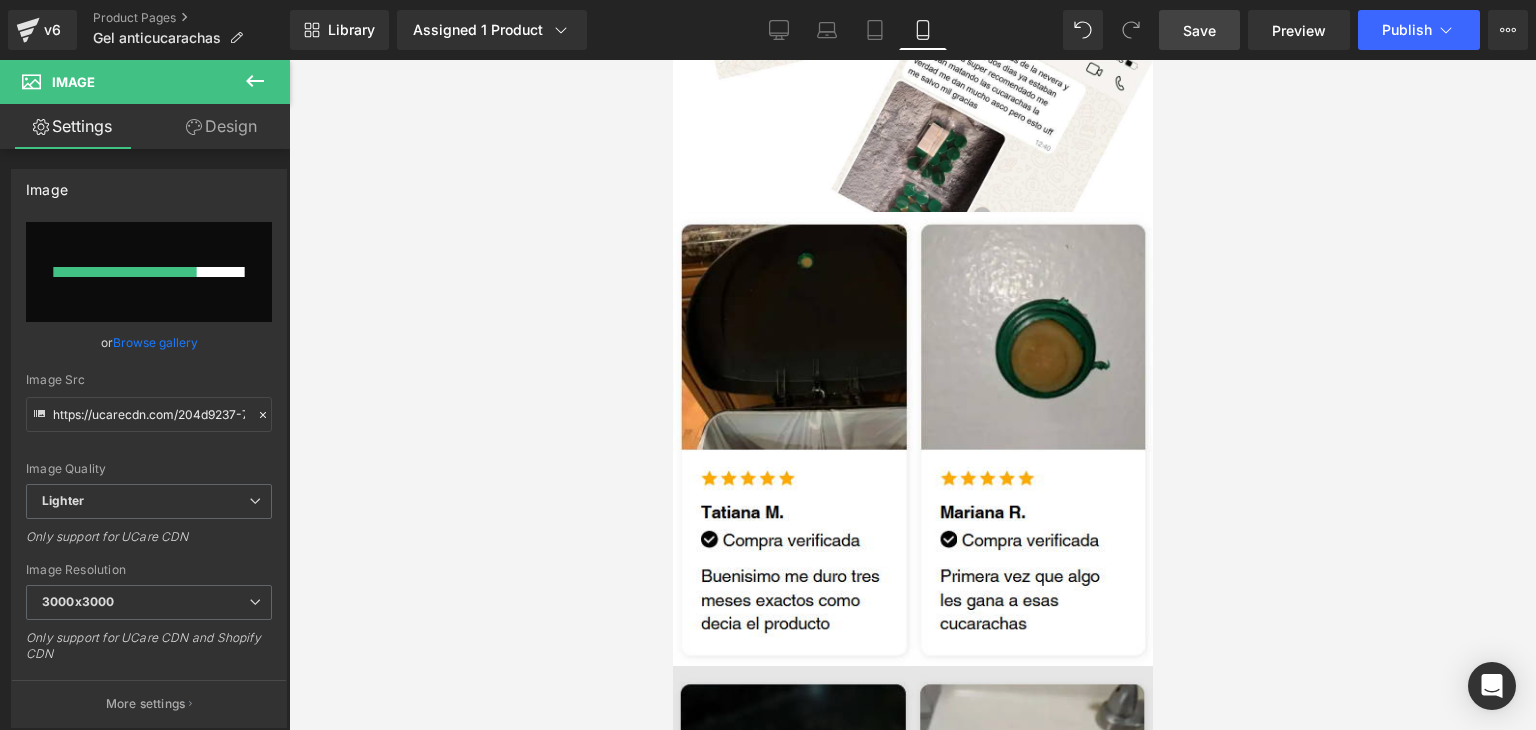 scroll, scrollTop: 6000, scrollLeft: 0, axis: vertical 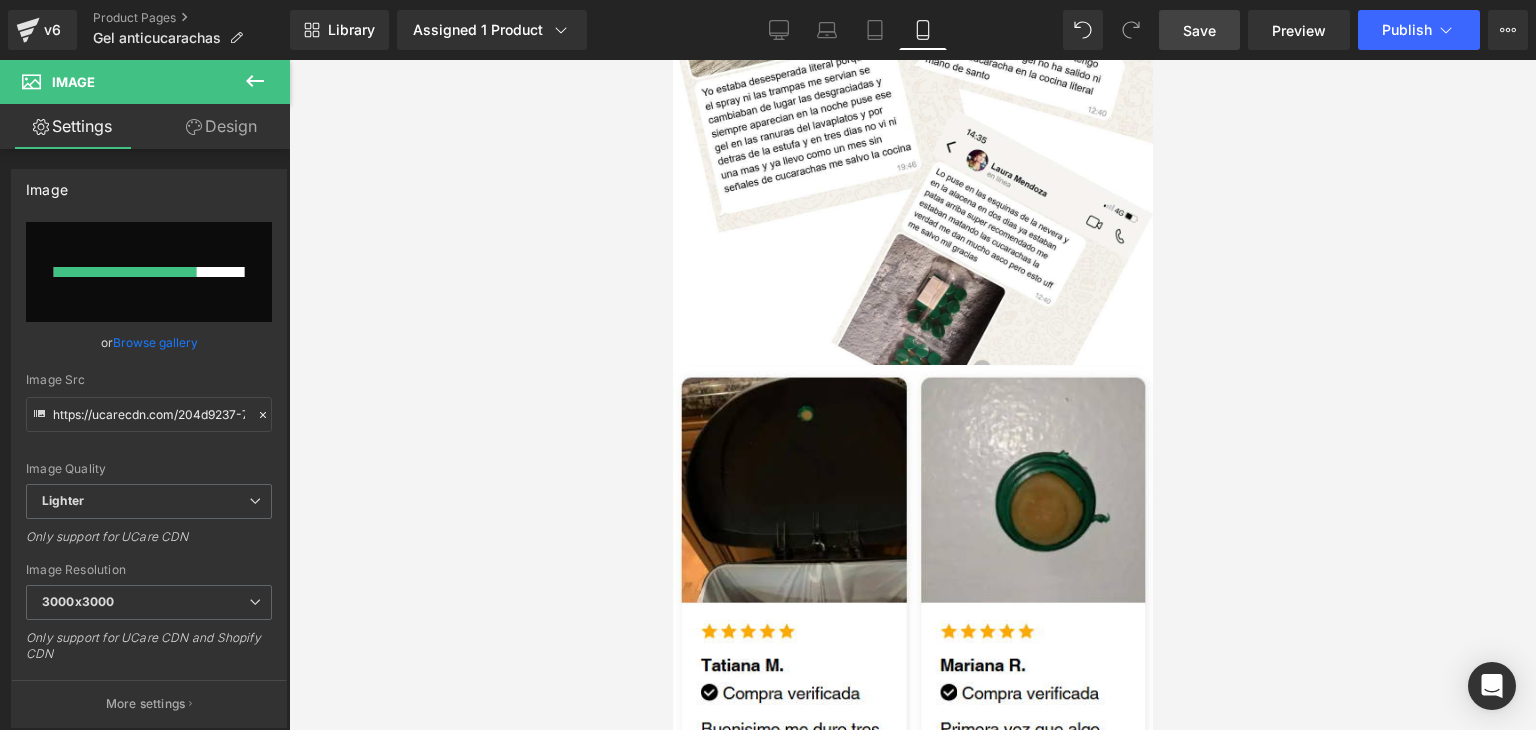 type 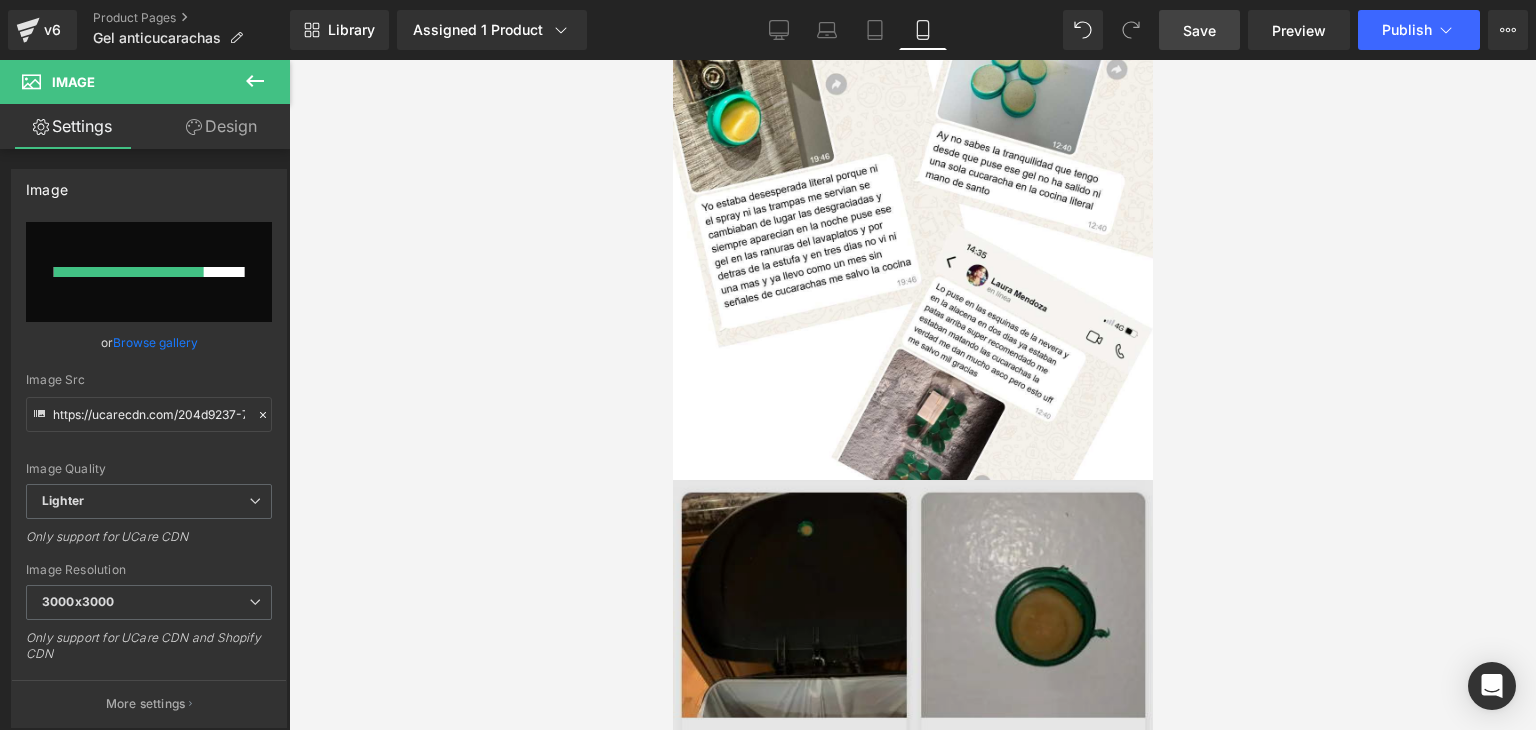 scroll, scrollTop: 5900, scrollLeft: 0, axis: vertical 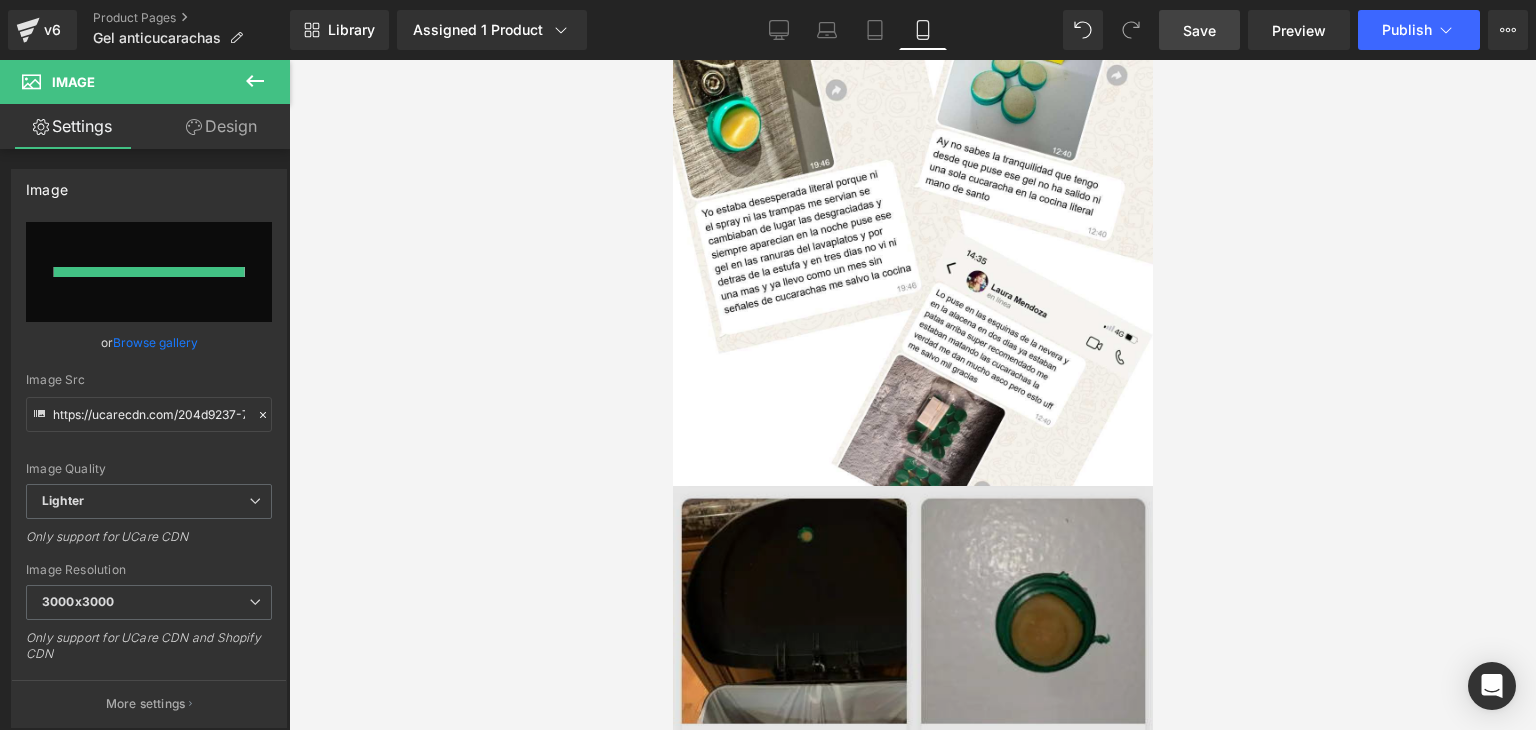 type on "https://ucarecdn.com/84b2e5d6-9a86-4a89-b8b4-aa313e76ab08/-/format/auto/-/preview/3000x3000/-/quality/lighter/PARCHES.png" 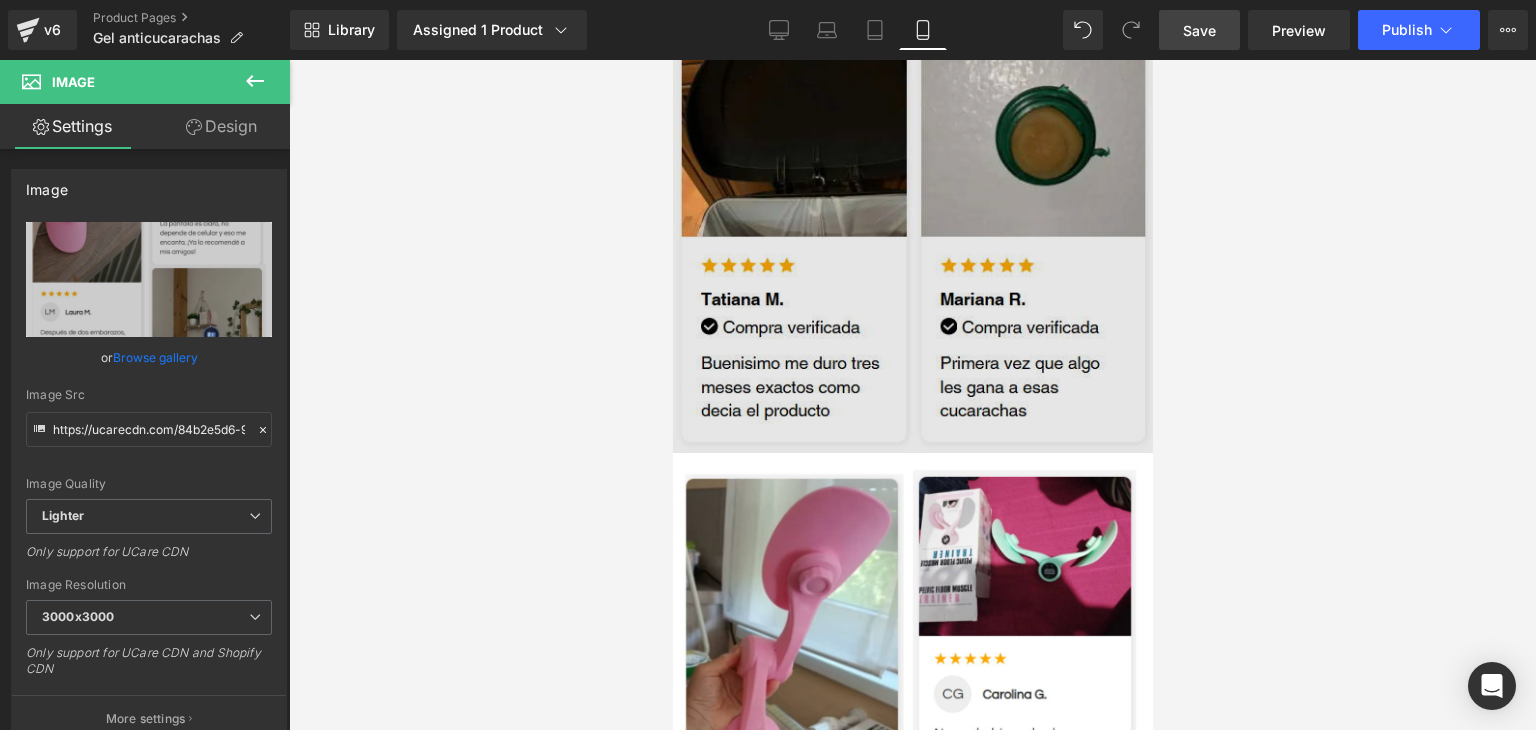 scroll, scrollTop: 6400, scrollLeft: 0, axis: vertical 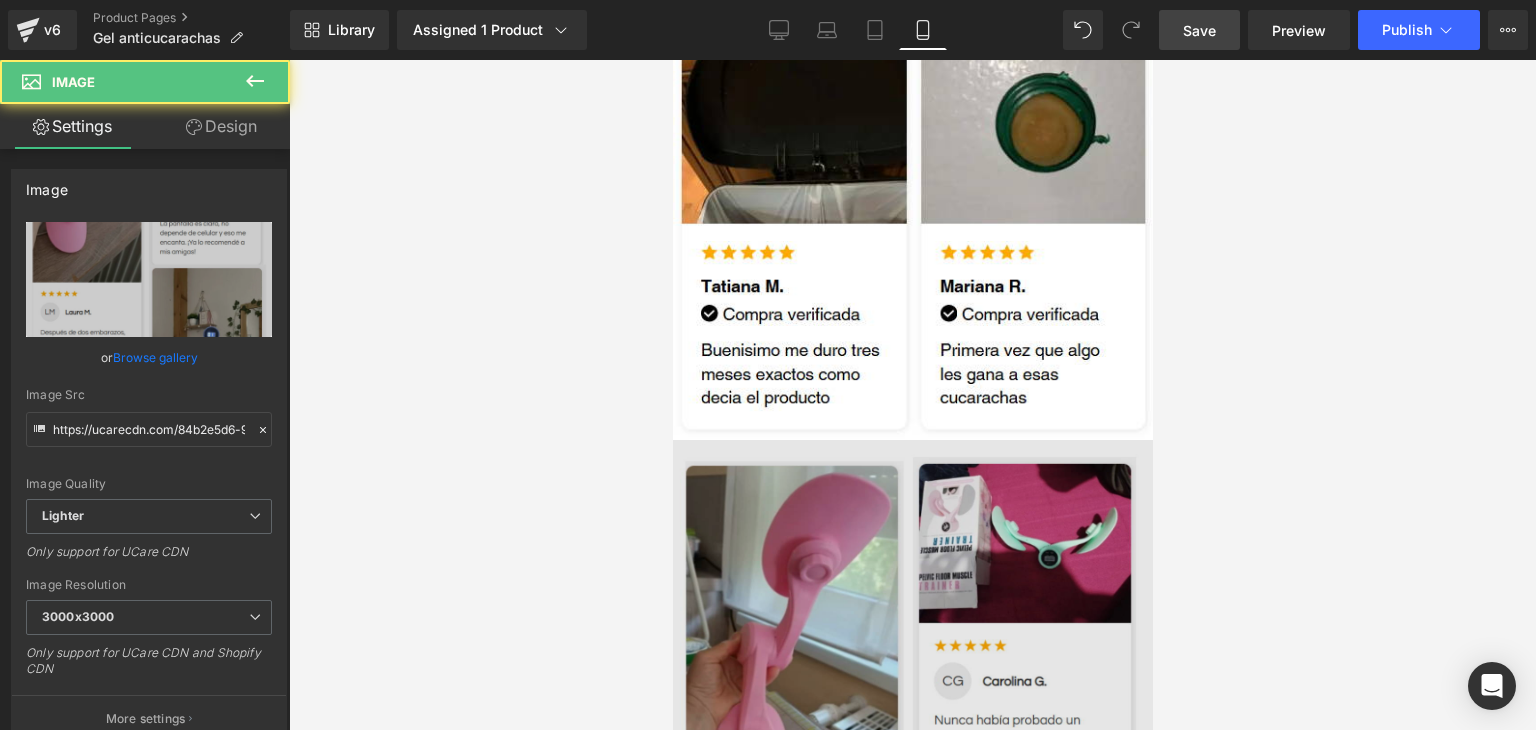 click at bounding box center [912, 884] 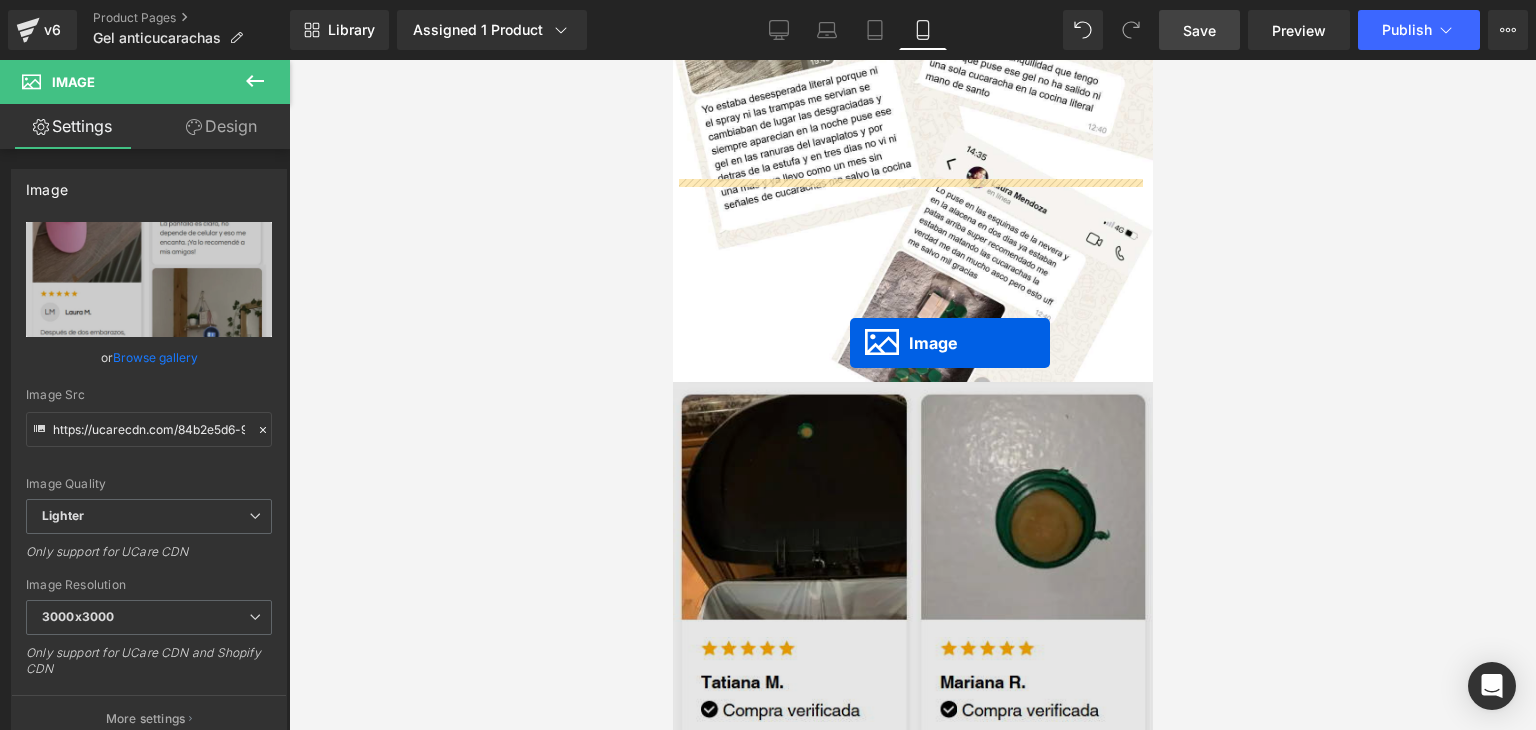 scroll, scrollTop: 6000, scrollLeft: 0, axis: vertical 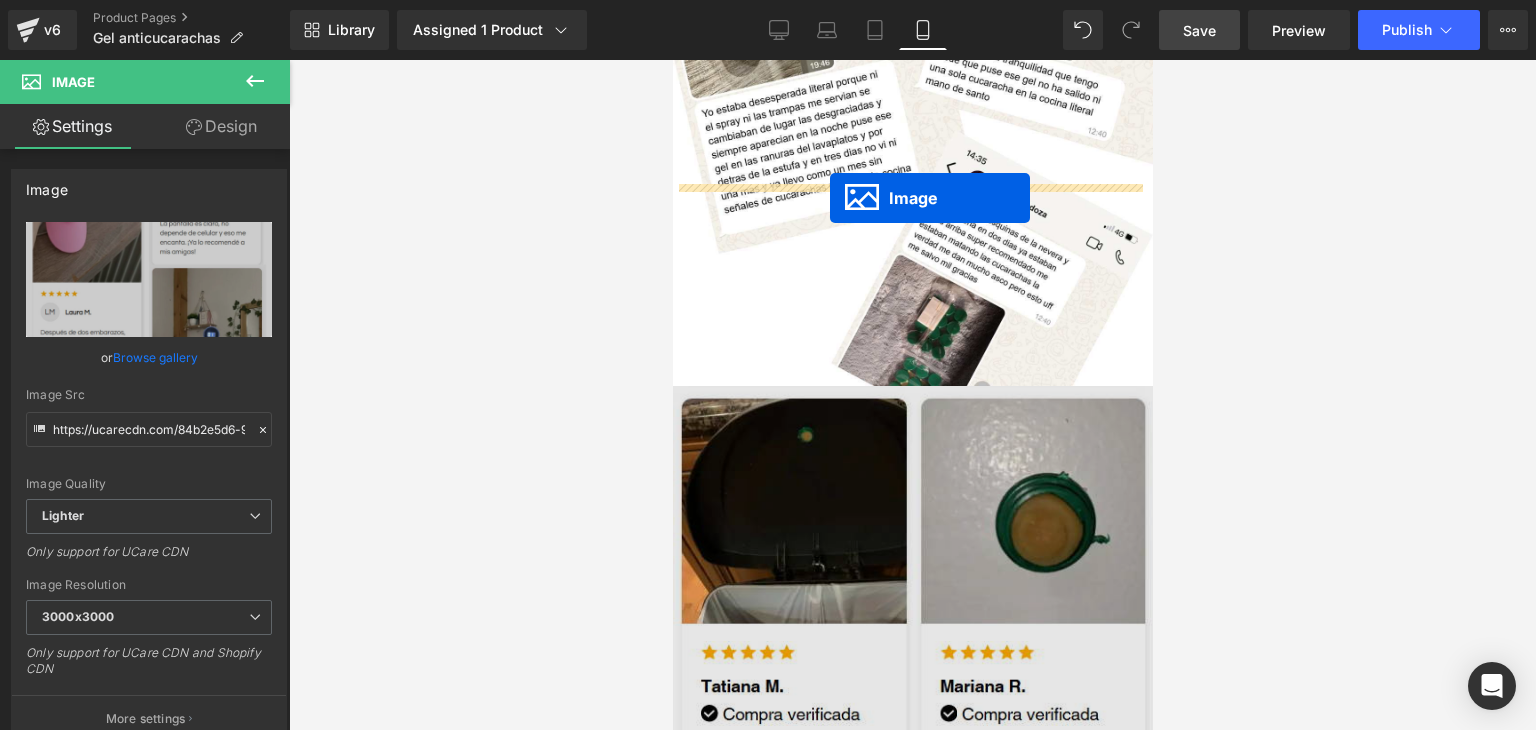 drag, startPoint x: 876, startPoint y: 657, endPoint x: 829, endPoint y: 198, distance: 461.40005 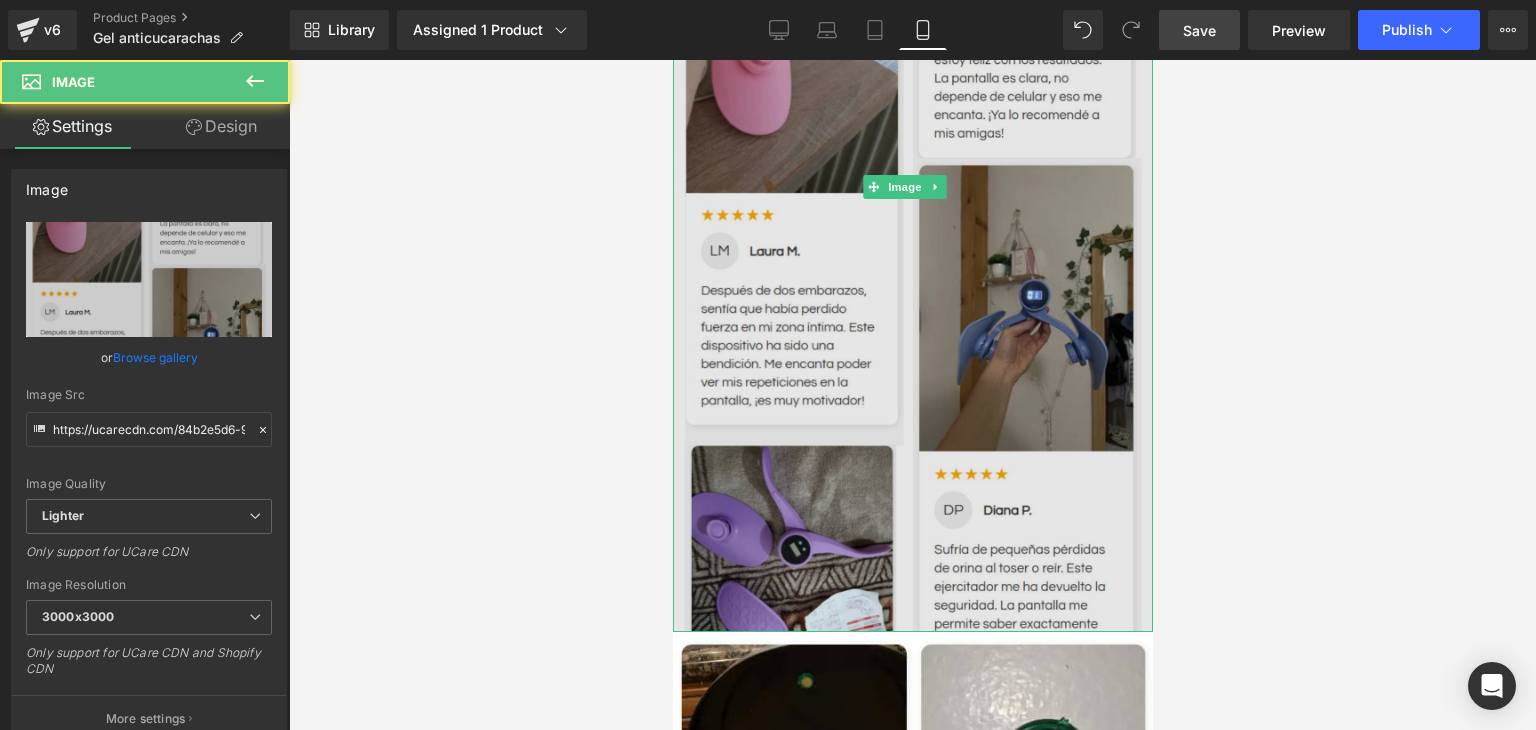 scroll, scrollTop: 7000, scrollLeft: 0, axis: vertical 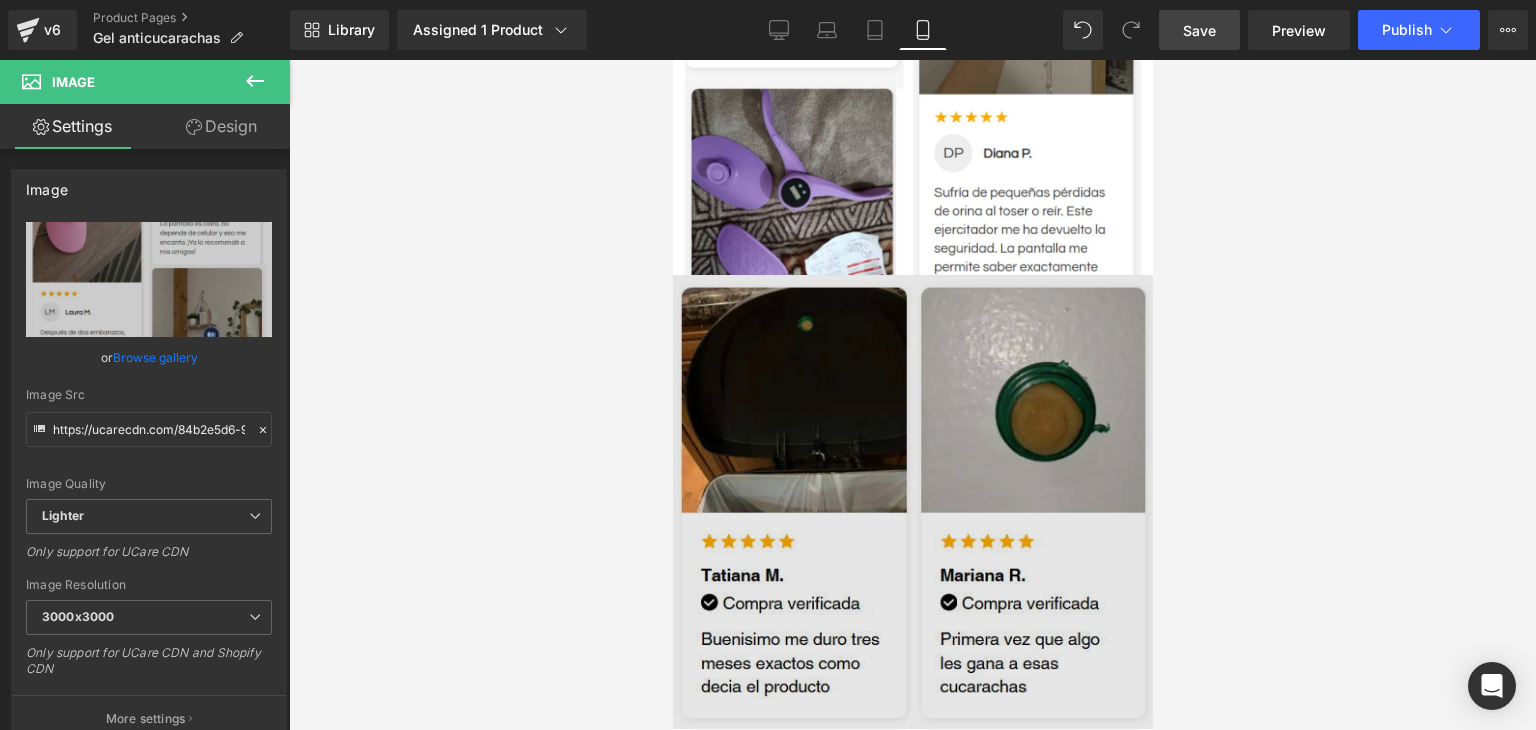 click at bounding box center [912, 502] 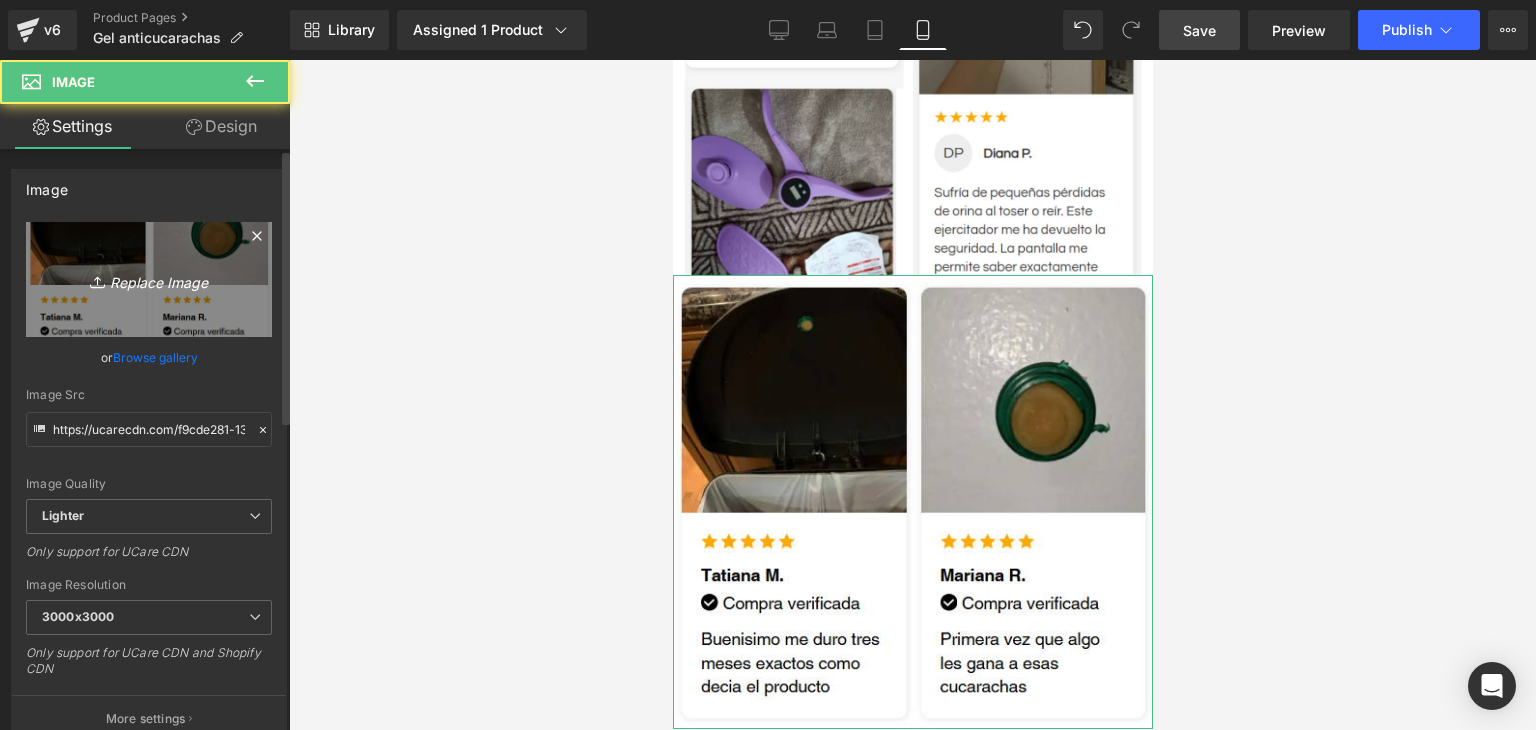 click on "Replace Image" at bounding box center [149, 279] 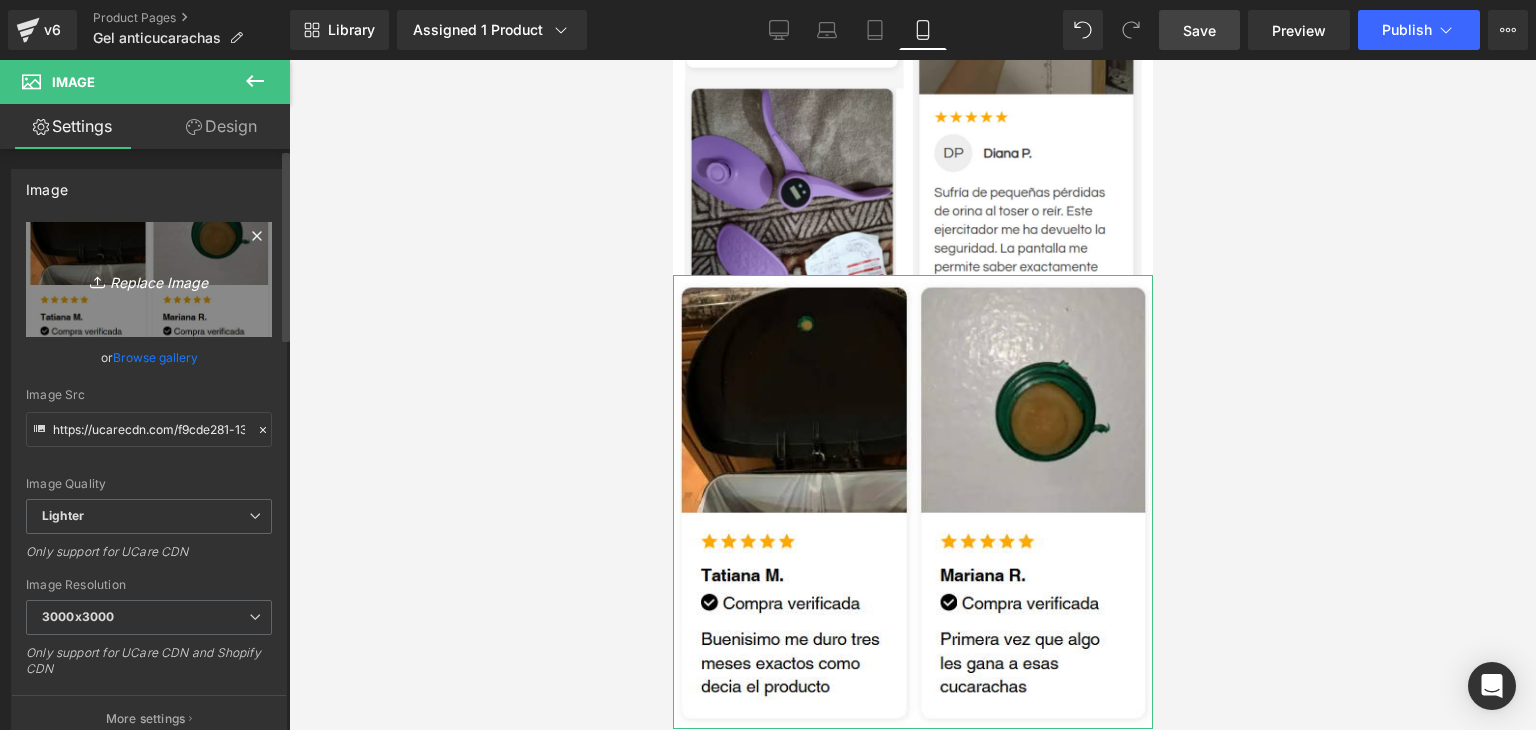 type on "C:\fakepath\PARCHES (1).png" 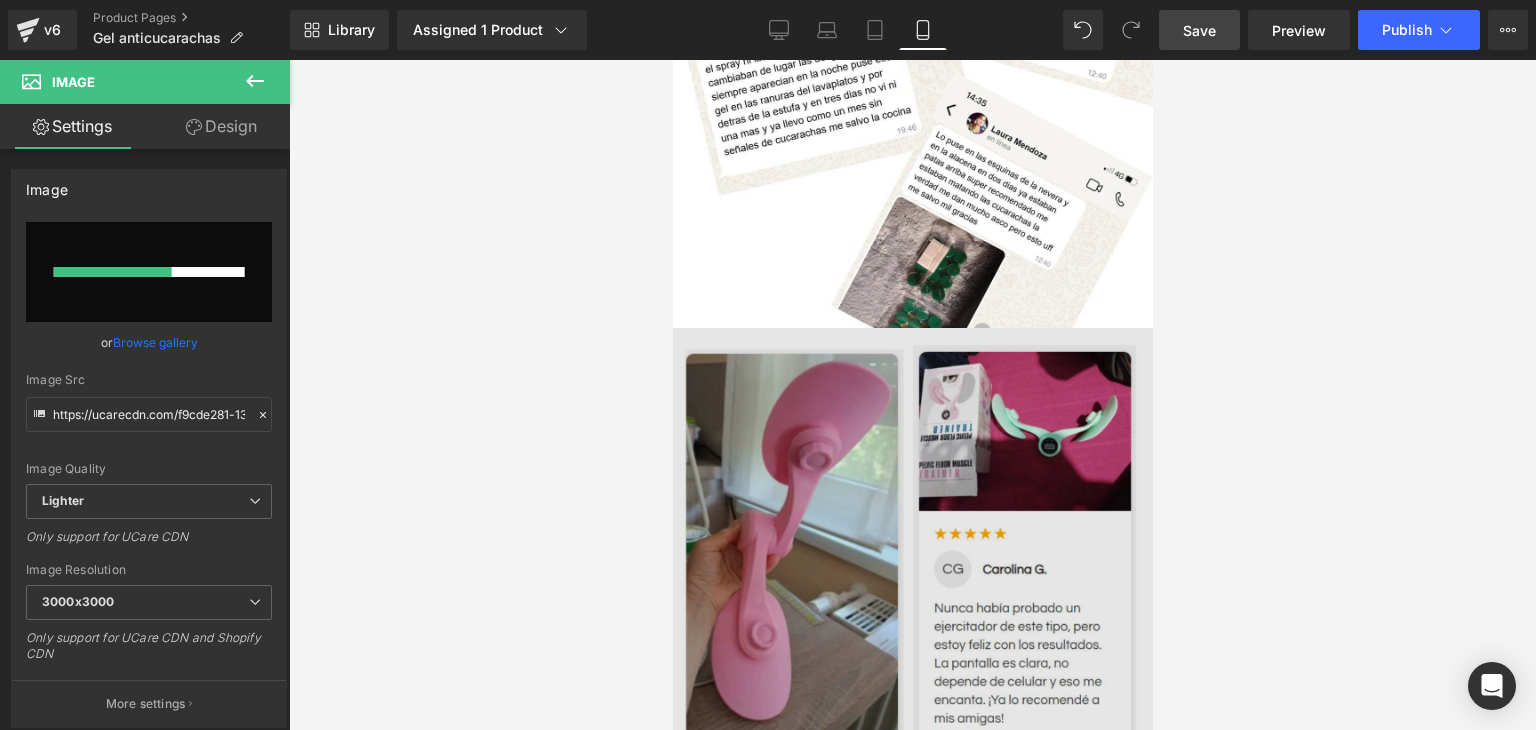 scroll, scrollTop: 6300, scrollLeft: 0, axis: vertical 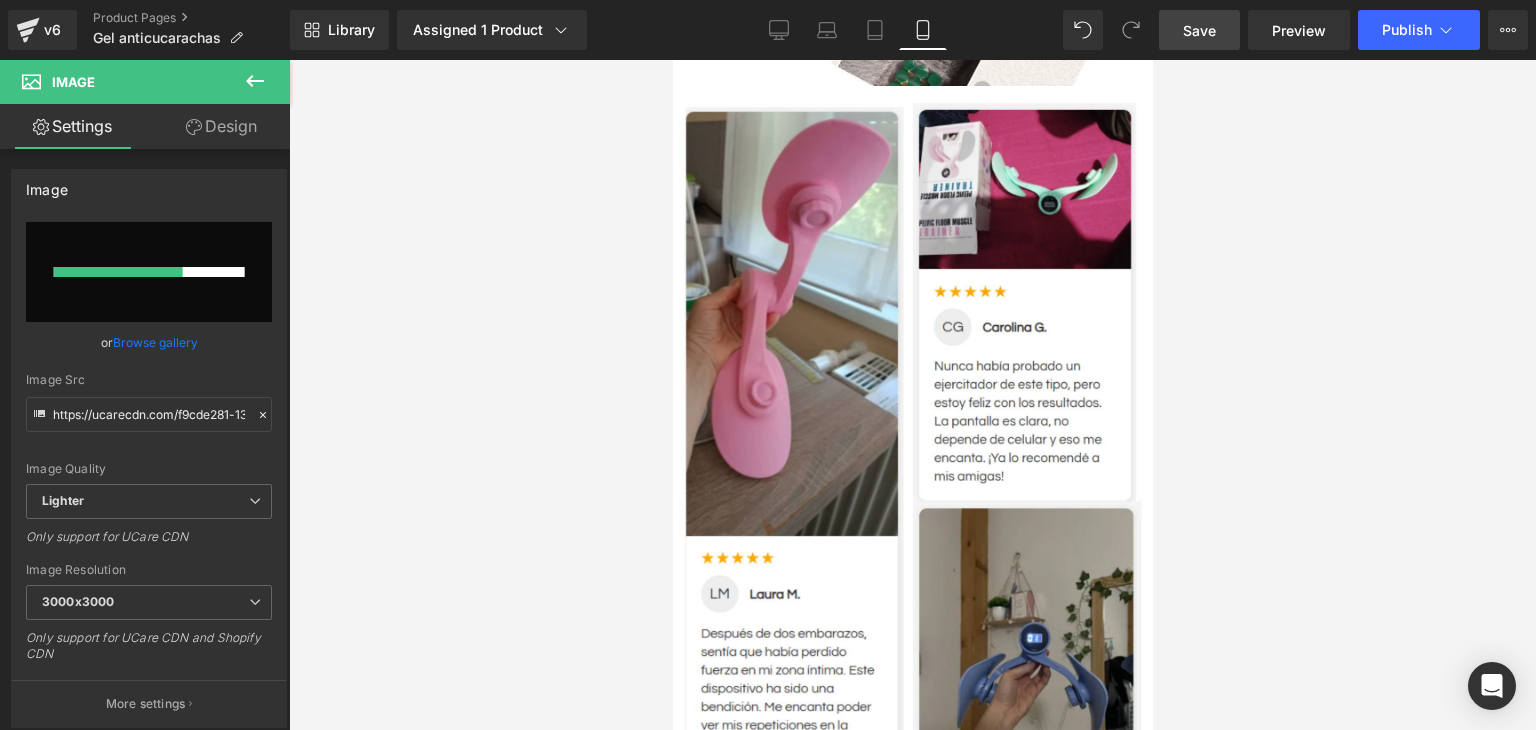 type 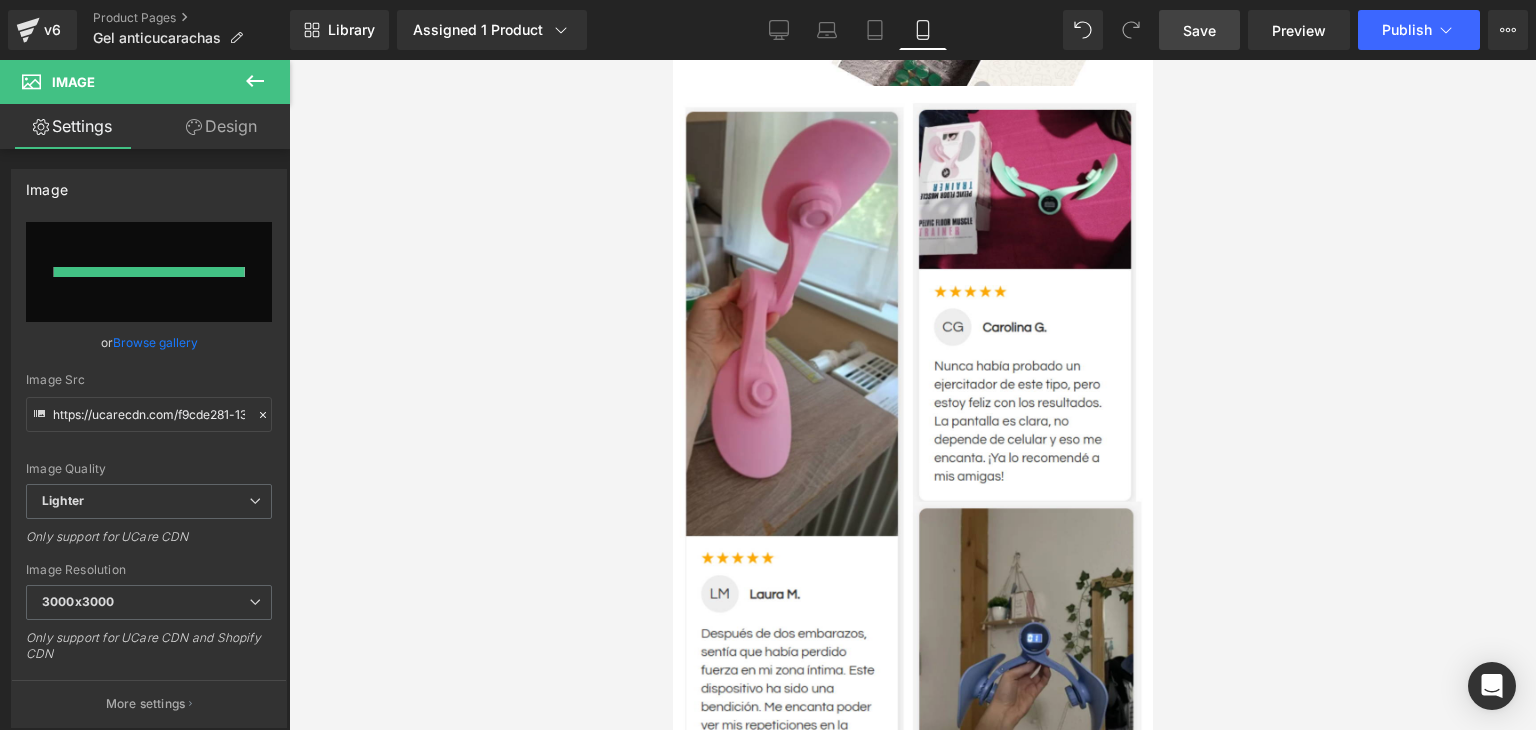 type on "https://ucarecdn.com/bb137388-422e-4d5f-b6e1-2edc6029521d/-/format/auto/-/preview/3000x3000/-/quality/lighter/PARCHES%20_1_.png" 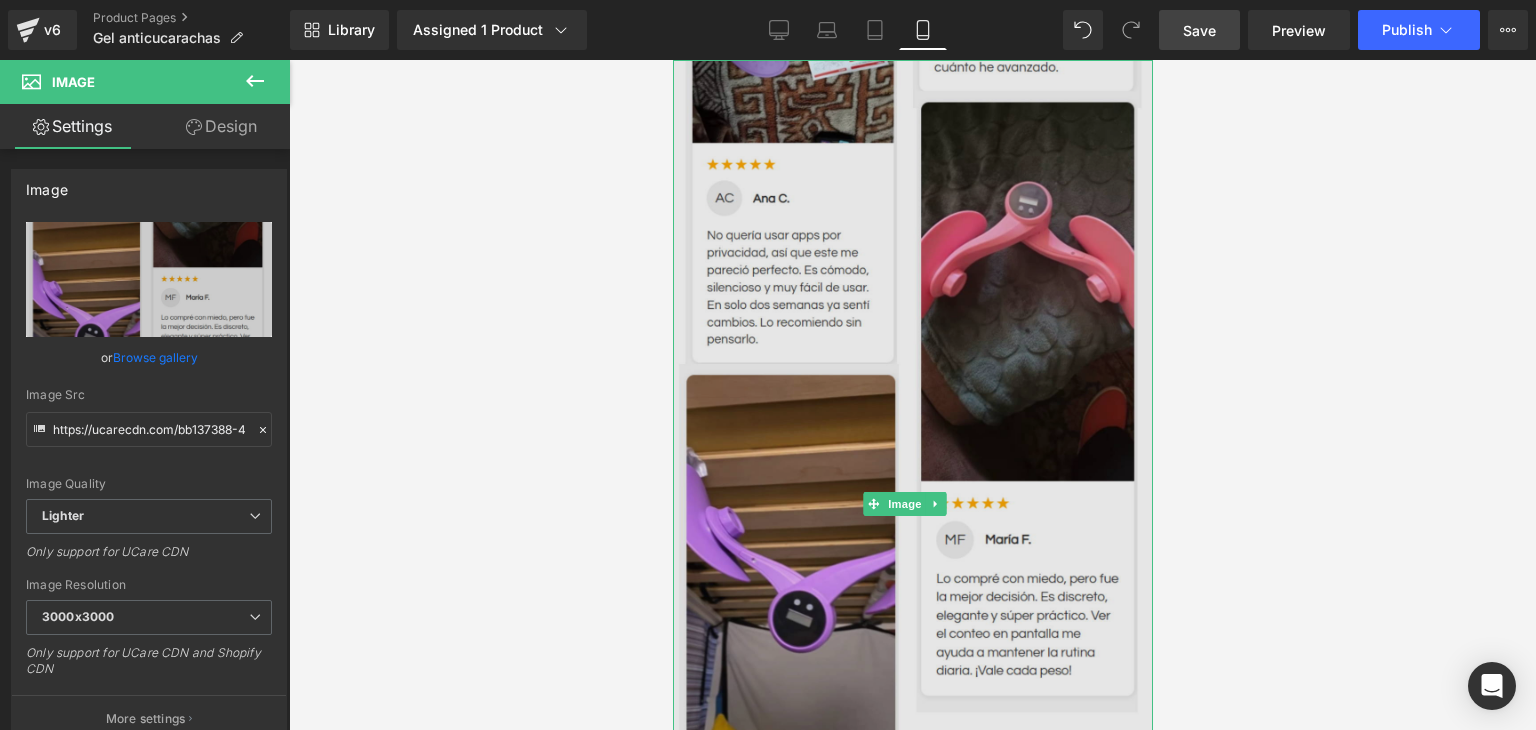 scroll, scrollTop: 7600, scrollLeft: 0, axis: vertical 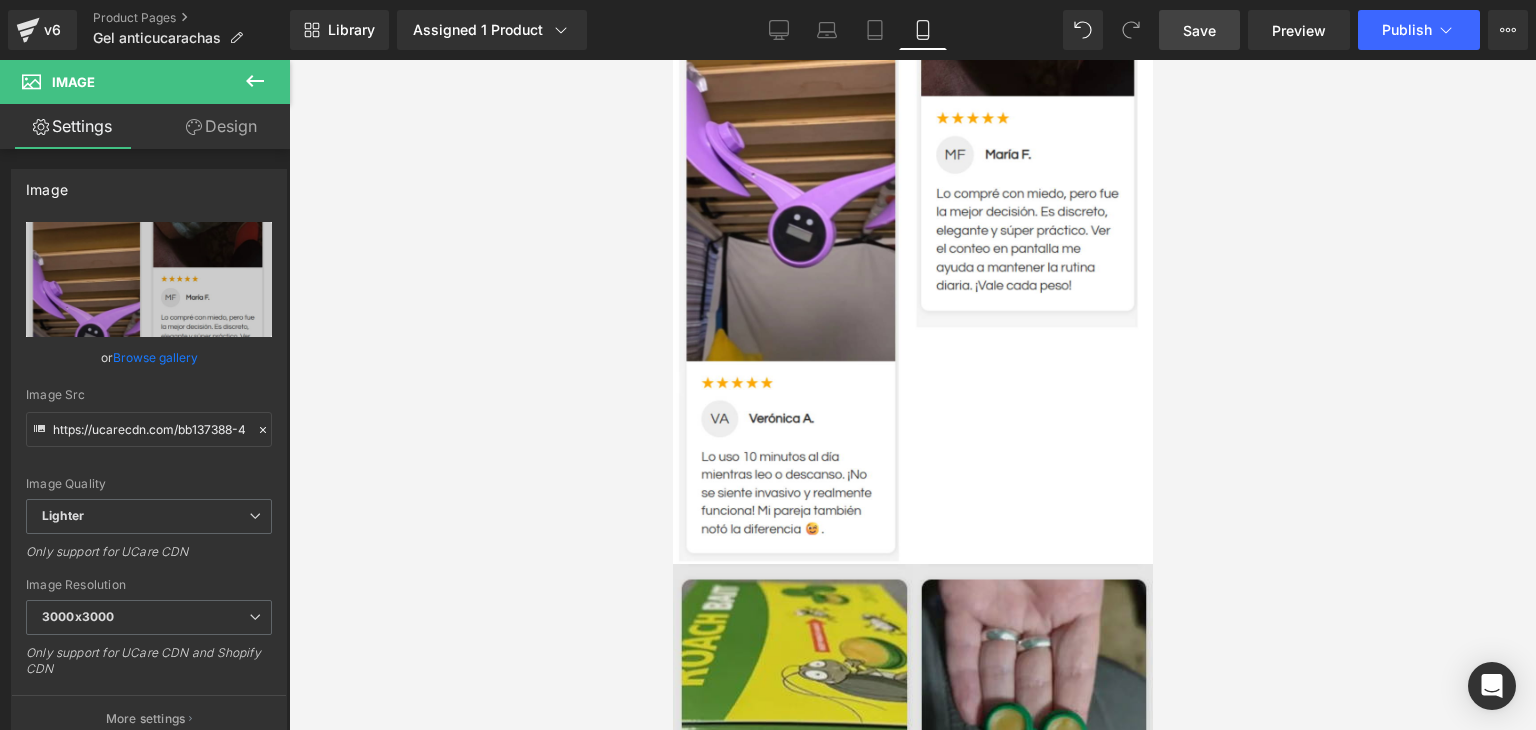 click at bounding box center (912, 785) 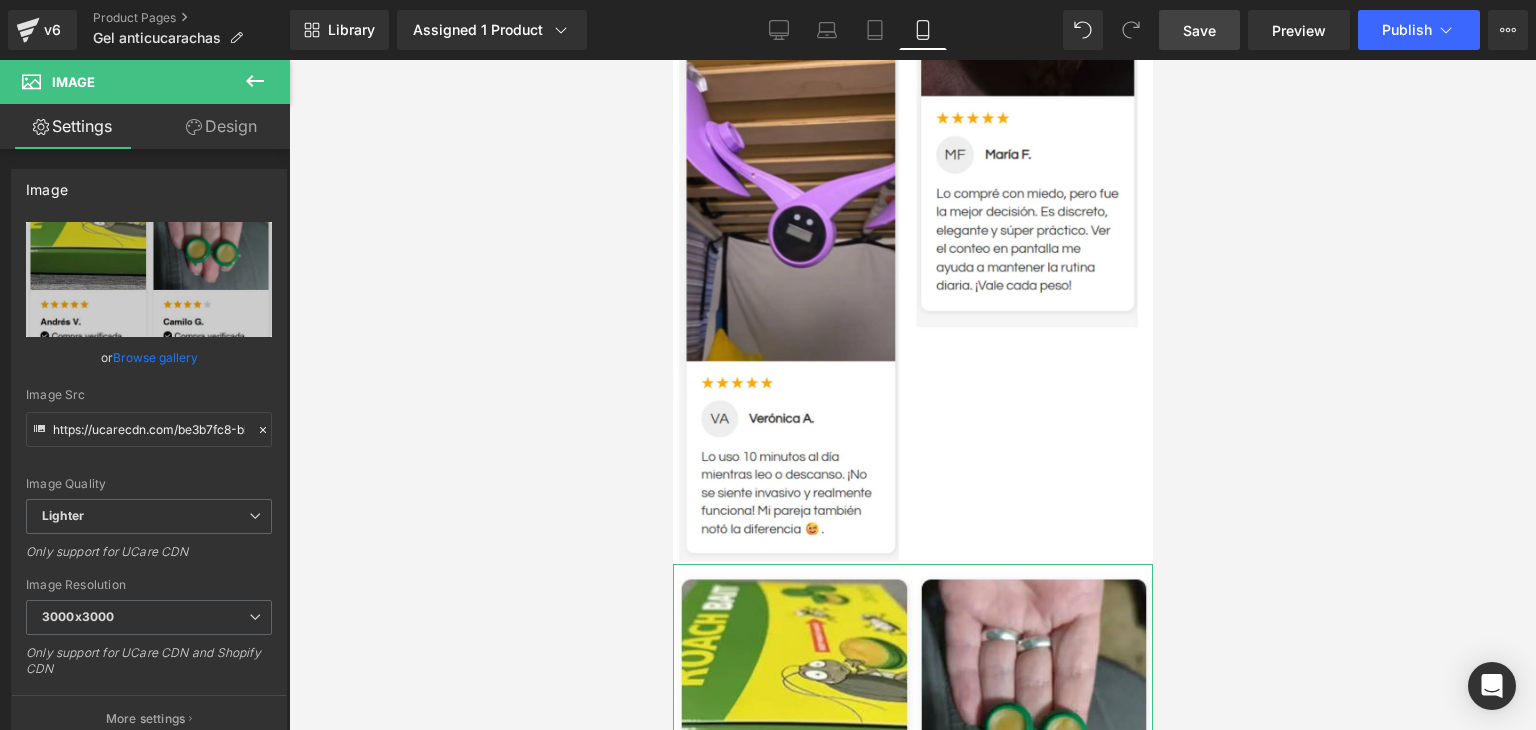 click 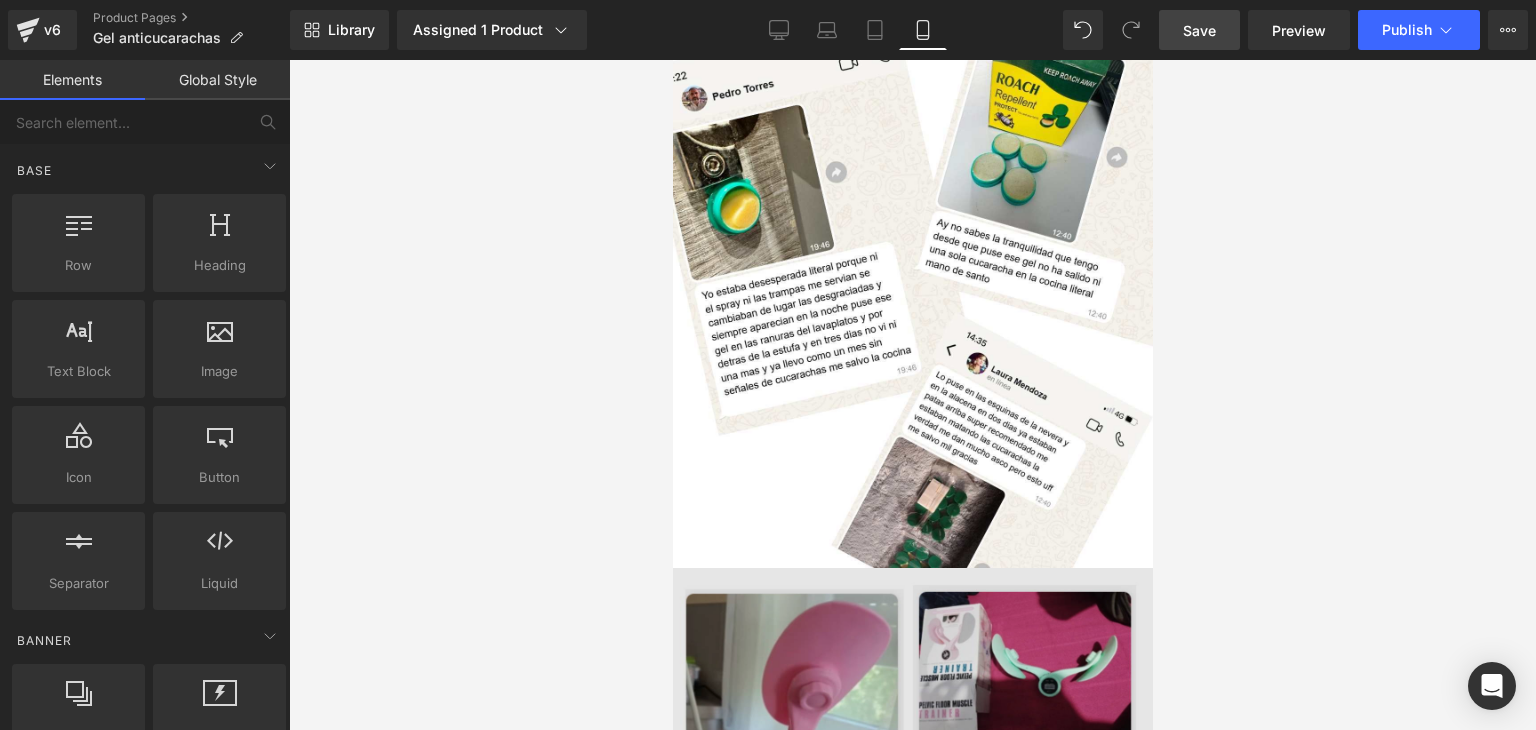 scroll, scrollTop: 5515, scrollLeft: 0, axis: vertical 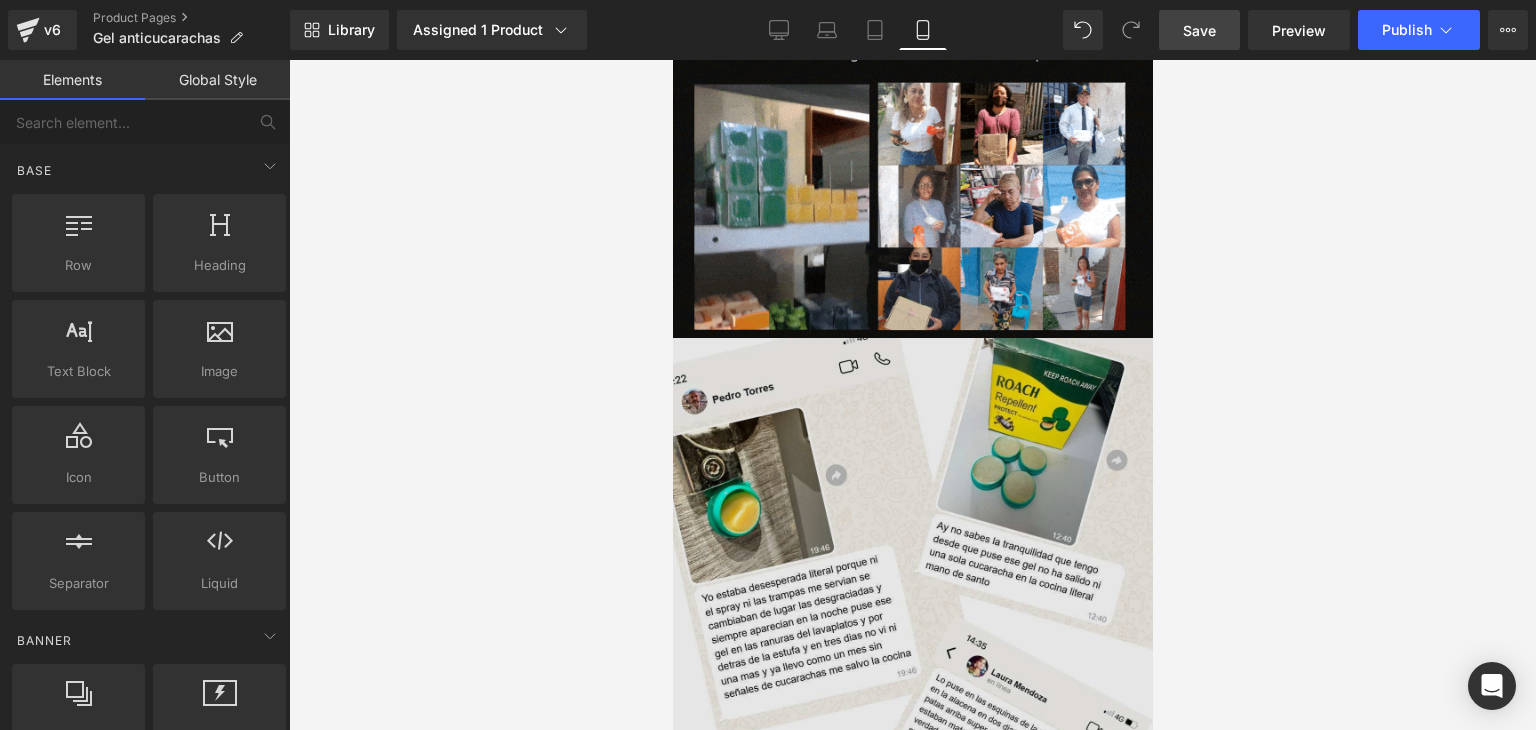 click at bounding box center [912, 604] 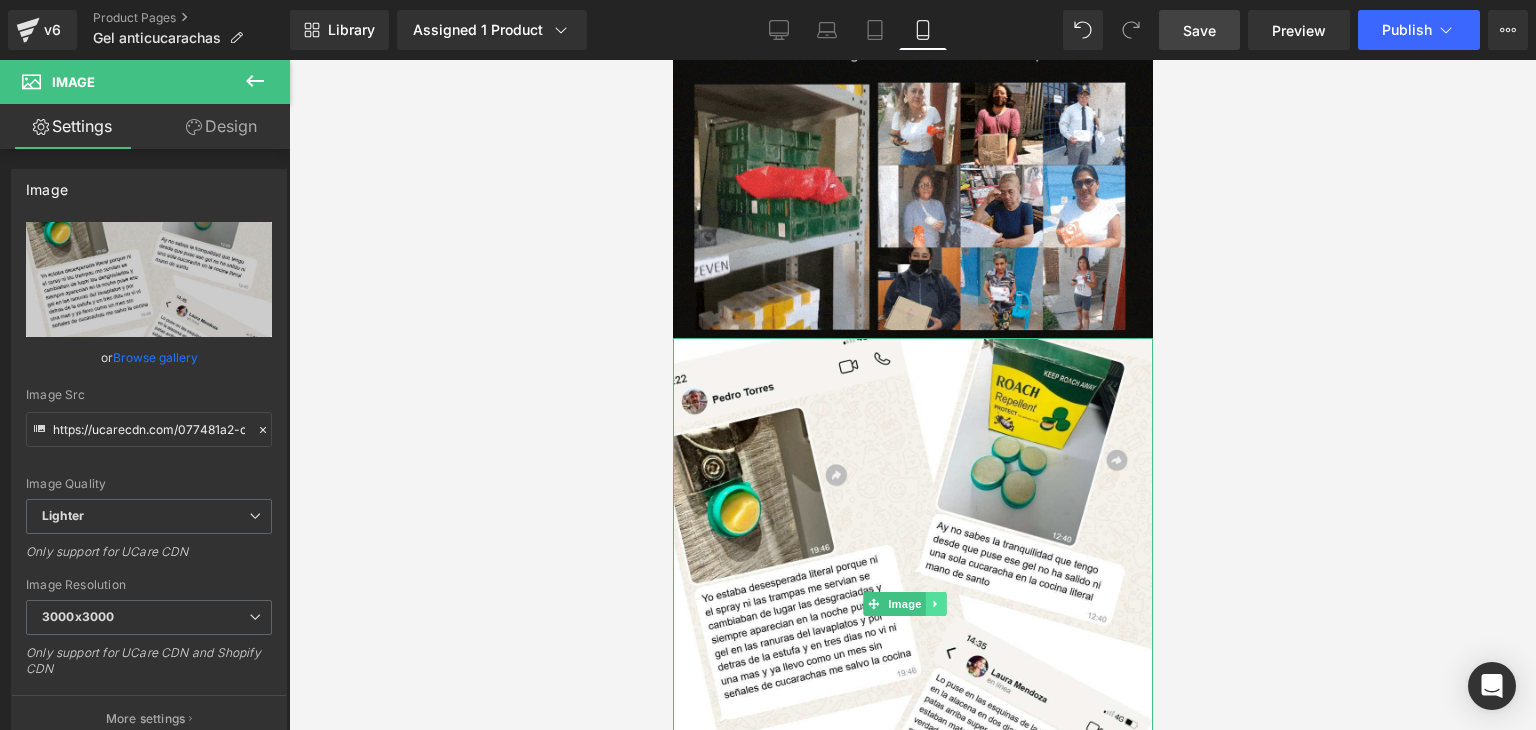 click at bounding box center [935, 604] 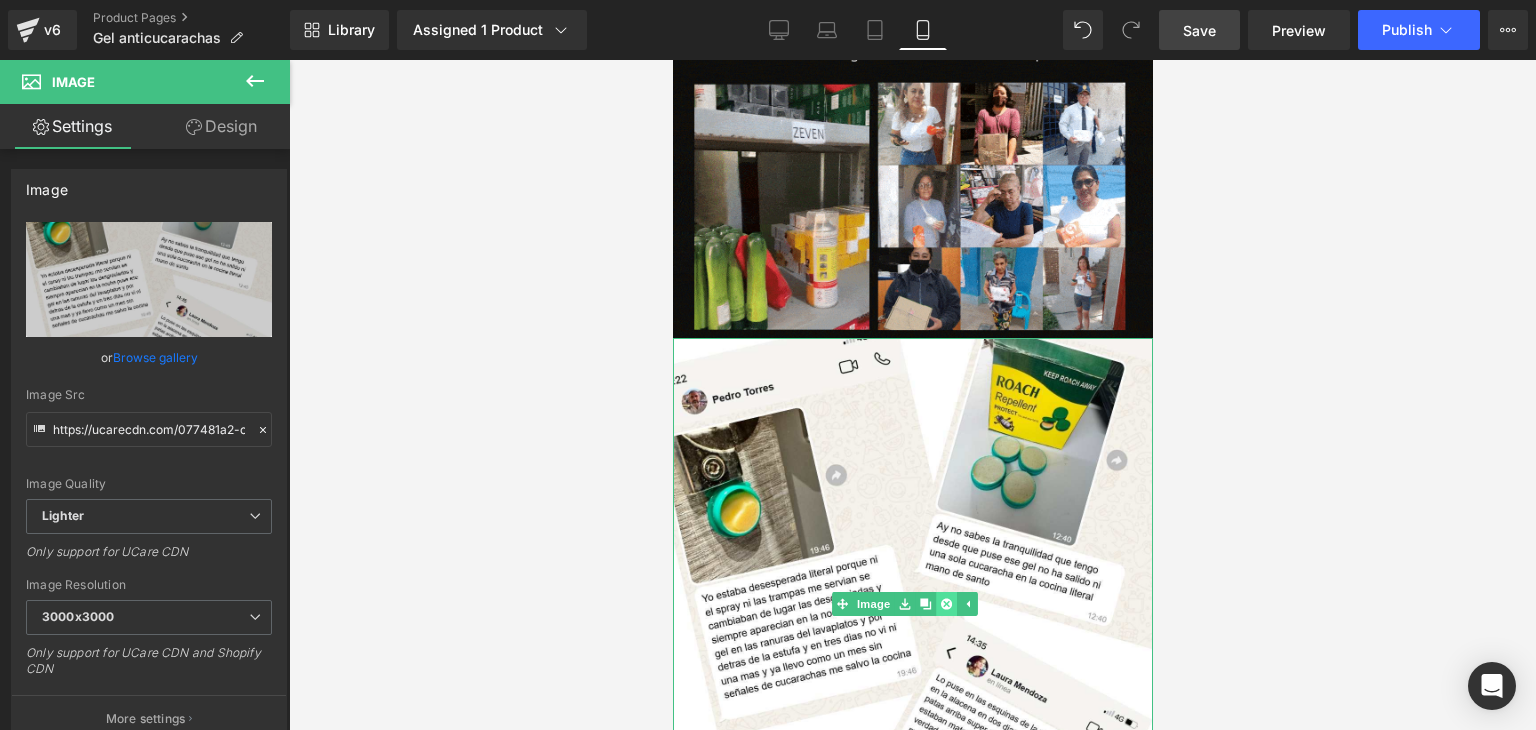 click 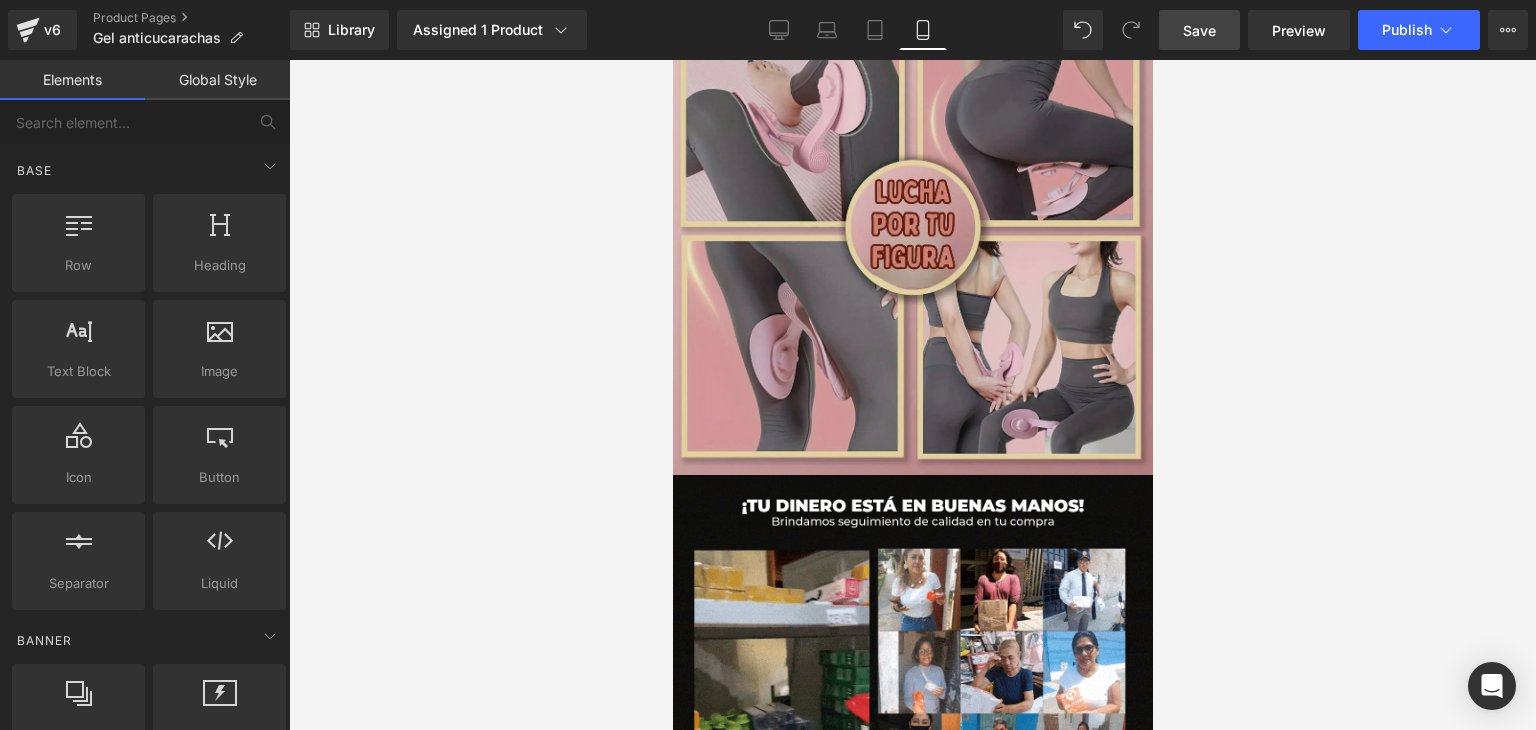 scroll, scrollTop: 5015, scrollLeft: 0, axis: vertical 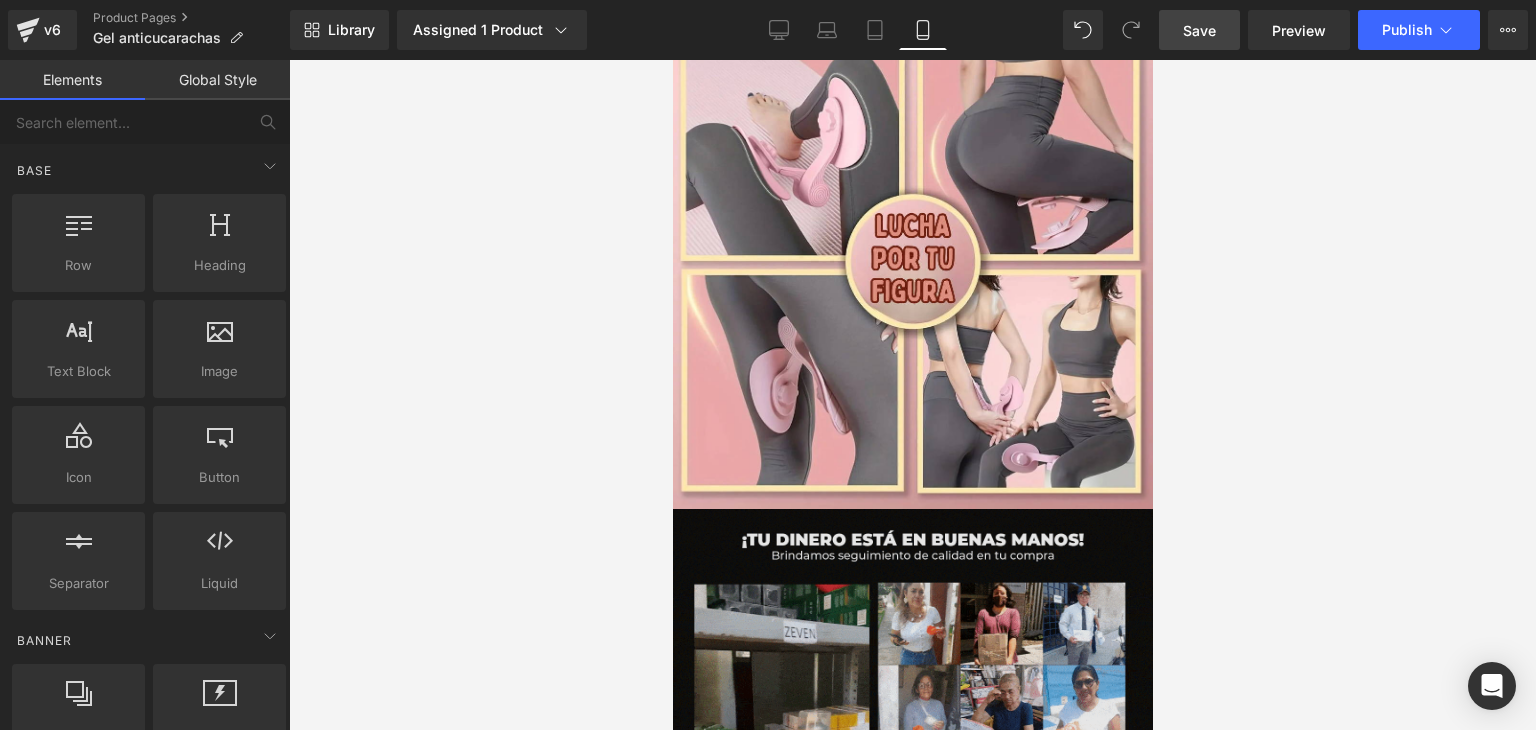 click at bounding box center (912, 673) 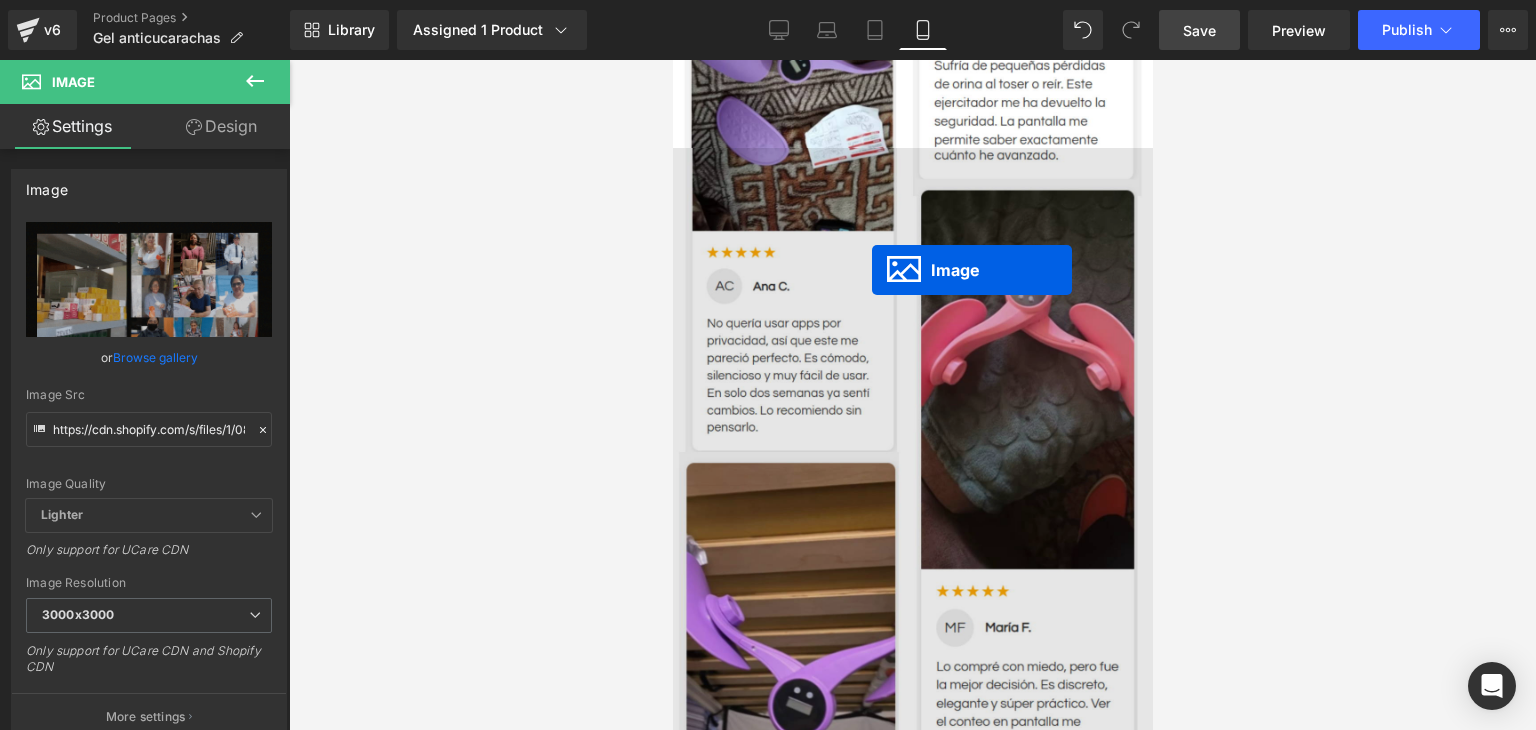 scroll, scrollTop: 6615, scrollLeft: 0, axis: vertical 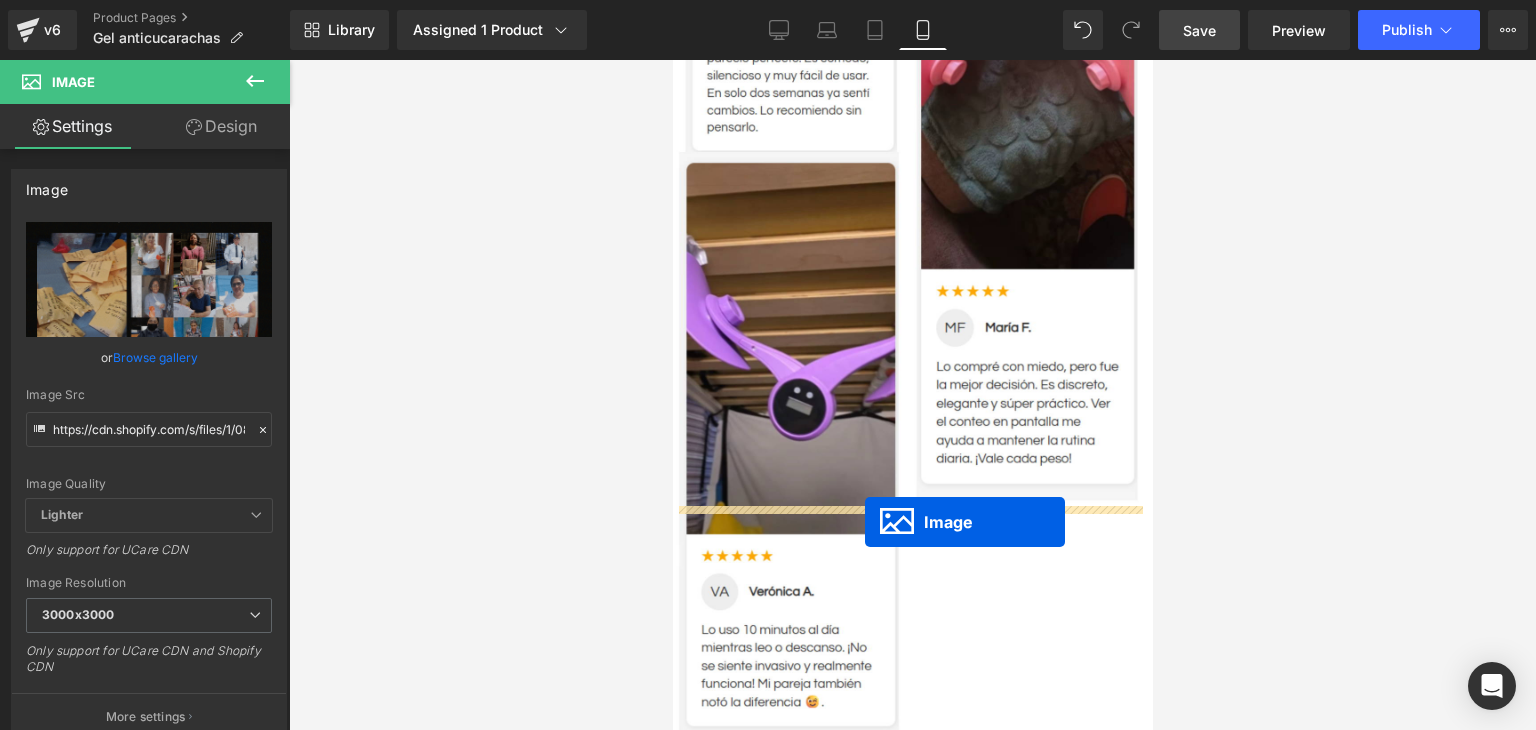 drag, startPoint x: 869, startPoint y: 495, endPoint x: 864, endPoint y: 521, distance: 26.476404 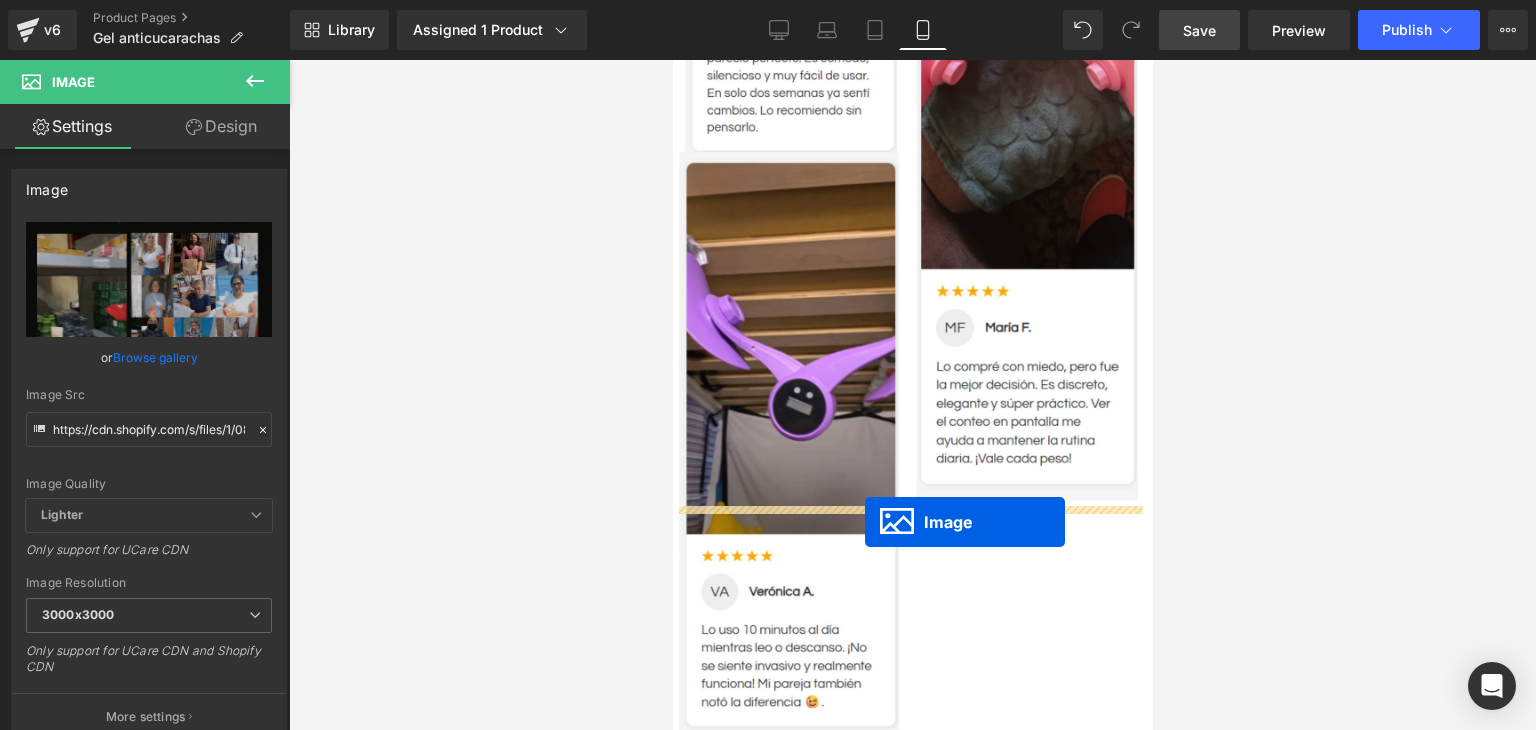 scroll, scrollTop: 6565, scrollLeft: 0, axis: vertical 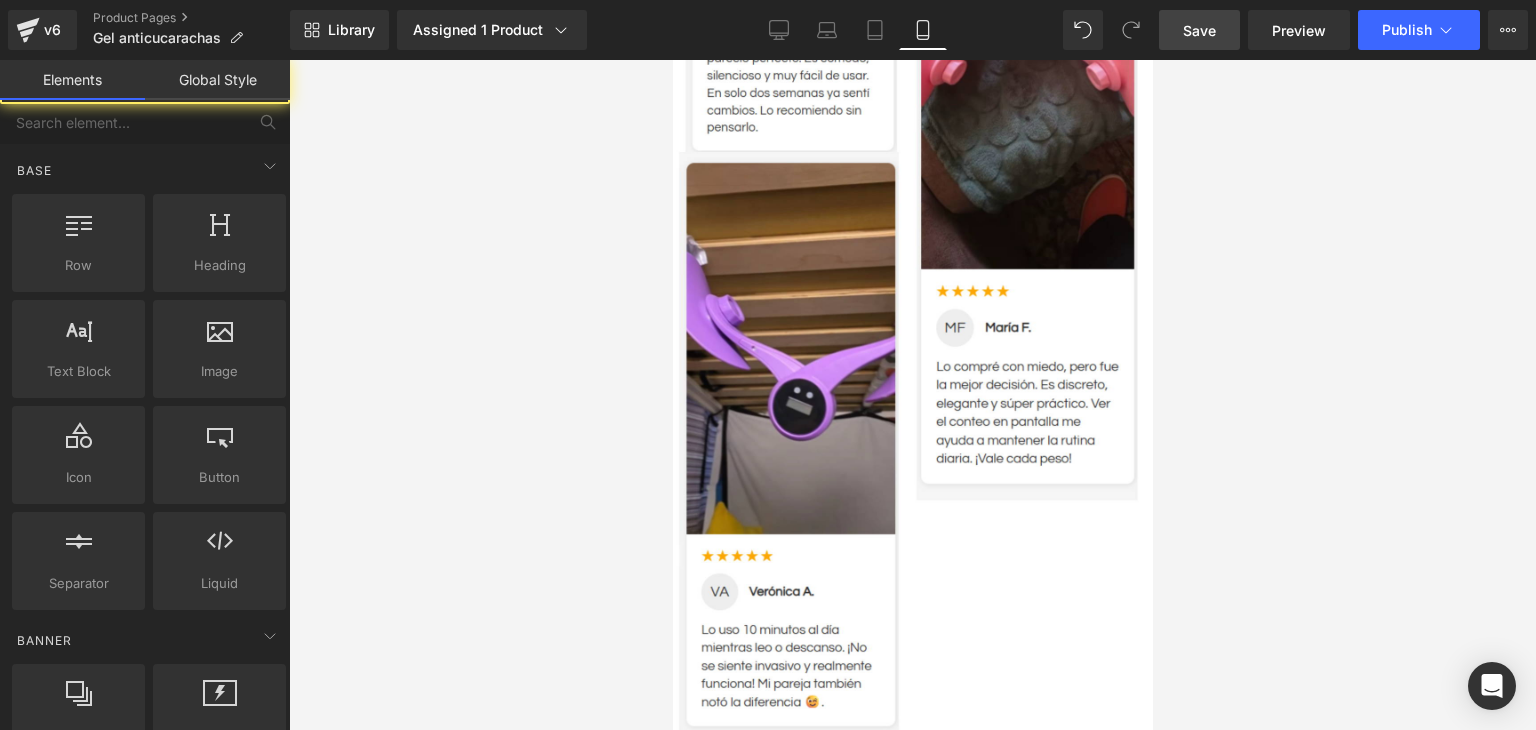 click at bounding box center (912, 395) 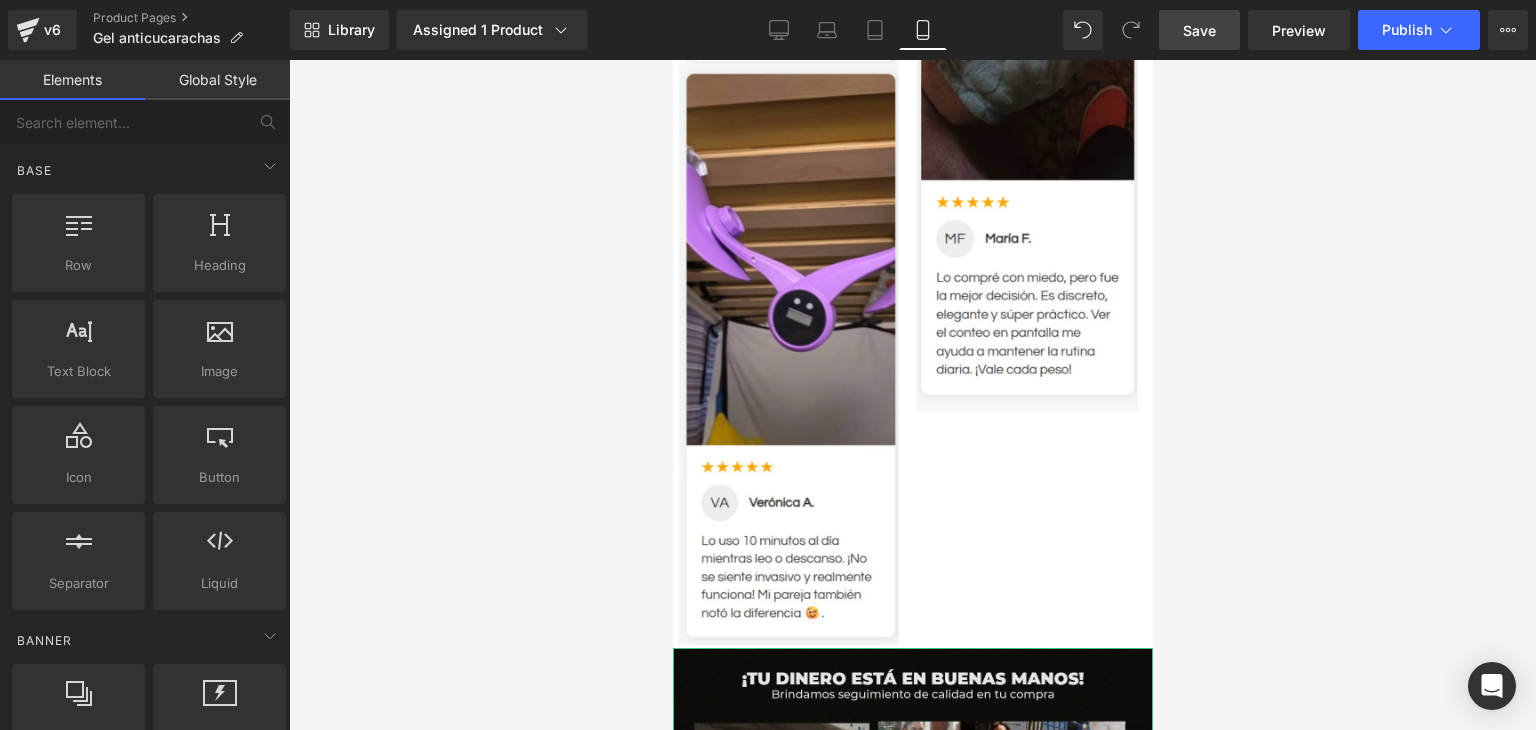 scroll, scrollTop: 6665, scrollLeft: 0, axis: vertical 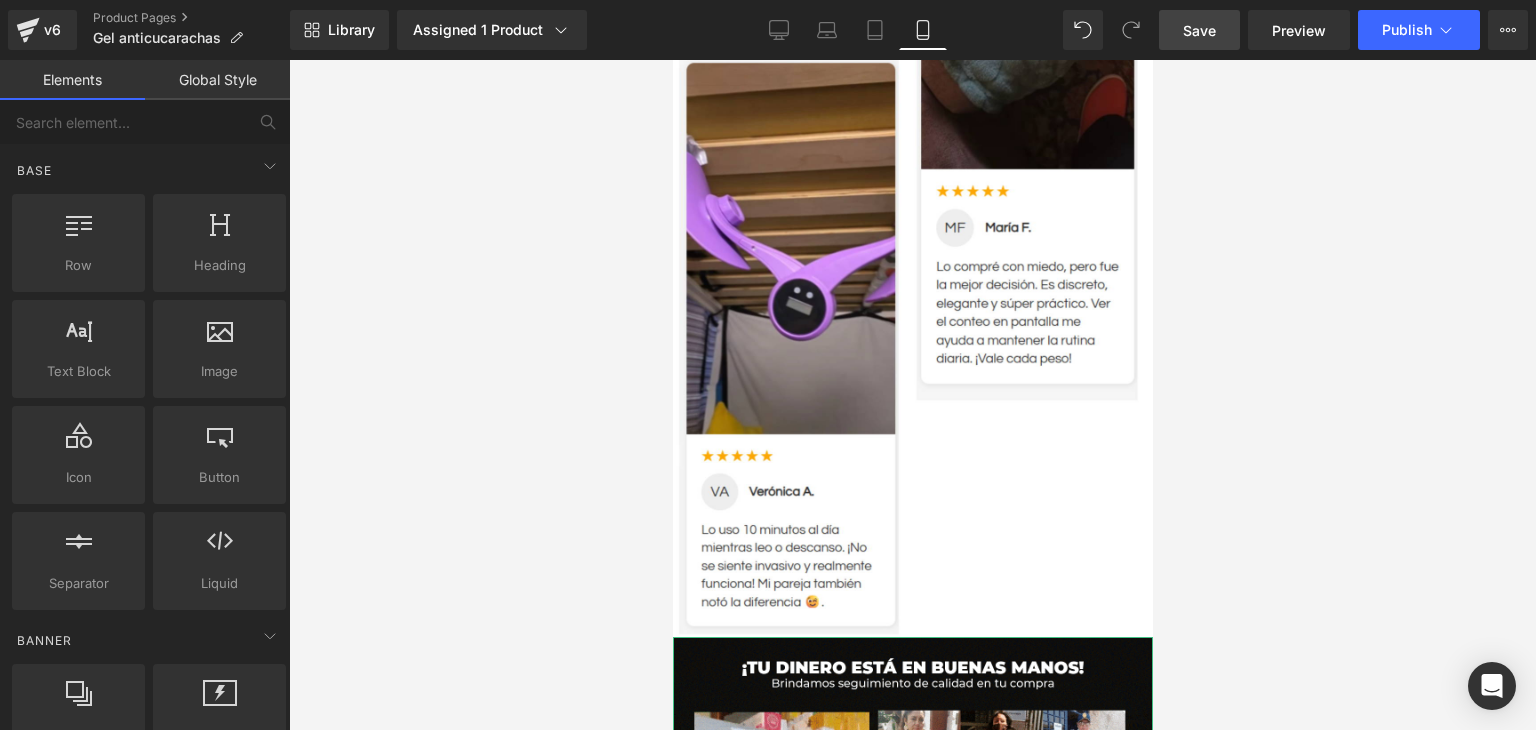 click at bounding box center (935, 801) 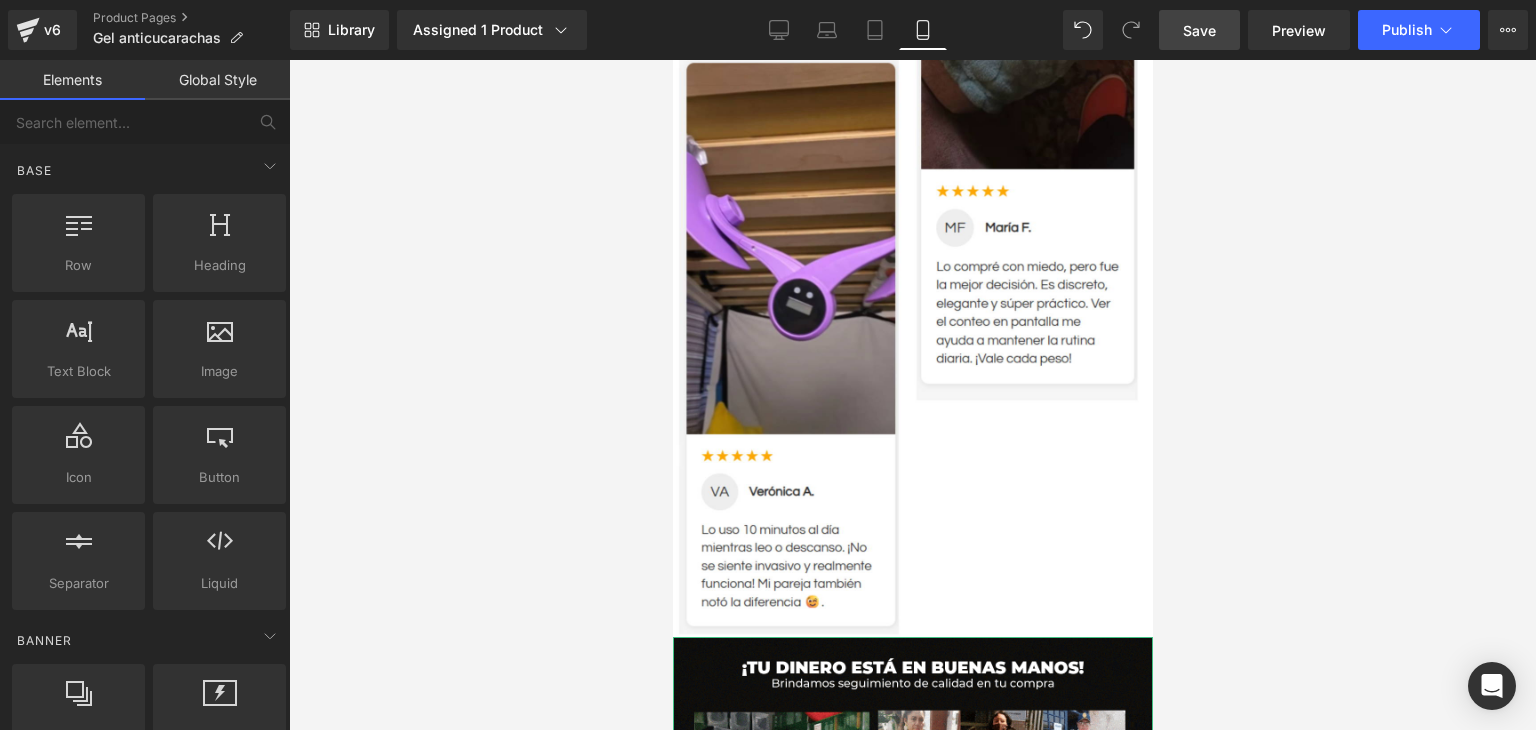 click 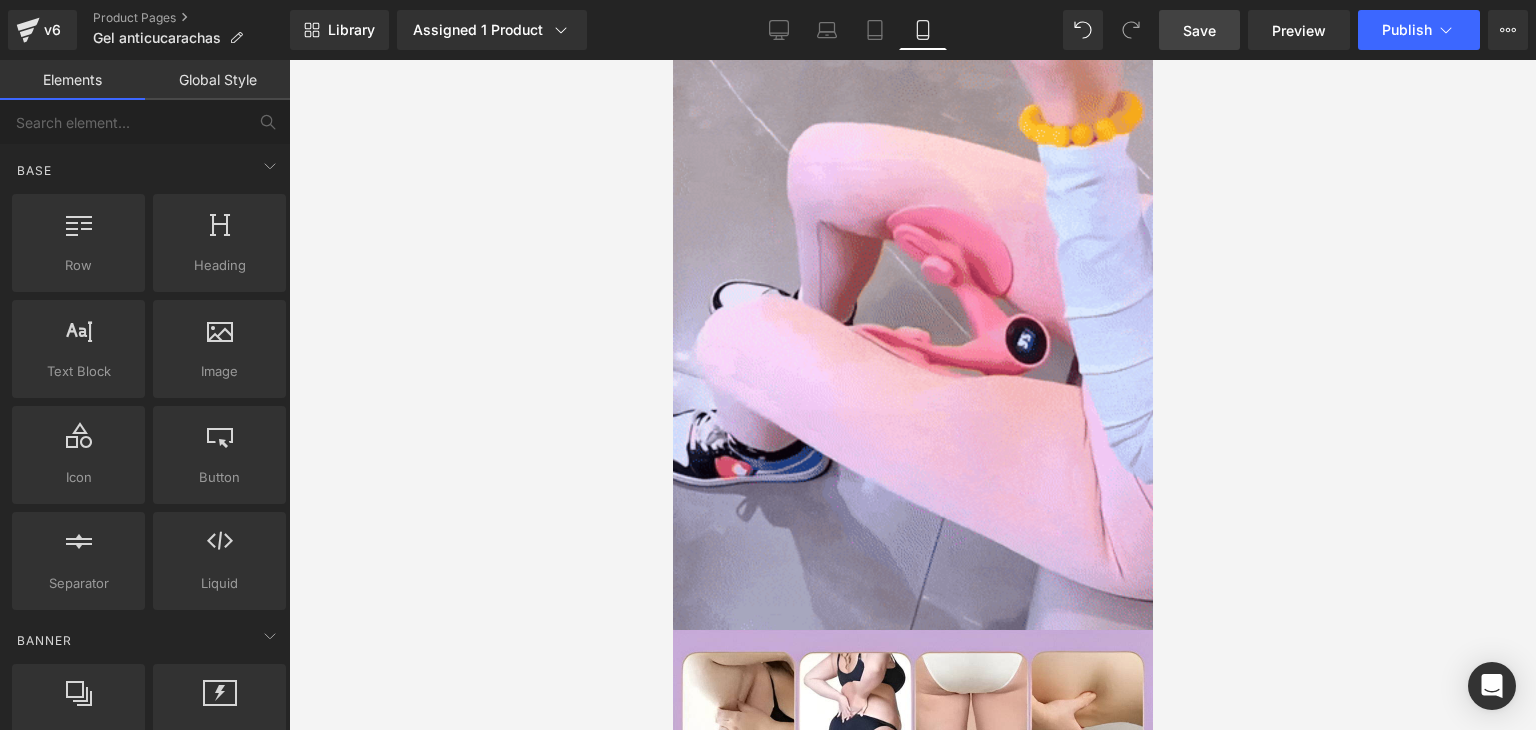 scroll, scrollTop: 1191, scrollLeft: 0, axis: vertical 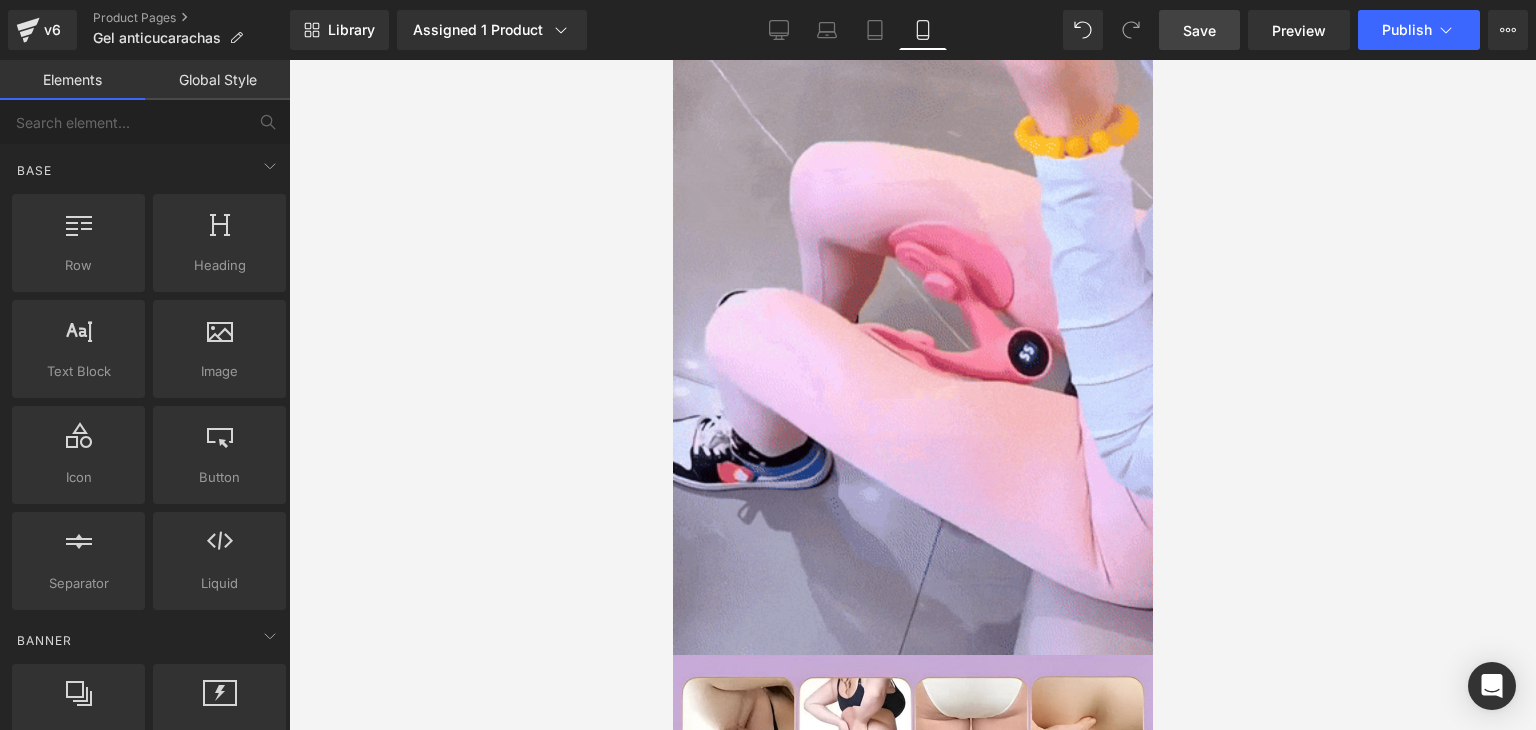 click on "Save" at bounding box center (1199, 30) 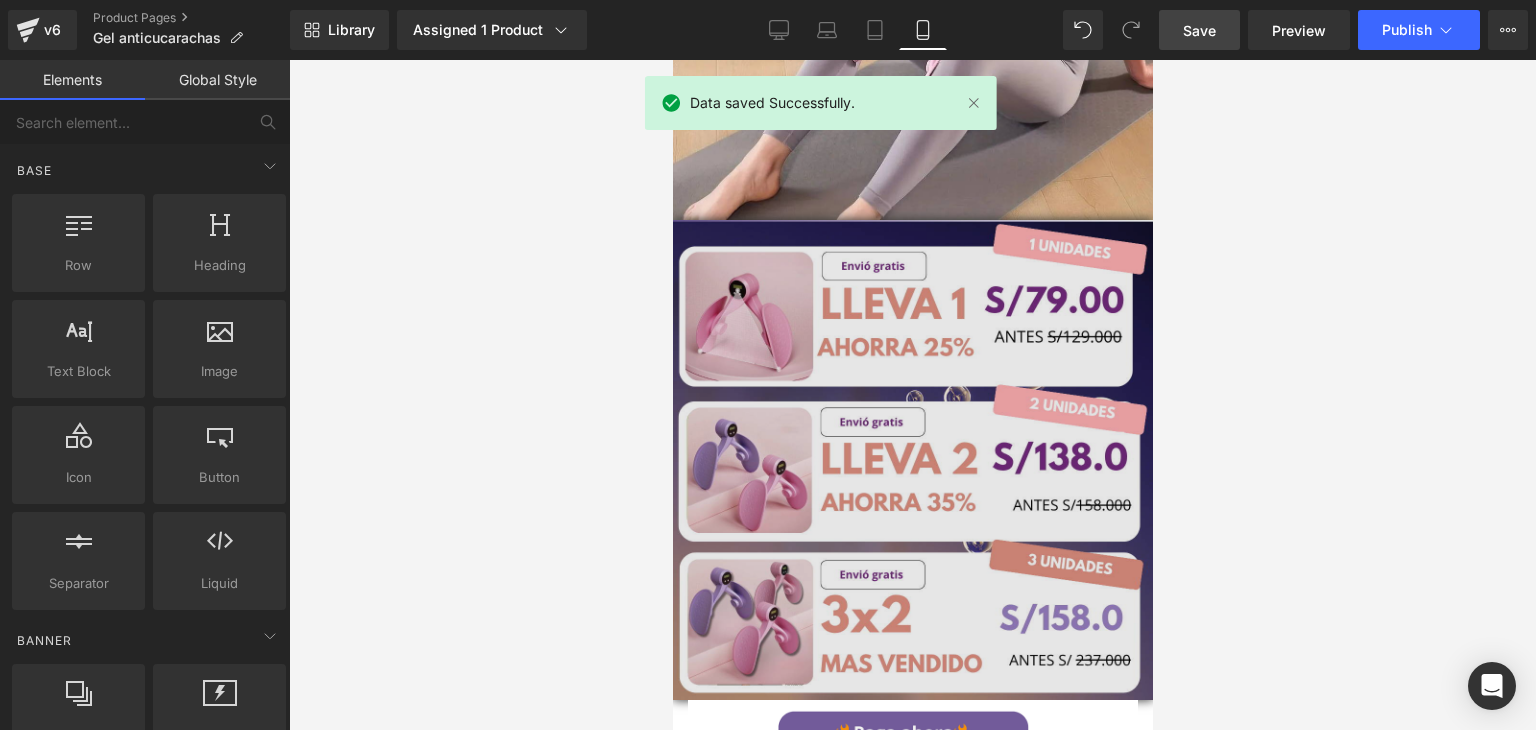 scroll, scrollTop: 400, scrollLeft: 0, axis: vertical 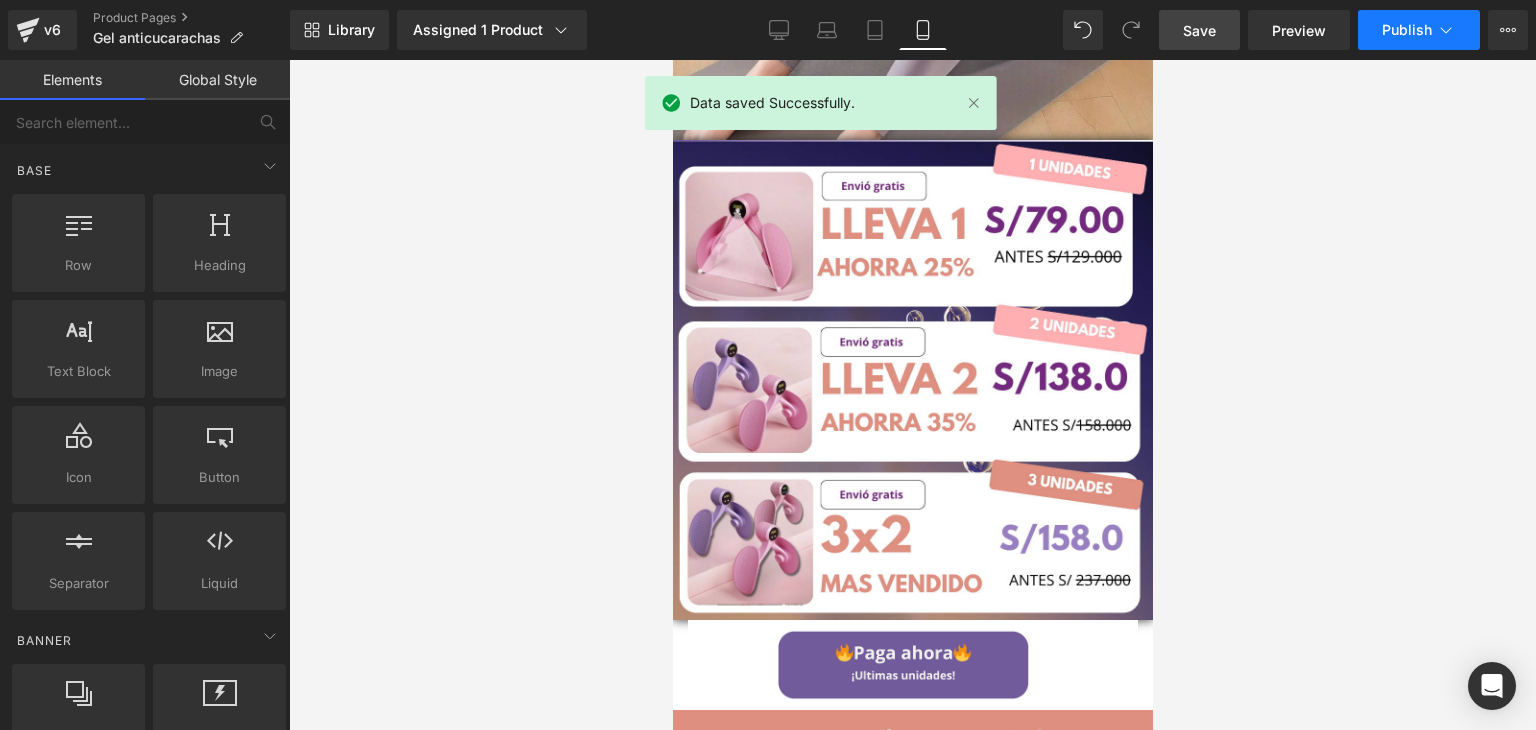 click on "Publish" at bounding box center (1407, 30) 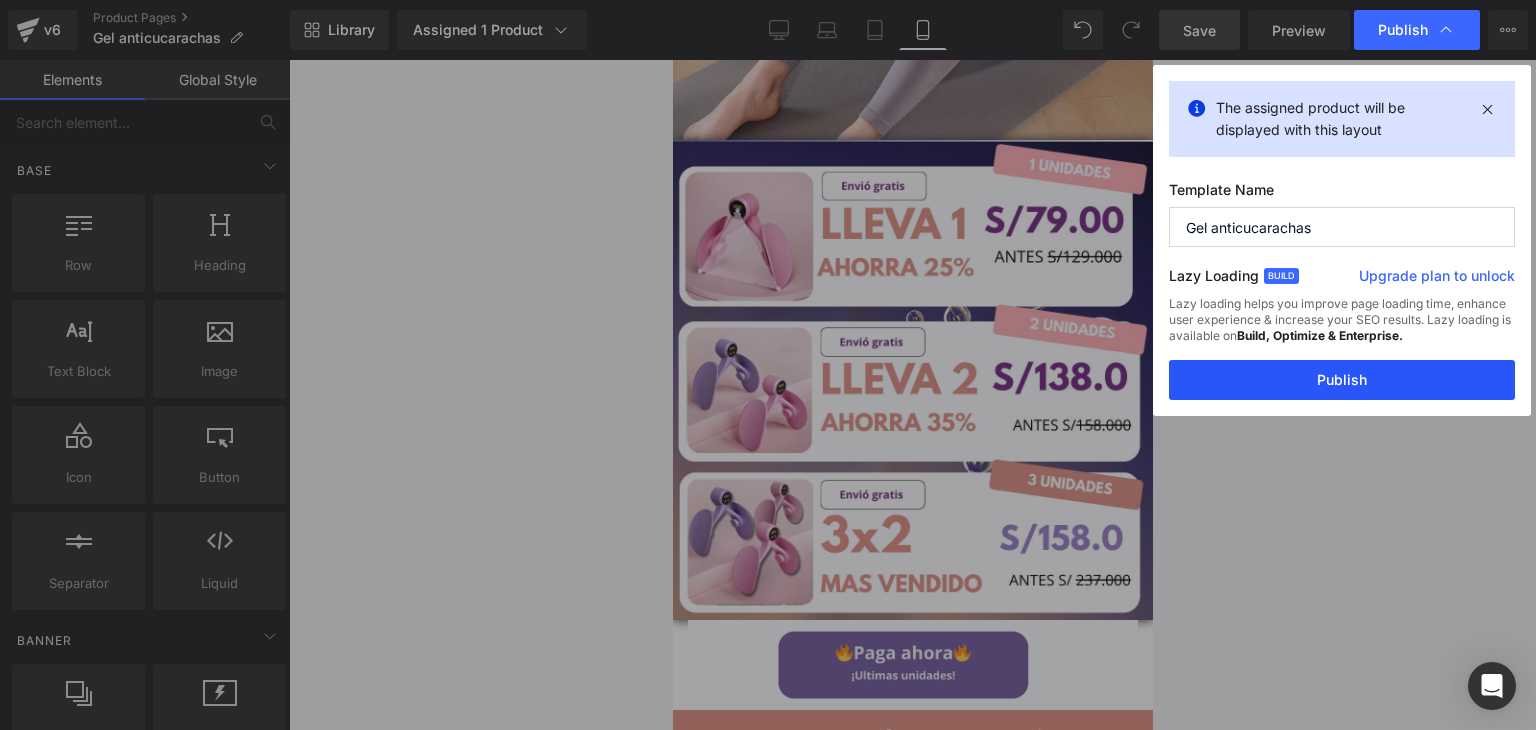 click on "Publish" at bounding box center [1342, 380] 